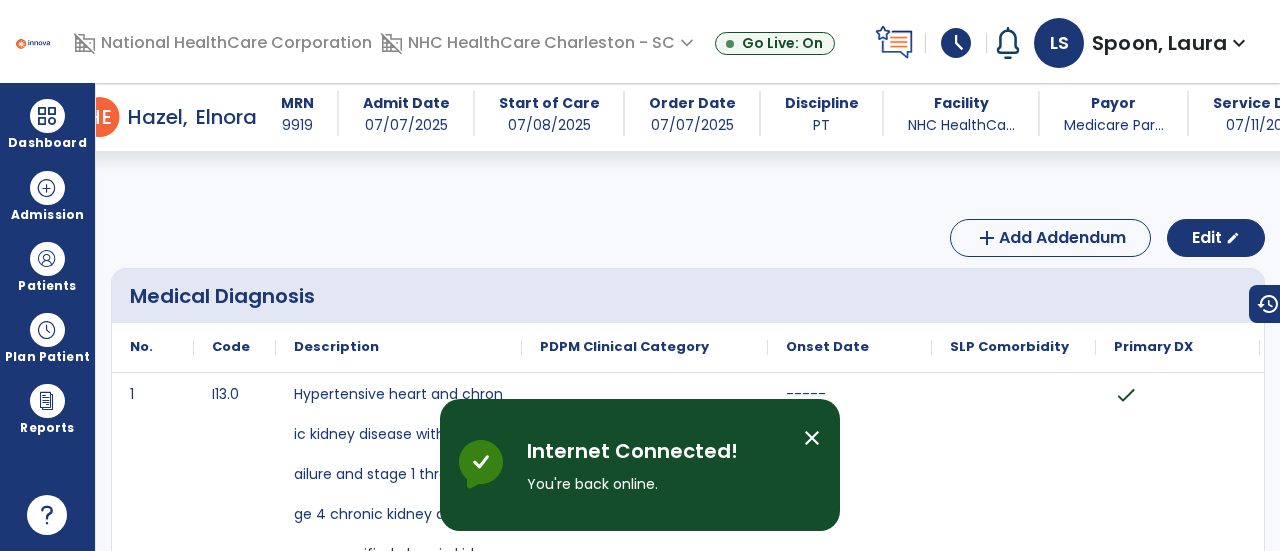 scroll, scrollTop: 0, scrollLeft: 0, axis: both 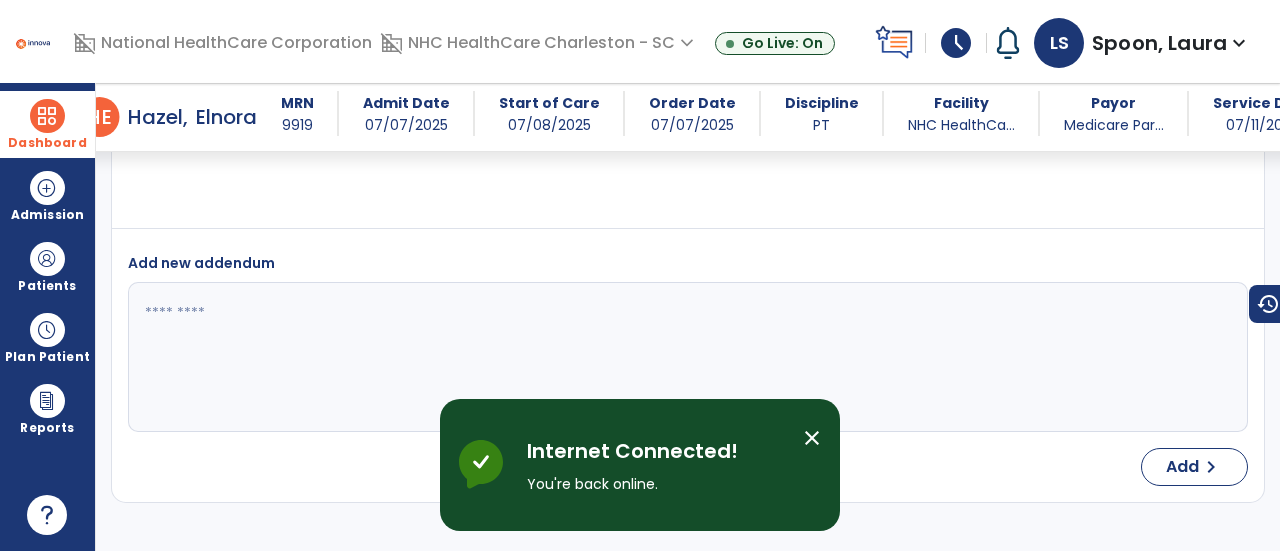 click on "Dashboard" at bounding box center (47, 124) 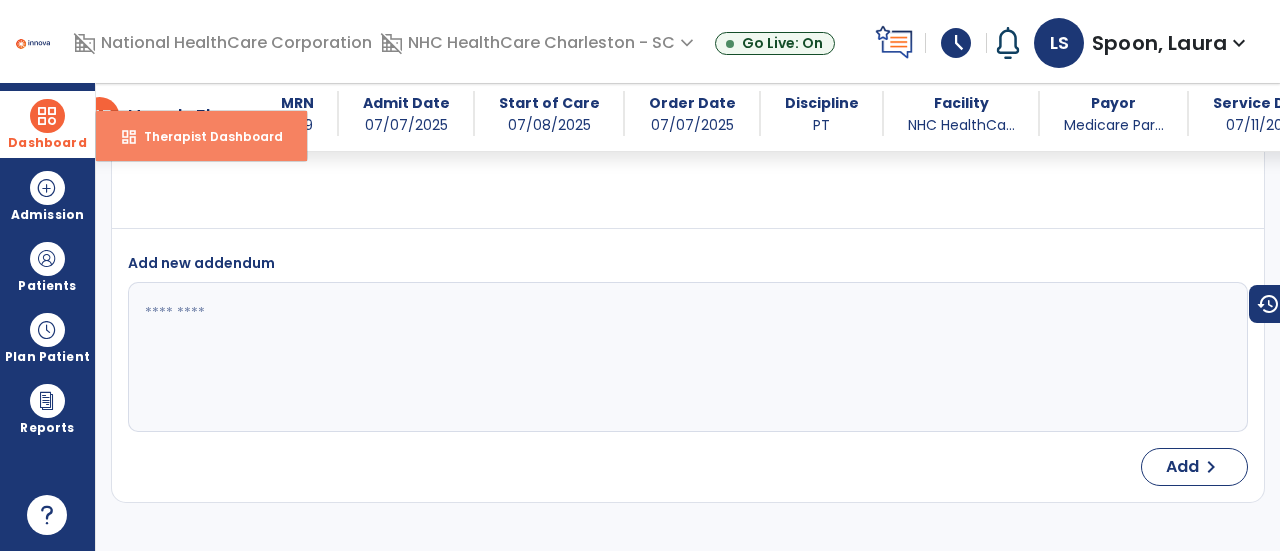 click on "Therapist Dashboard" at bounding box center (205, 136) 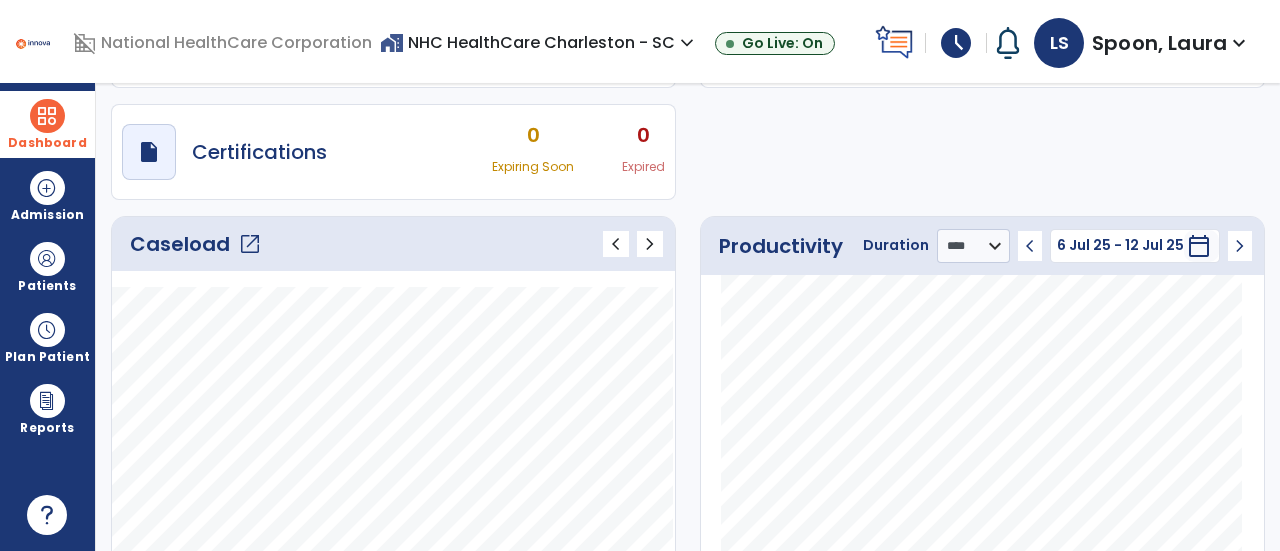 scroll, scrollTop: 0, scrollLeft: 0, axis: both 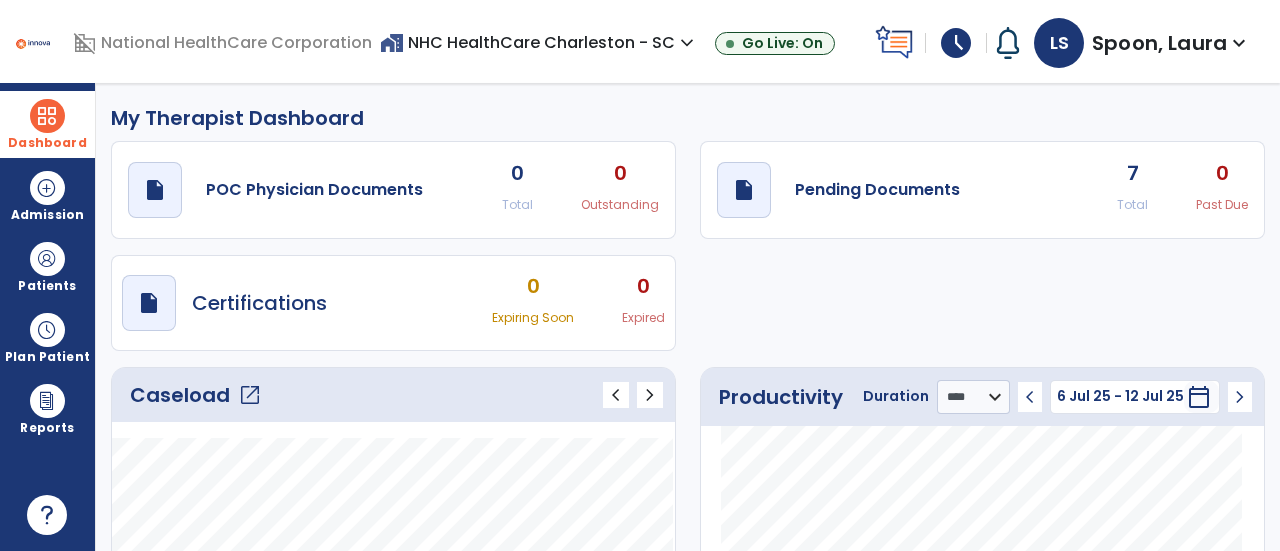 click on "Caseload   open_in_new" 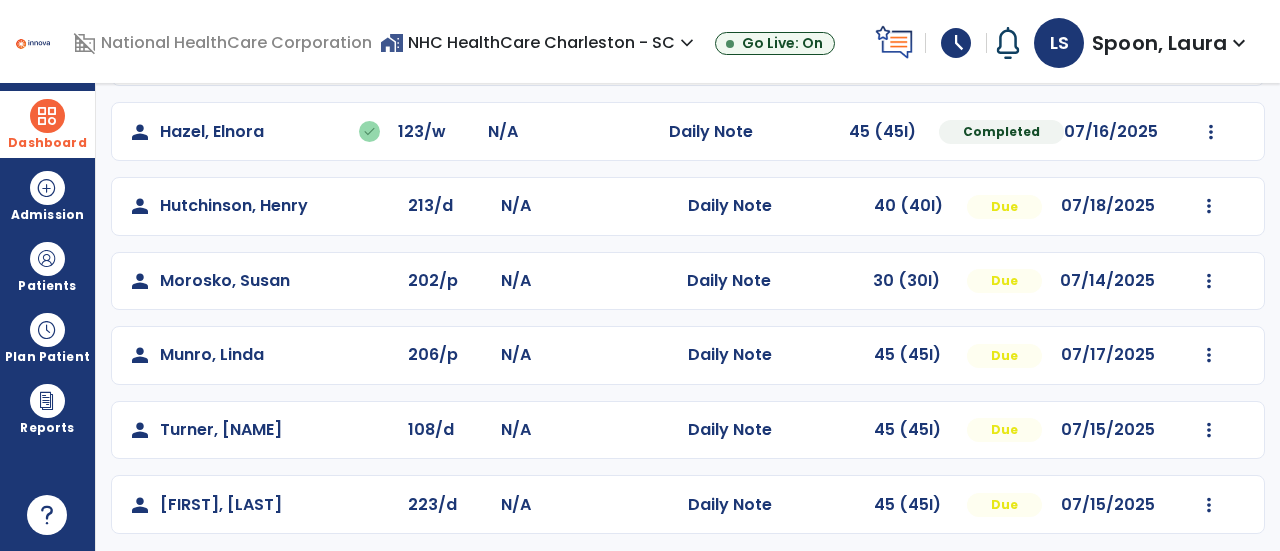 scroll, scrollTop: 407, scrollLeft: 0, axis: vertical 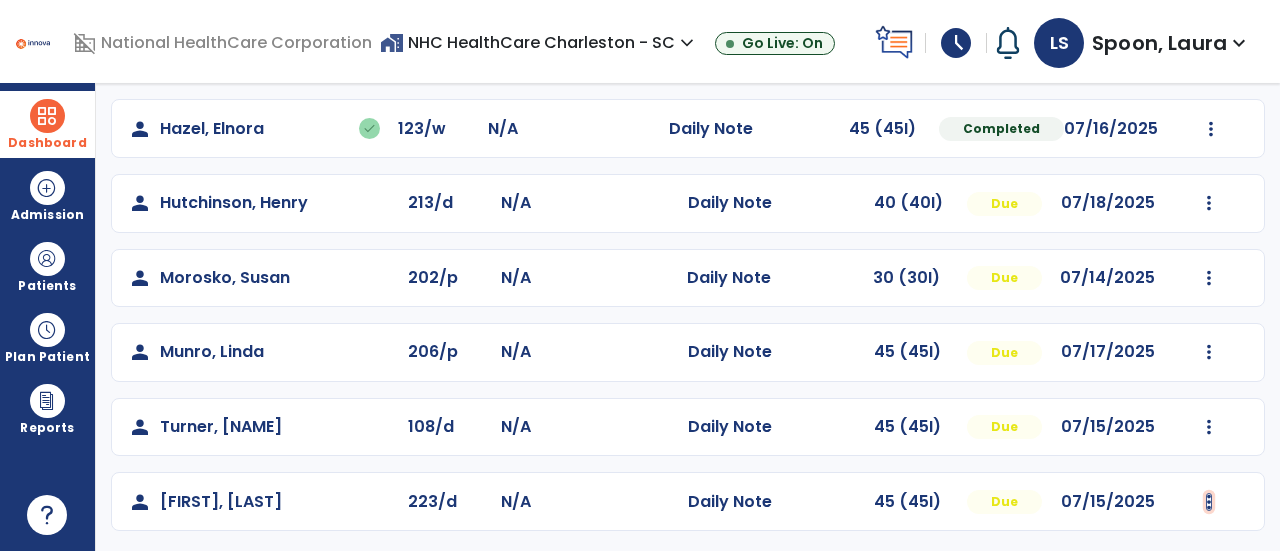 click at bounding box center (1209, -95) 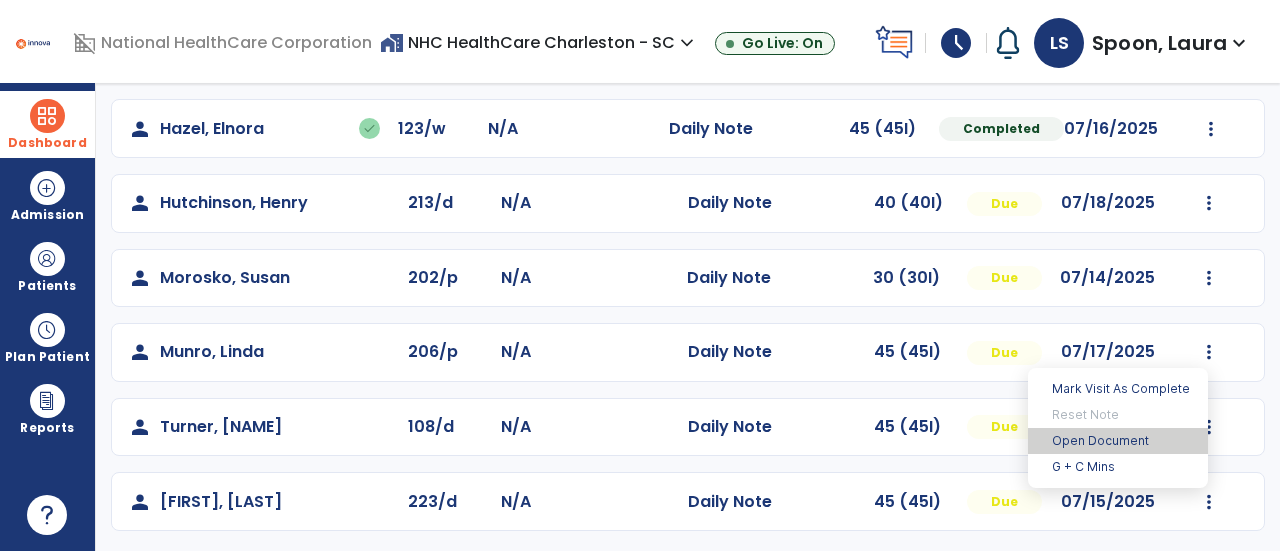 click on "Open Document" at bounding box center [1118, 441] 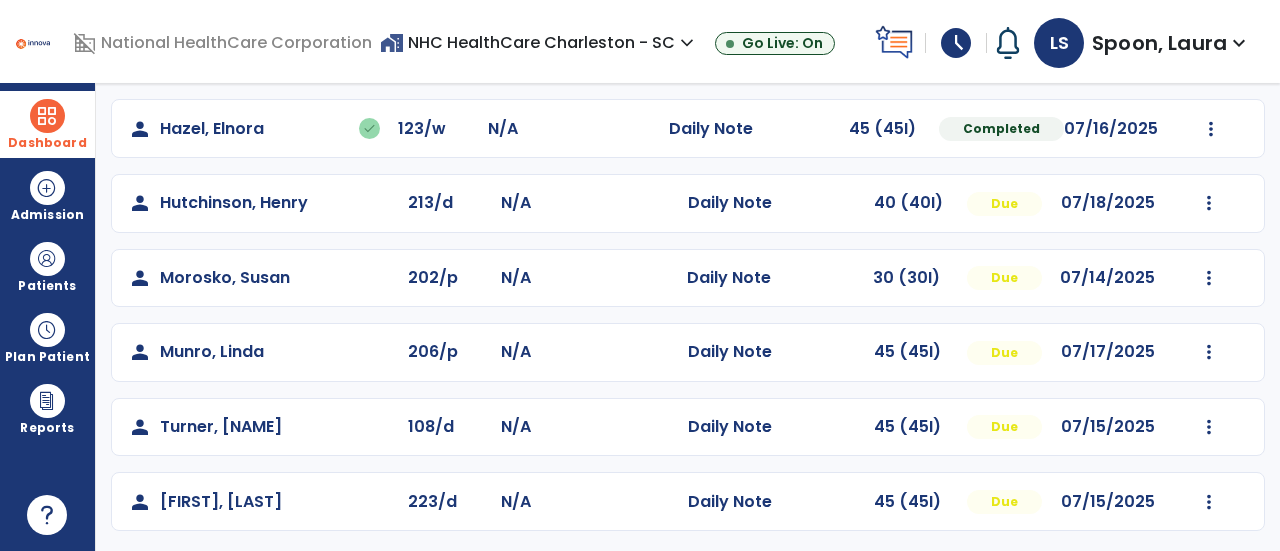 click on "Mark Visit As Complete   Reset Note   Open Document   G + C Mins" 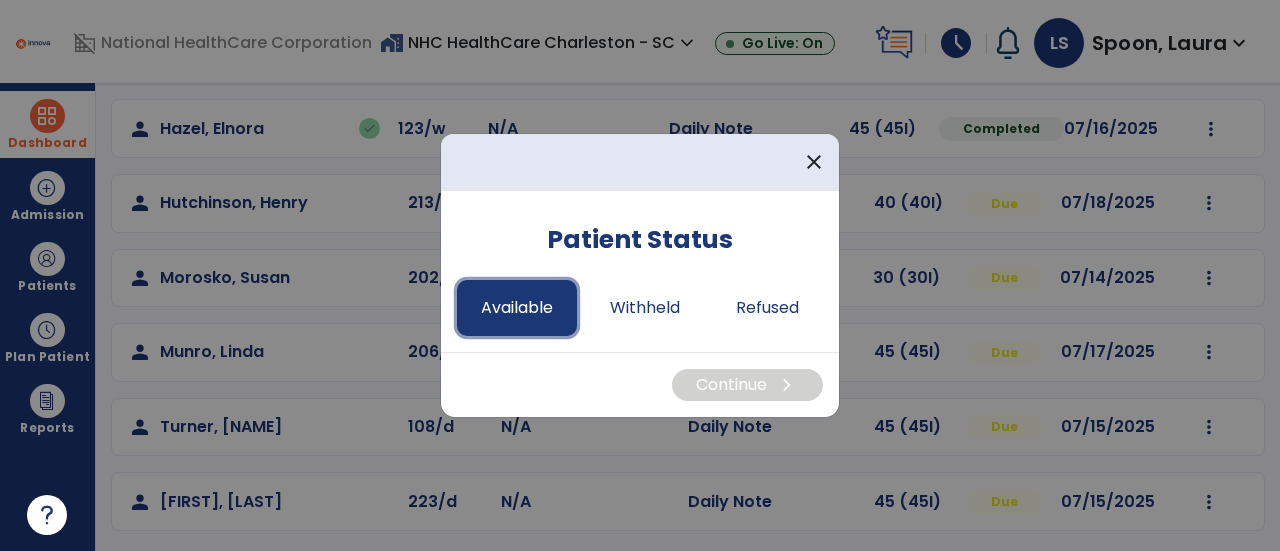 click on "Available" at bounding box center (517, 308) 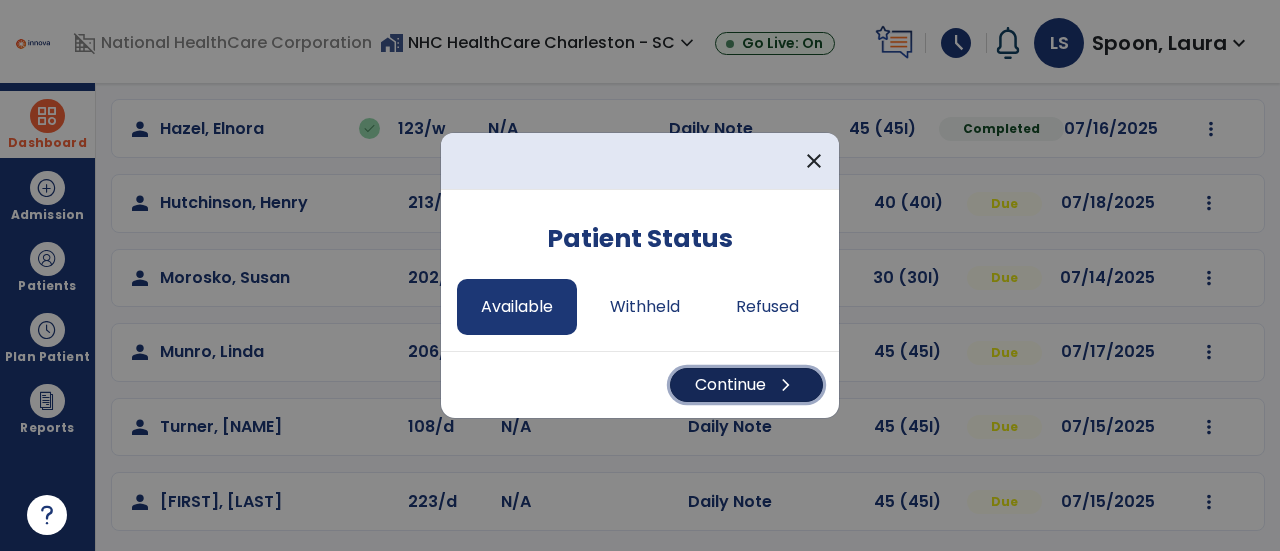 click on "Continue   chevron_right" at bounding box center (746, 385) 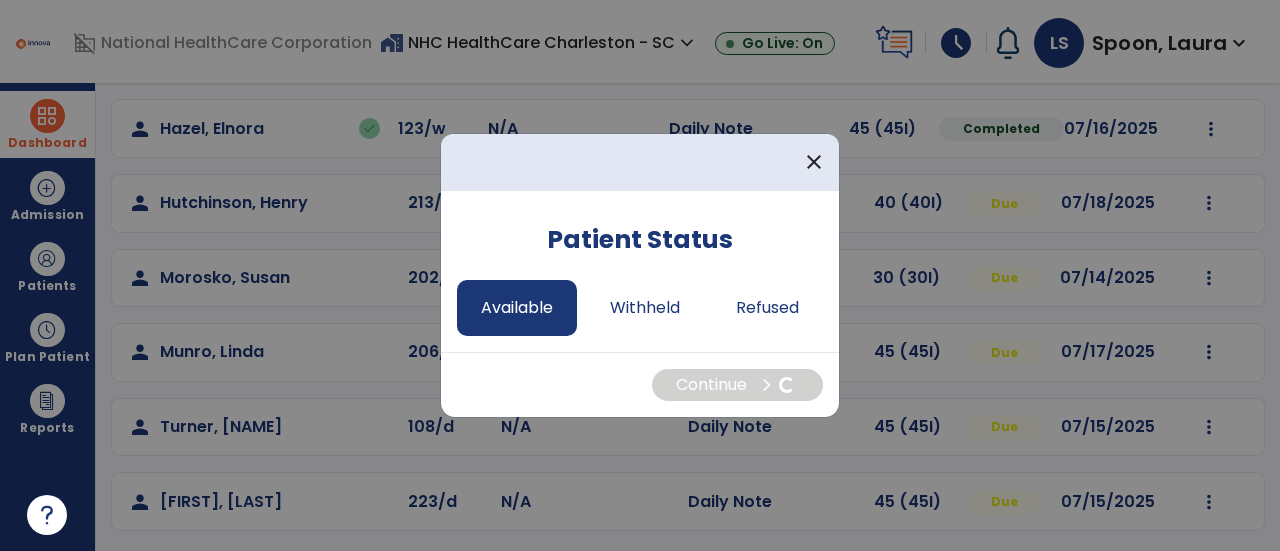 select on "*" 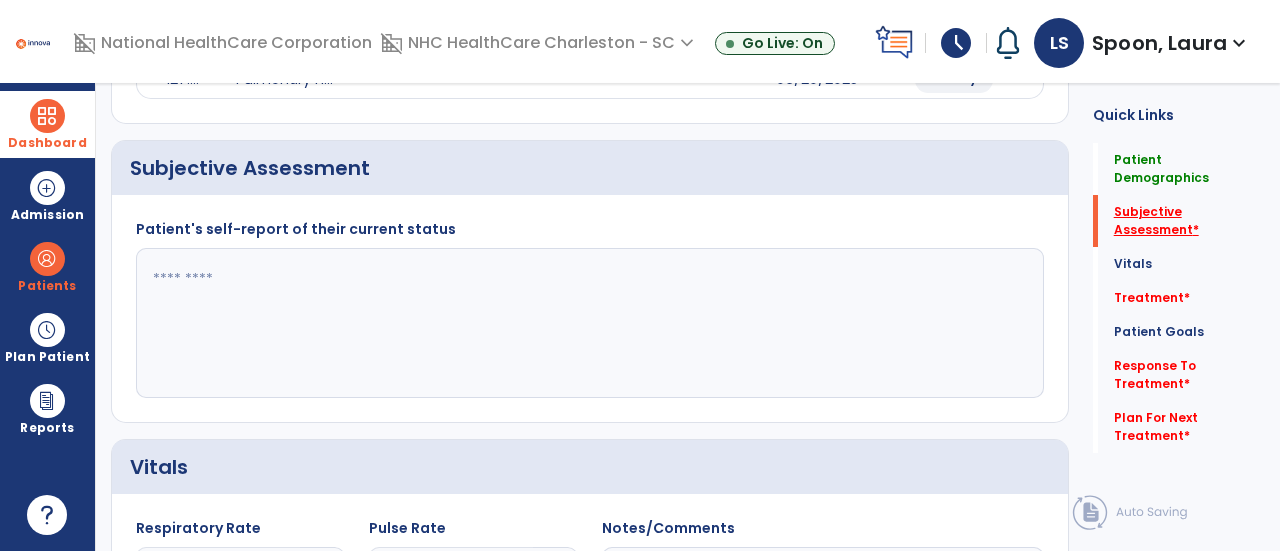 click on "Subjective Assessment   *" 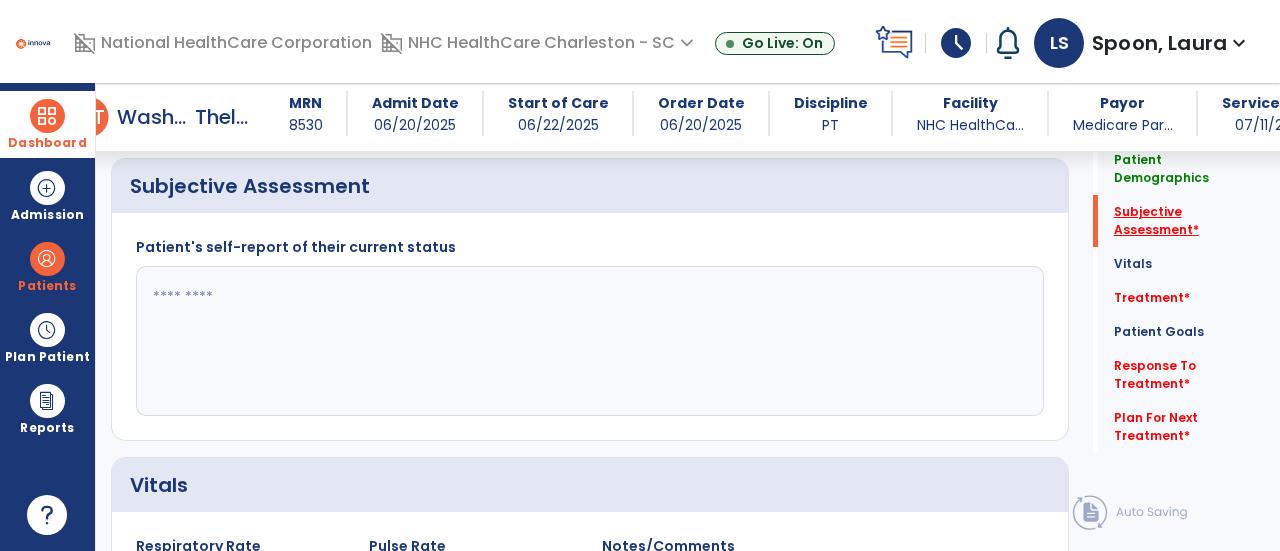 scroll, scrollTop: 369, scrollLeft: 0, axis: vertical 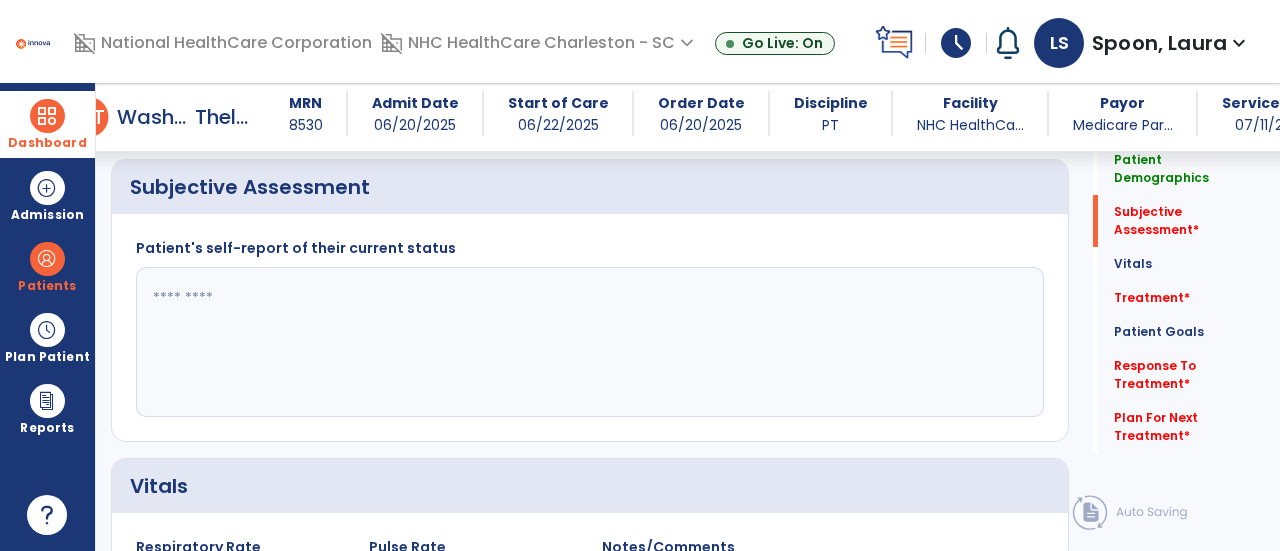 click 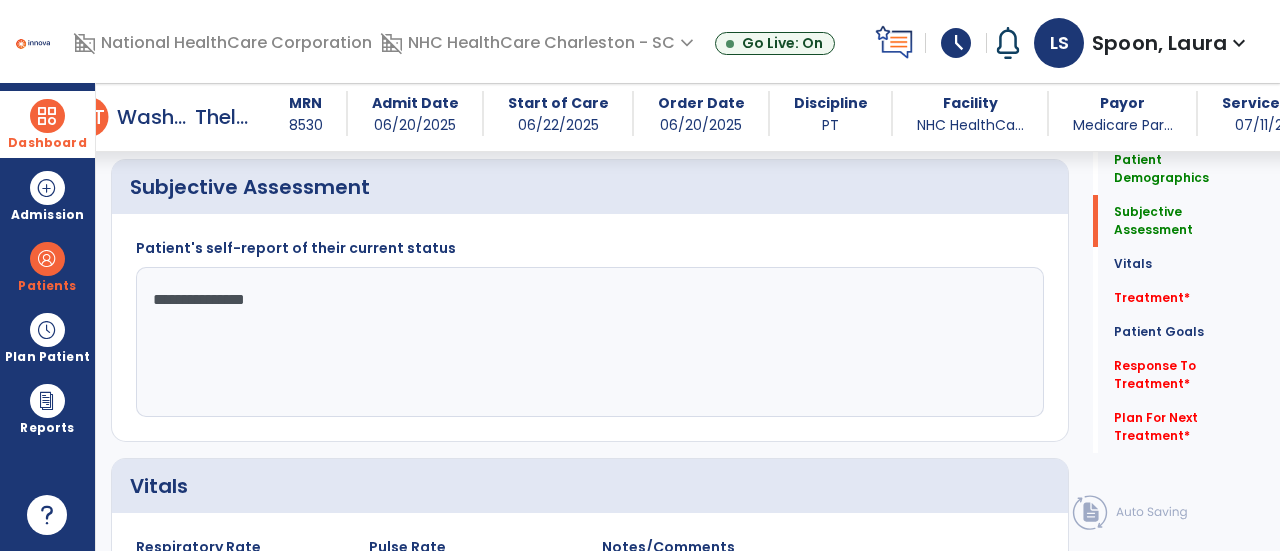 click on "**********" 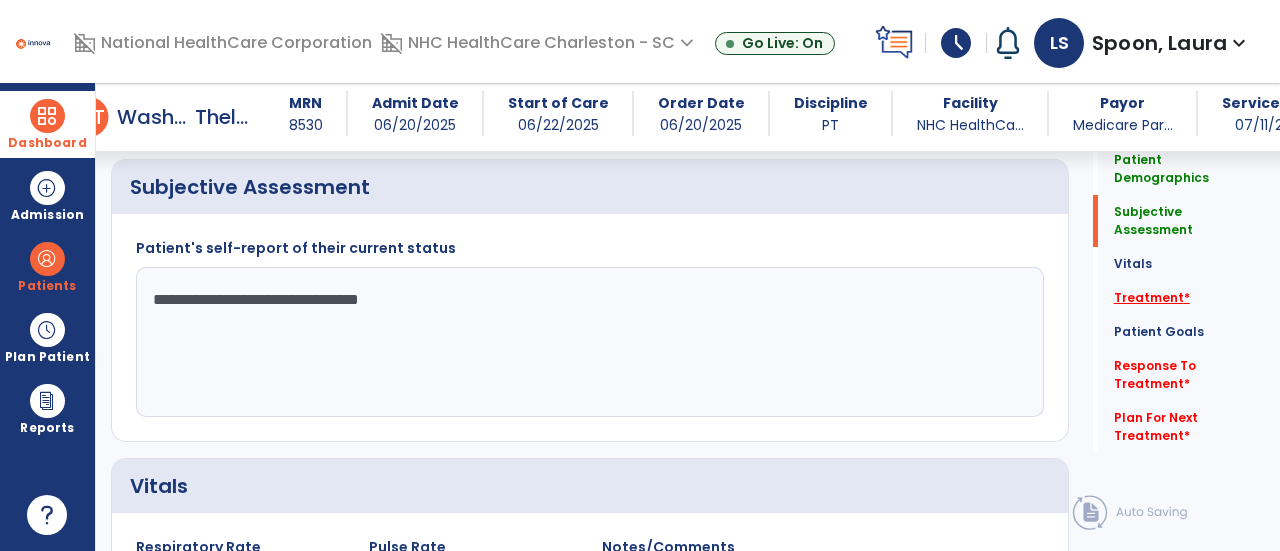 type on "**********" 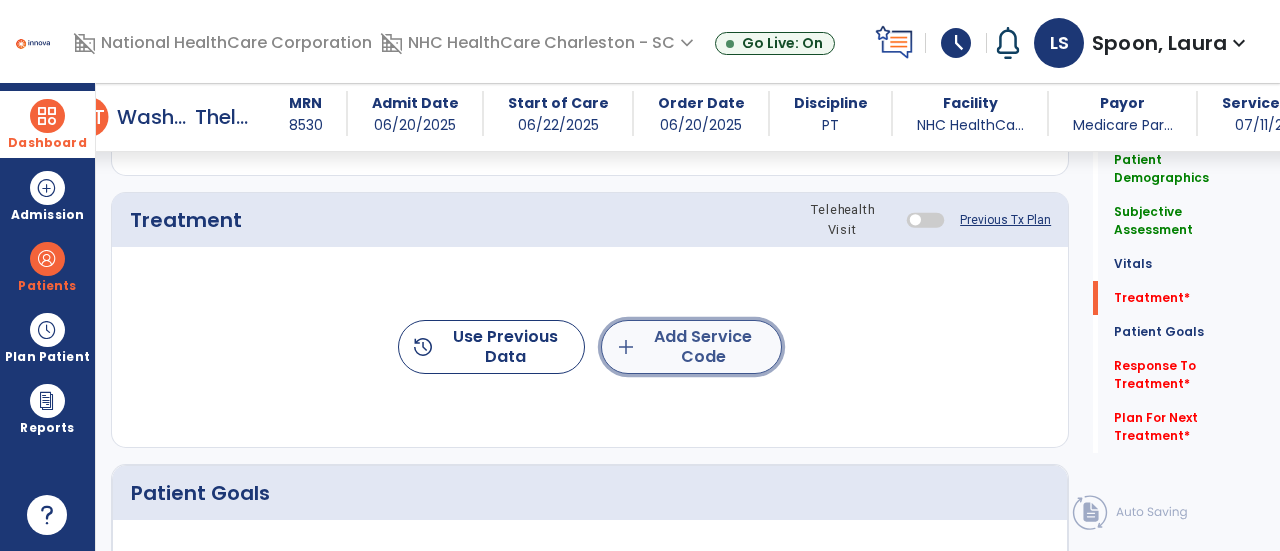 click on "add  Add Service Code" 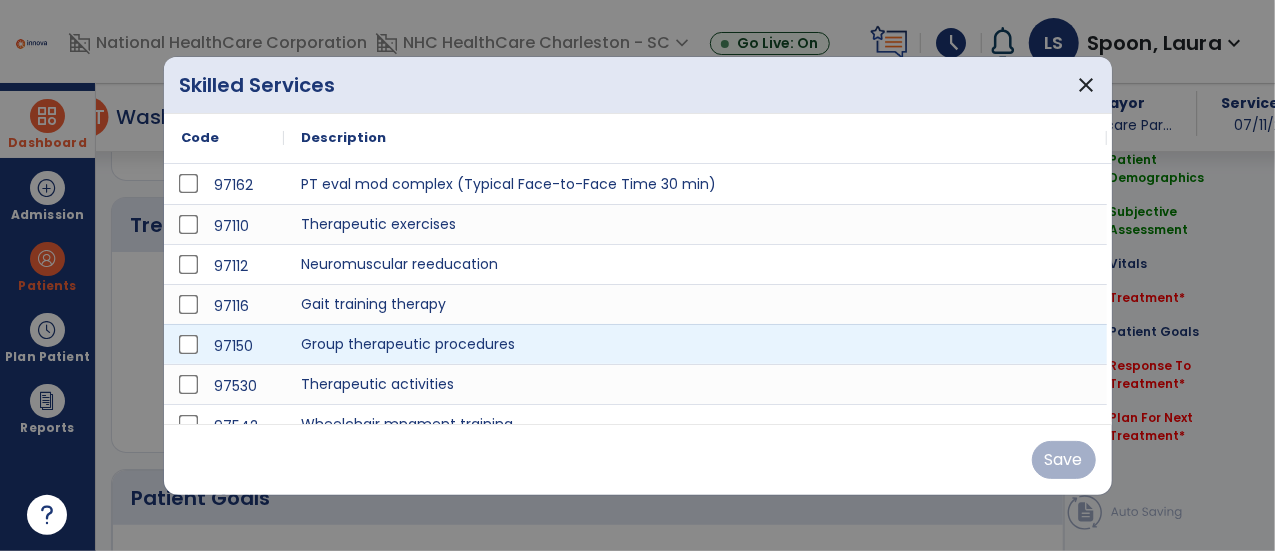 scroll, scrollTop: 1057, scrollLeft: 0, axis: vertical 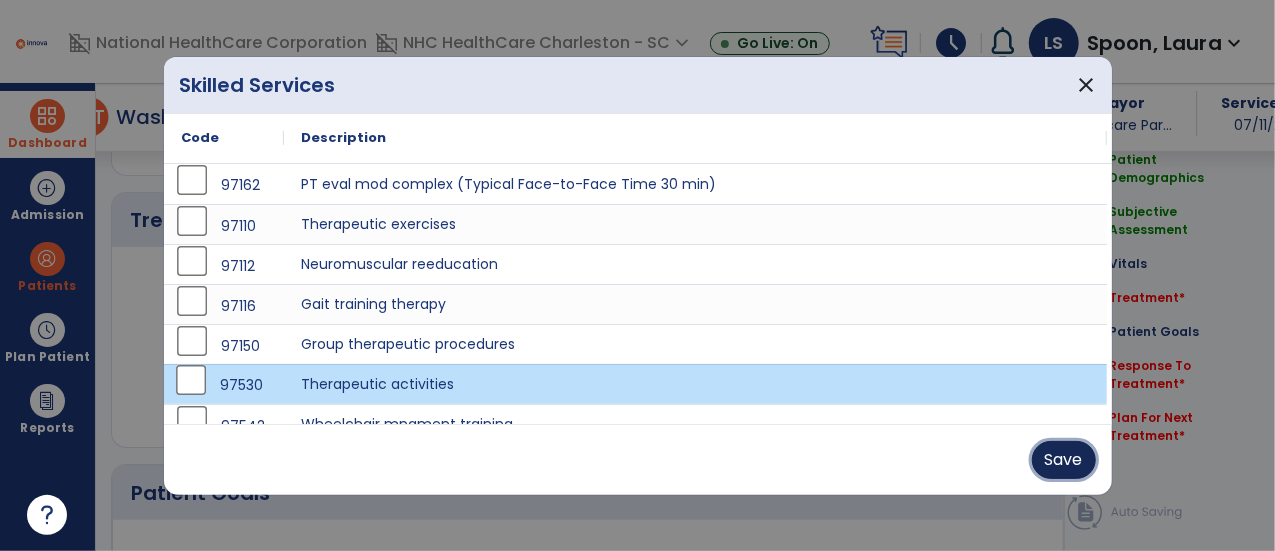 click on "Save" at bounding box center [1064, 460] 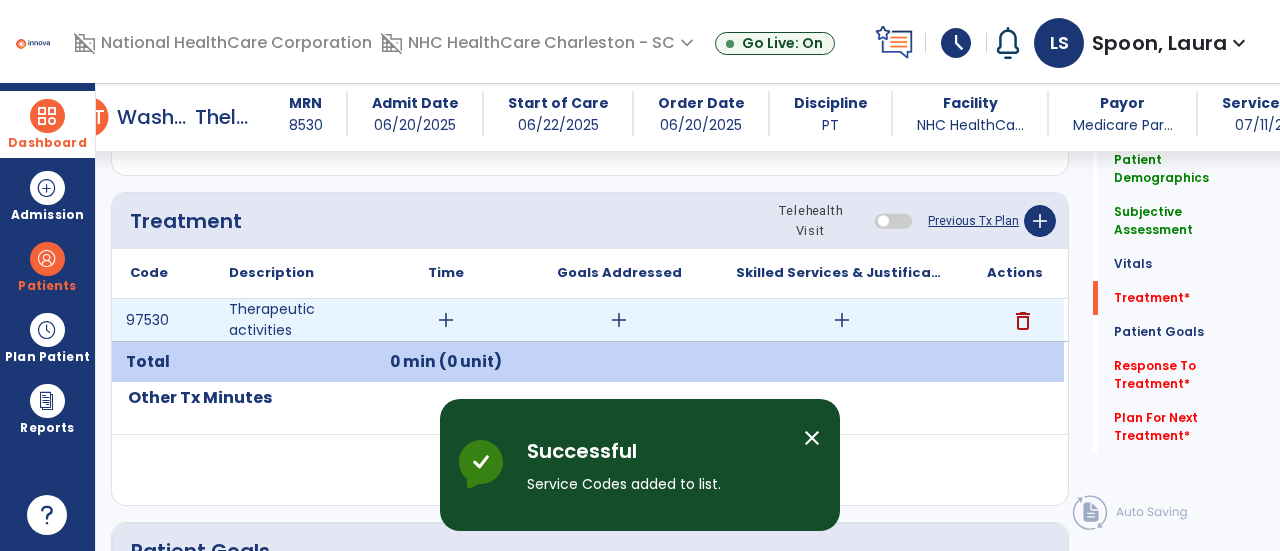 click on "add" at bounding box center (446, 320) 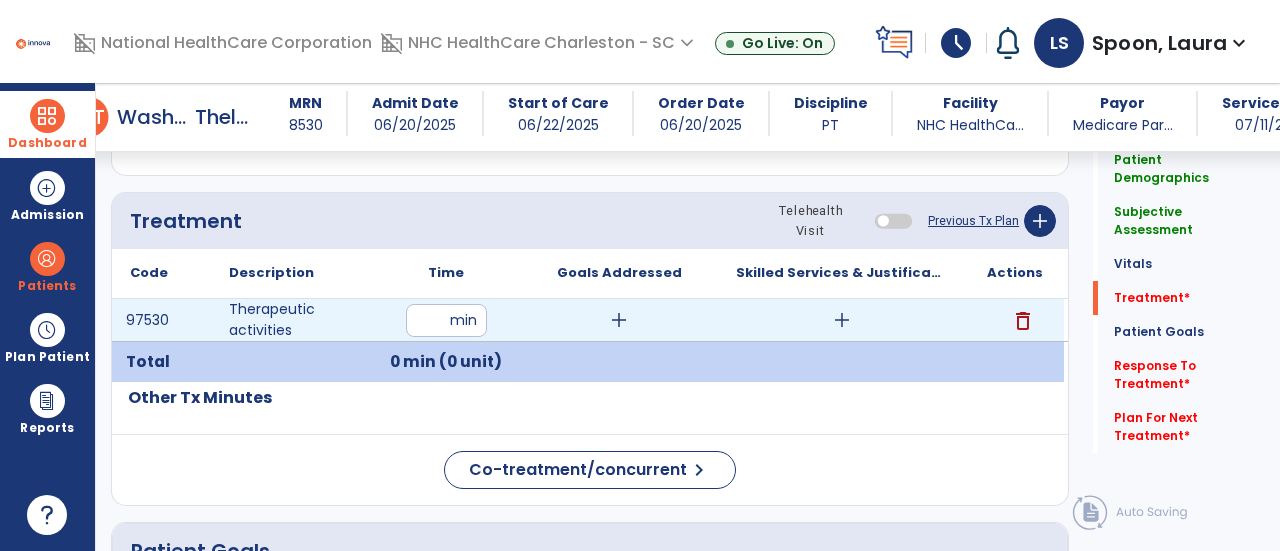 type on "**" 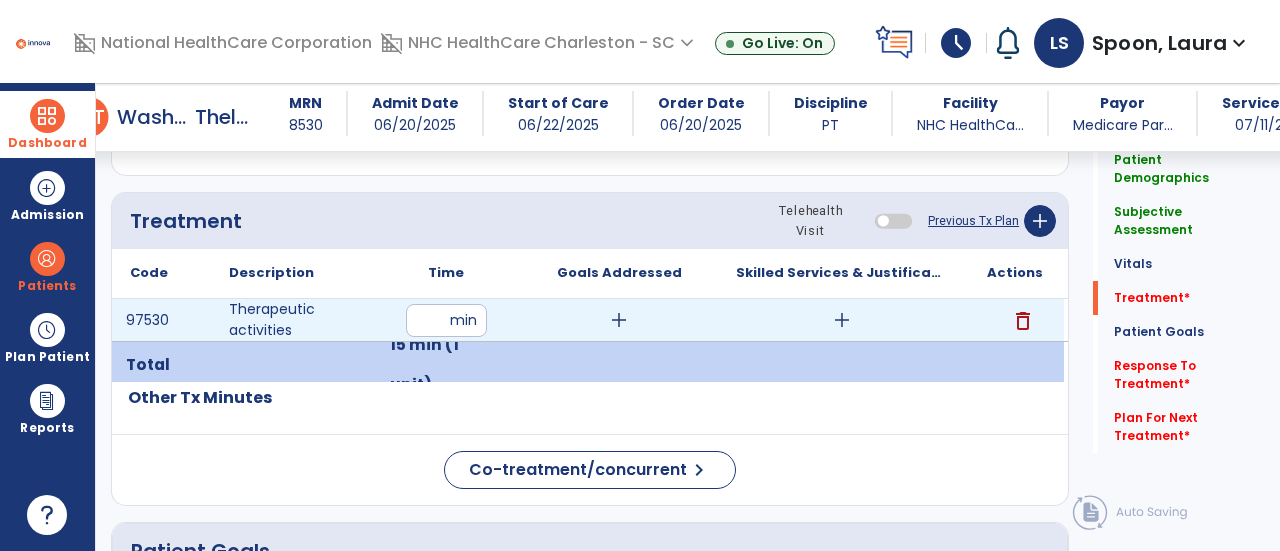 click on "add" at bounding box center [842, 320] 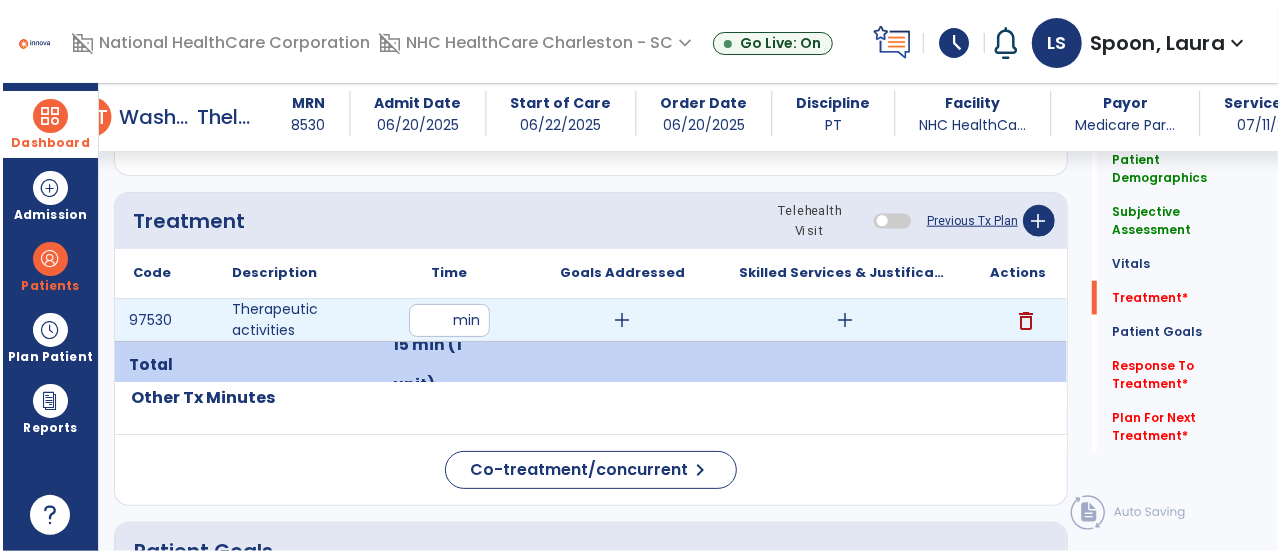 scroll, scrollTop: 1057, scrollLeft: 0, axis: vertical 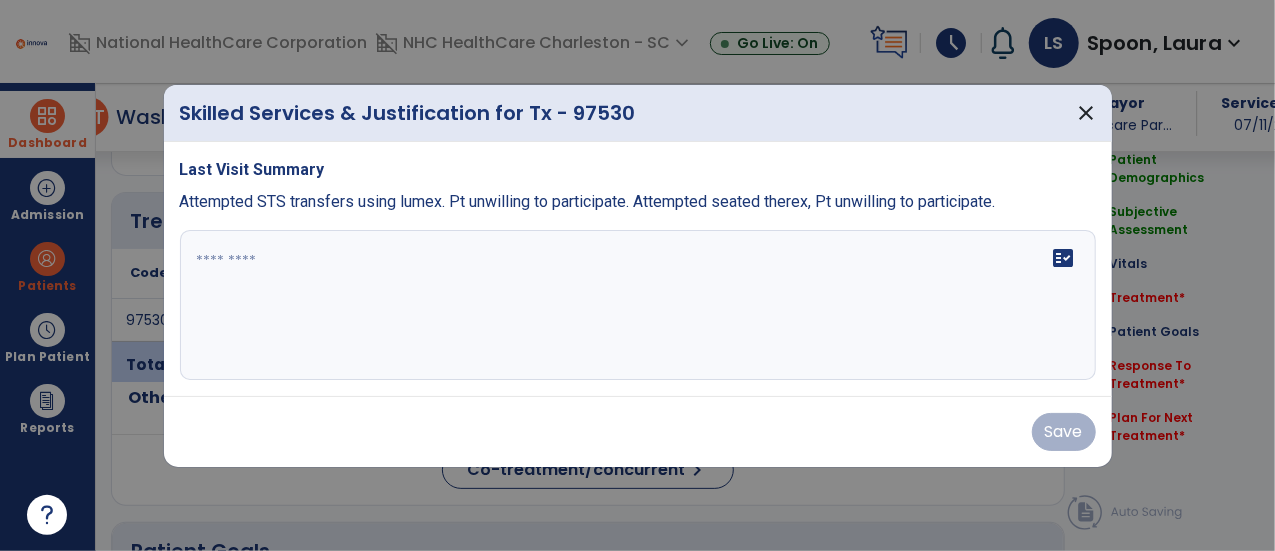 click at bounding box center (638, 305) 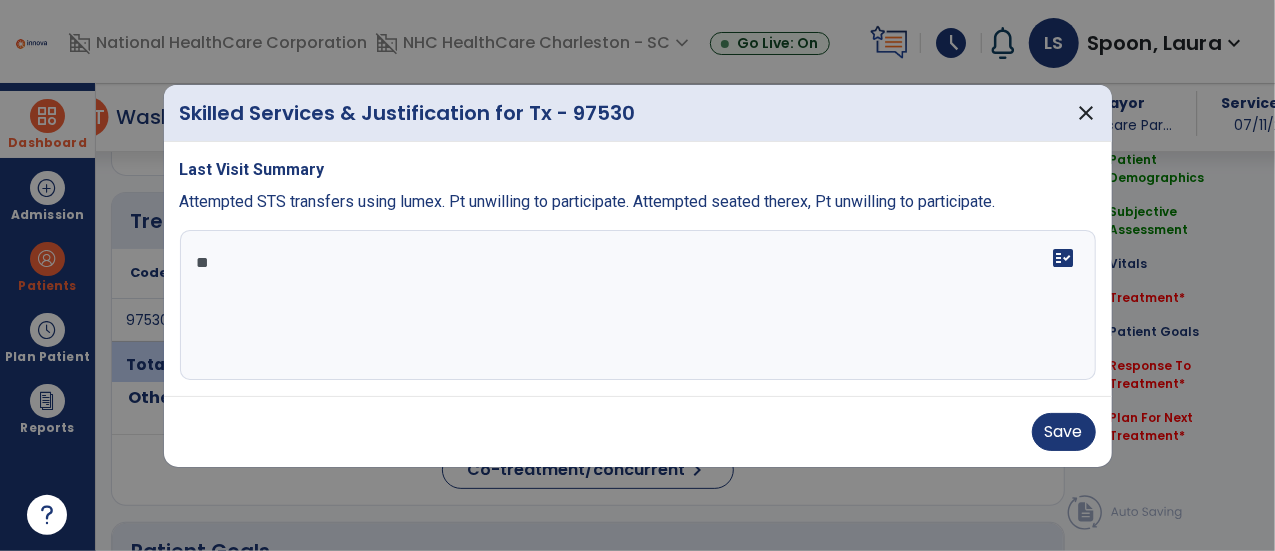 type on "*" 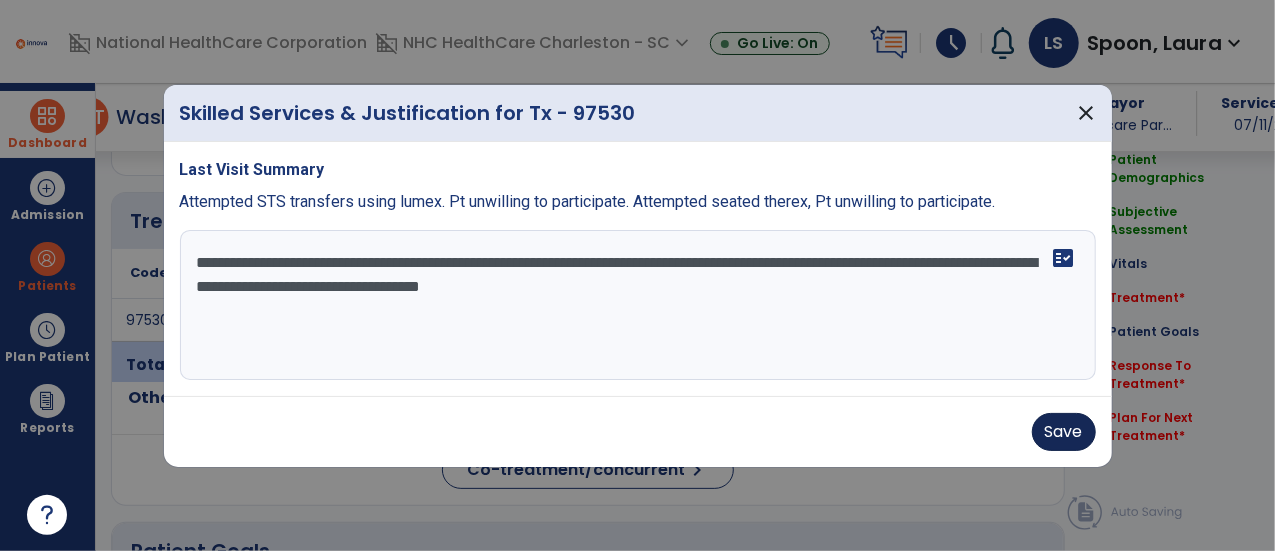 type on "**********" 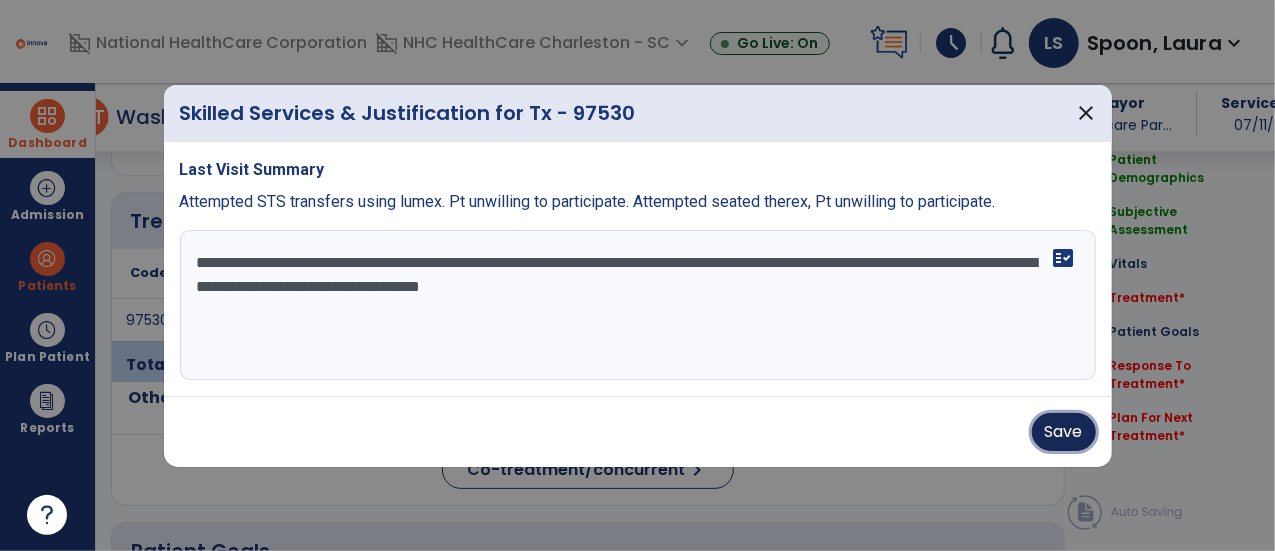 click on "Save" at bounding box center (1064, 432) 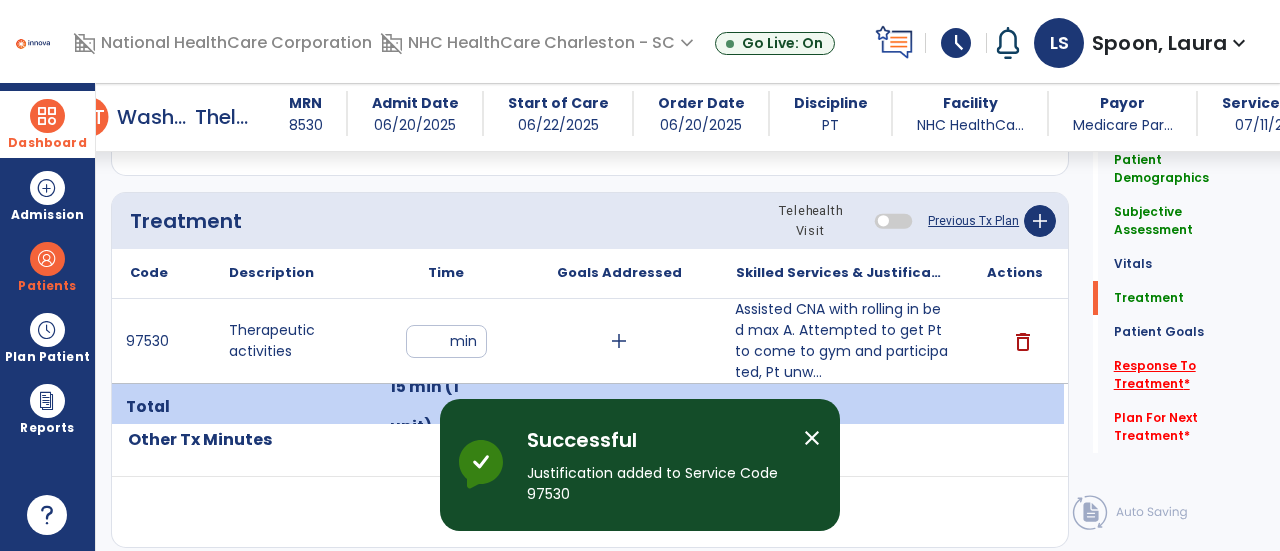 click on "Response To Treatment   *" 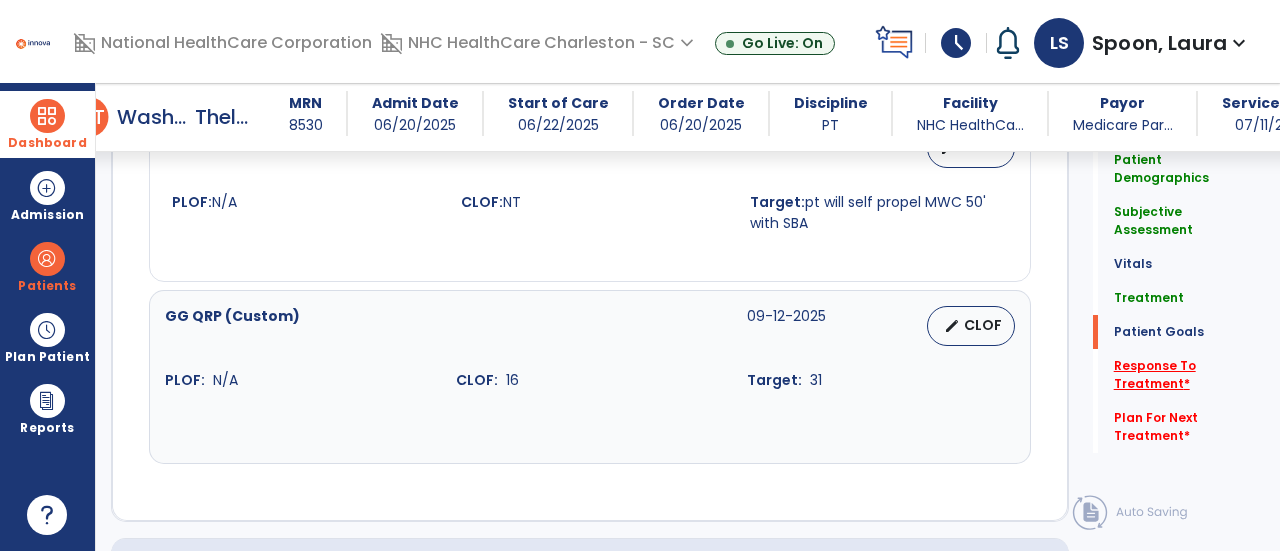 scroll, scrollTop: 2524, scrollLeft: 0, axis: vertical 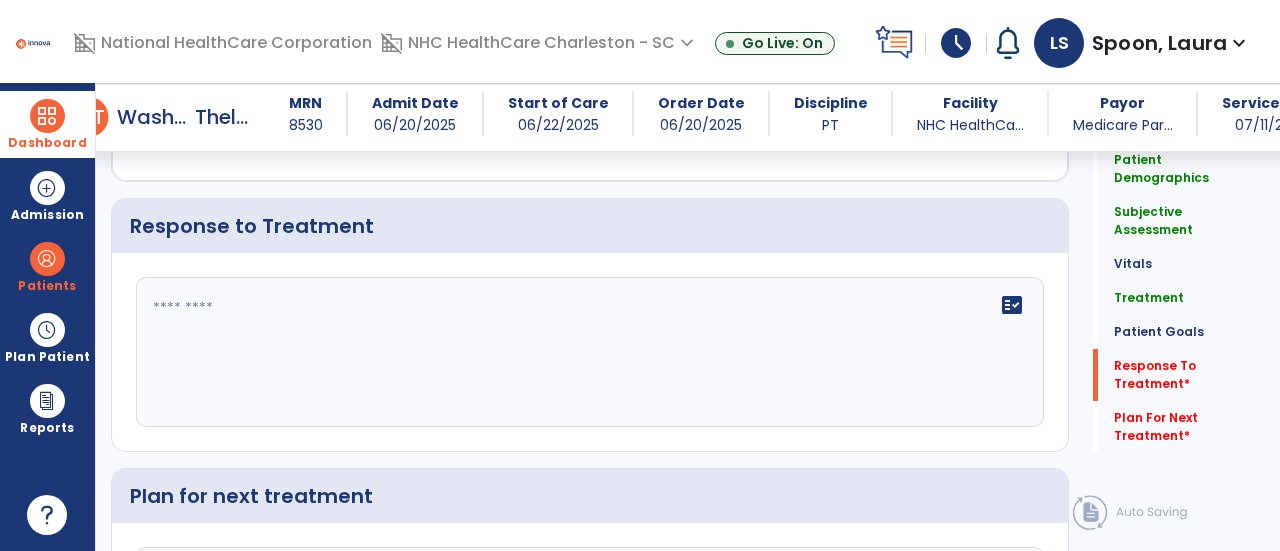 click on "fact_check" 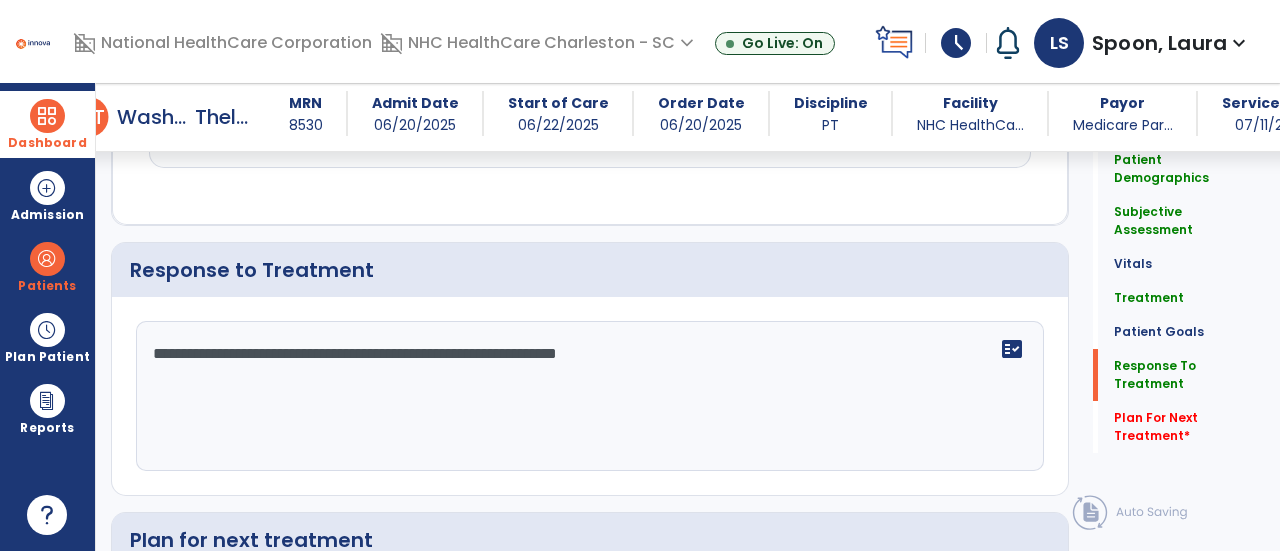 scroll, scrollTop: 2524, scrollLeft: 0, axis: vertical 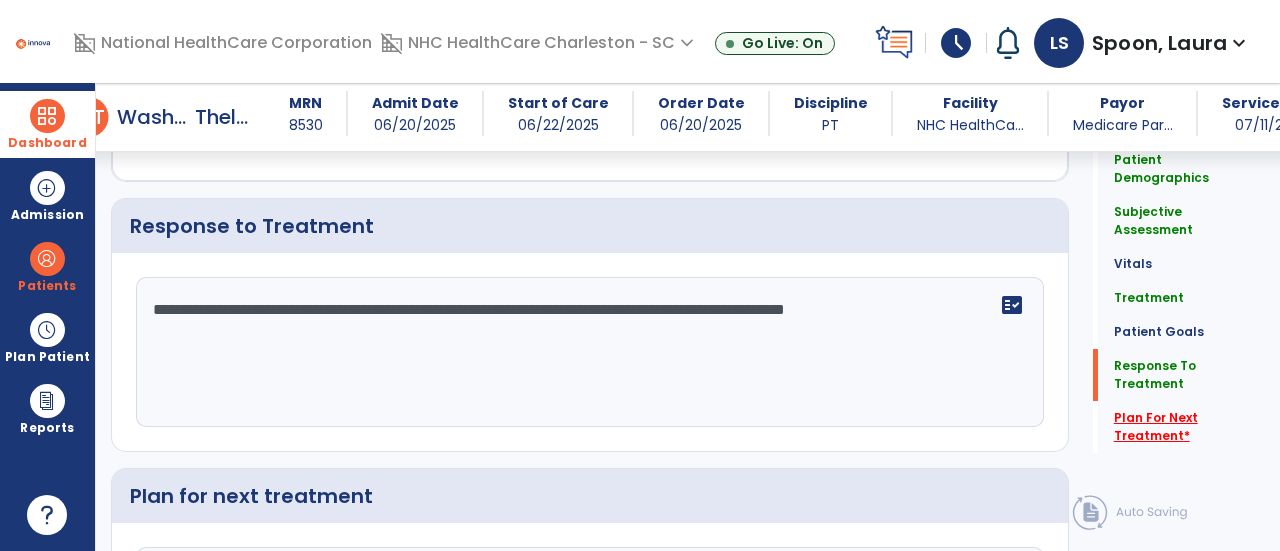 type on "**********" 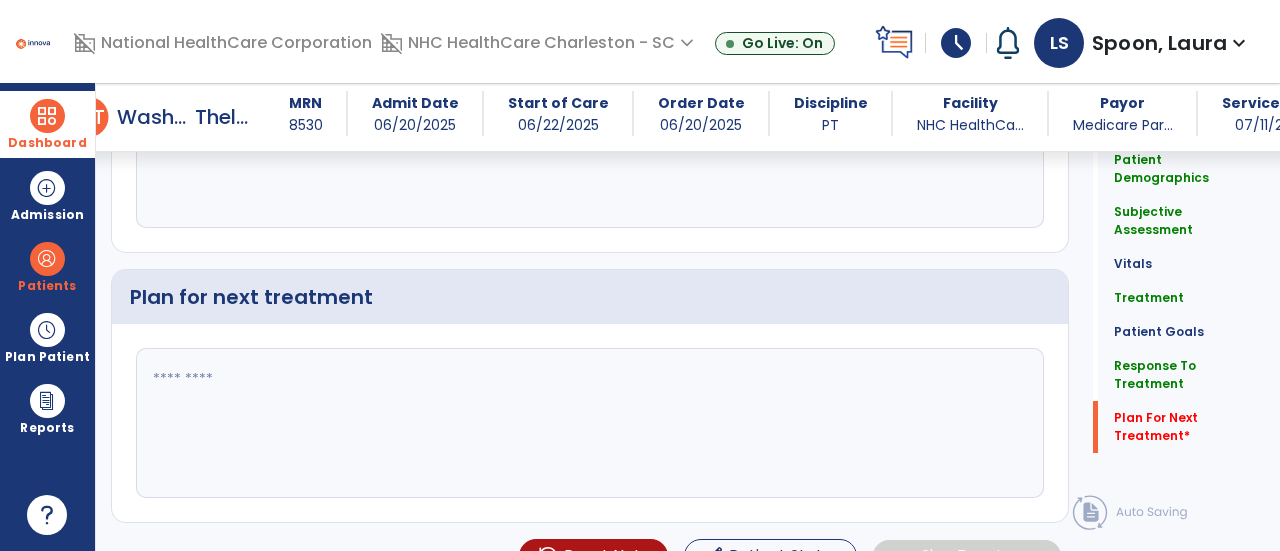 scroll, scrollTop: 2750, scrollLeft: 0, axis: vertical 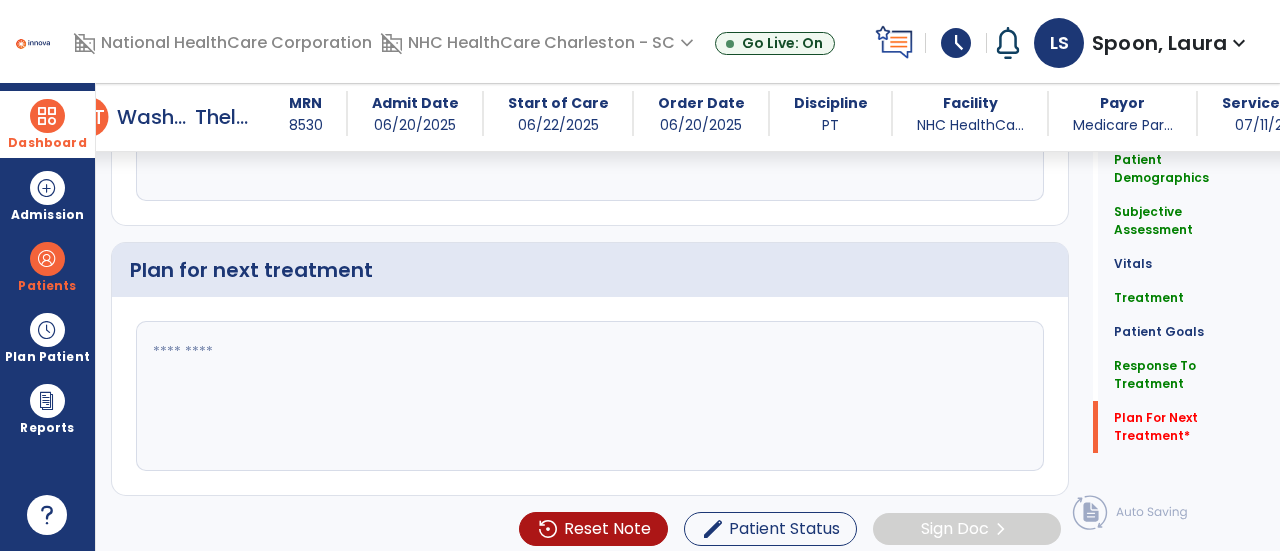 click 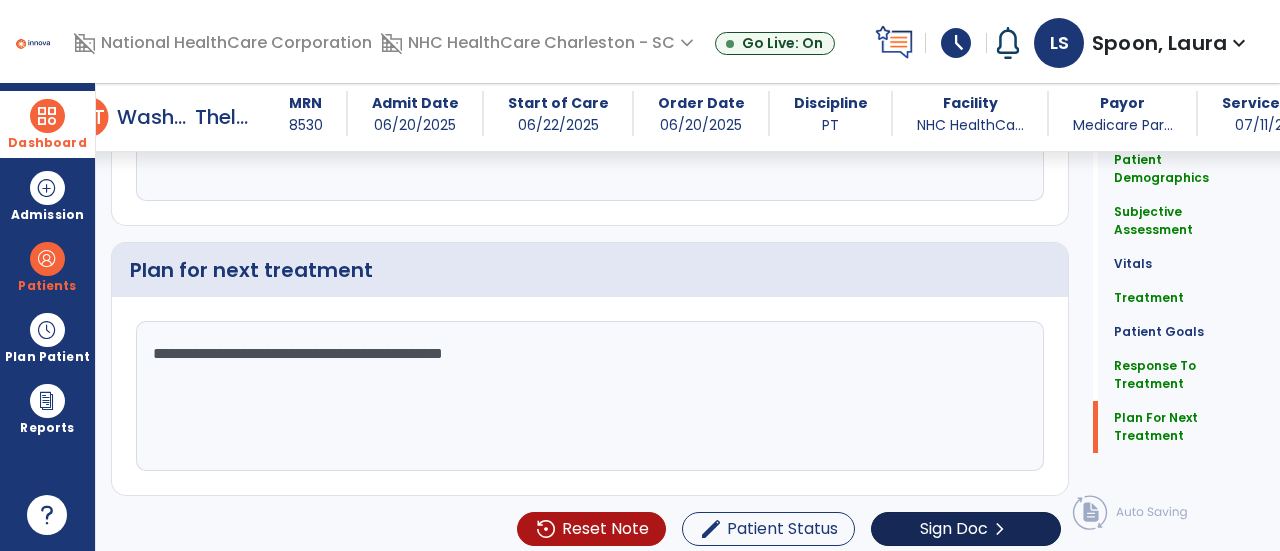 type on "**********" 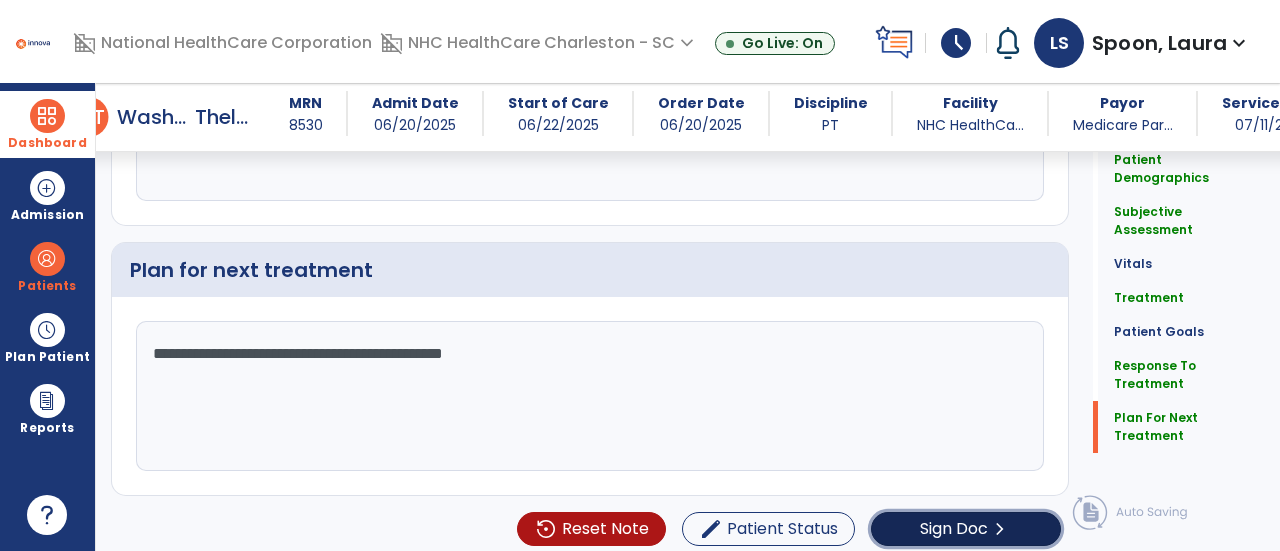 click on "Sign Doc" 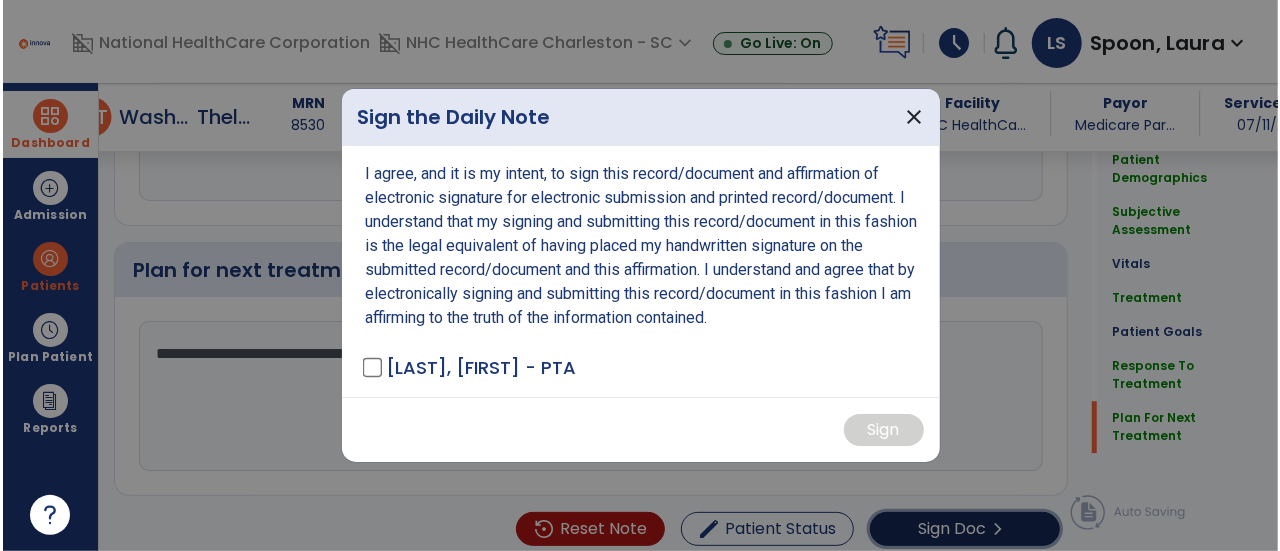 scroll, scrollTop: 2750, scrollLeft: 0, axis: vertical 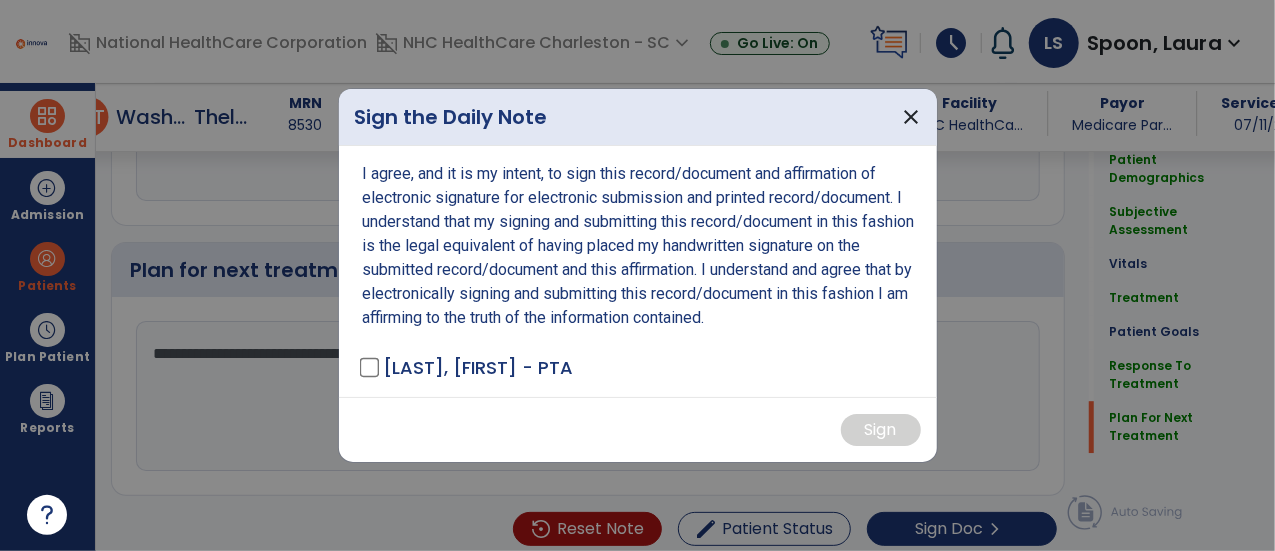 click on "I agree, and it is my intent, to sign this record/document and affirmation of electronic signature for electronic submission and printed record/document. I understand that my signing and submitting this record/document in this fashion is the legal equivalent of having placed my handwritten signature on the submitted record/document and this affirmation. I understand and agree that by electronically signing and submitting this record/document in this fashion I am affirming to the truth of the information contained. [LAST], [FIRST] - PTA" at bounding box center [638, 271] 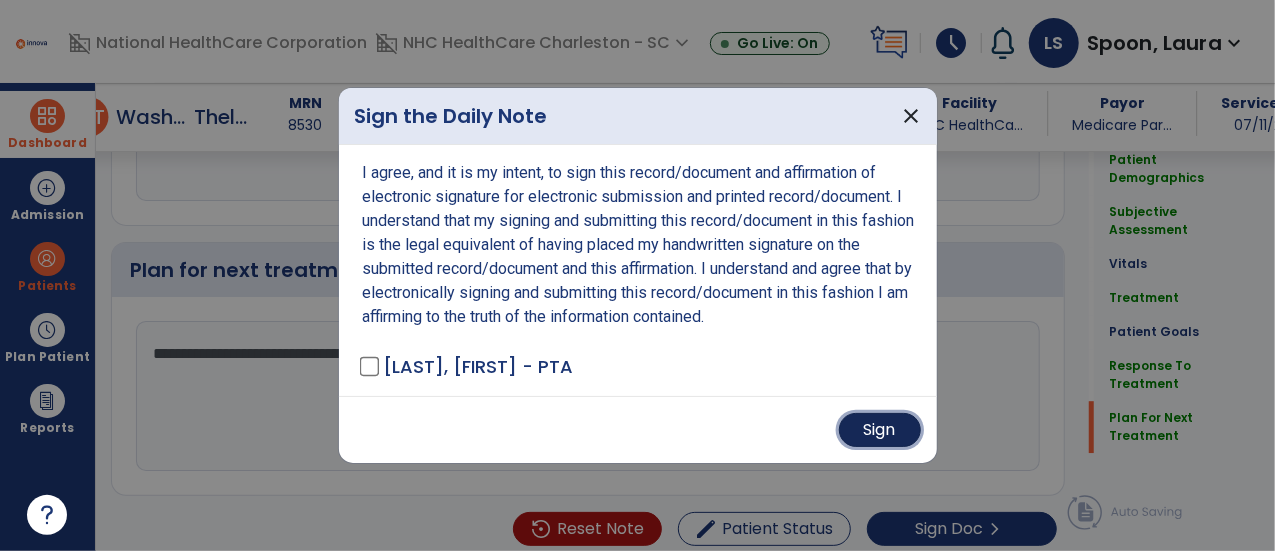 click on "Sign" at bounding box center [880, 430] 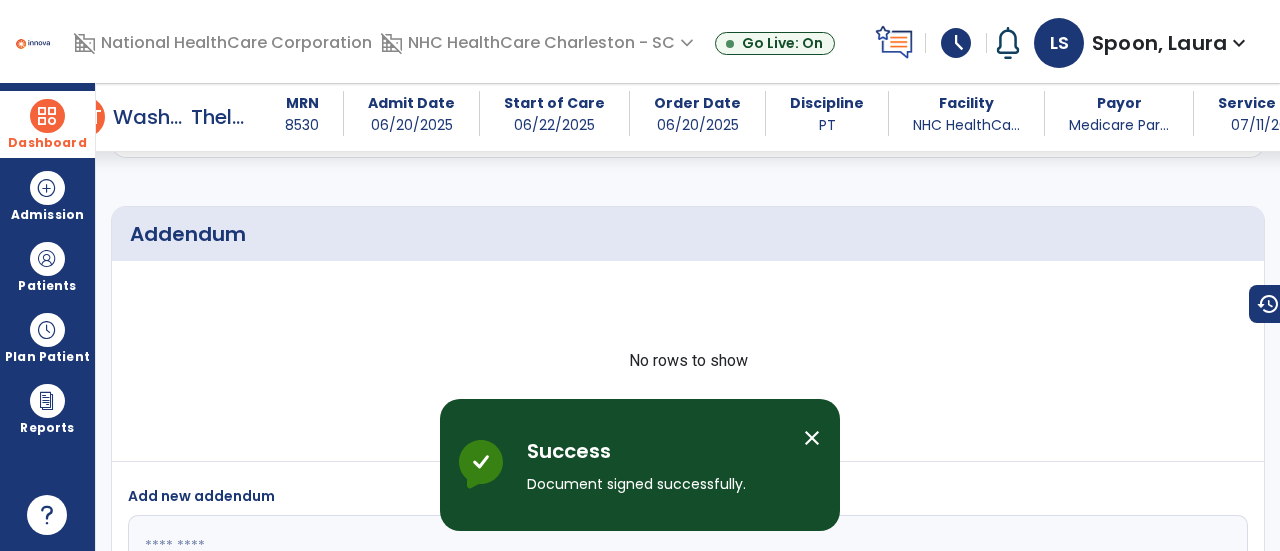 scroll, scrollTop: 3745, scrollLeft: 0, axis: vertical 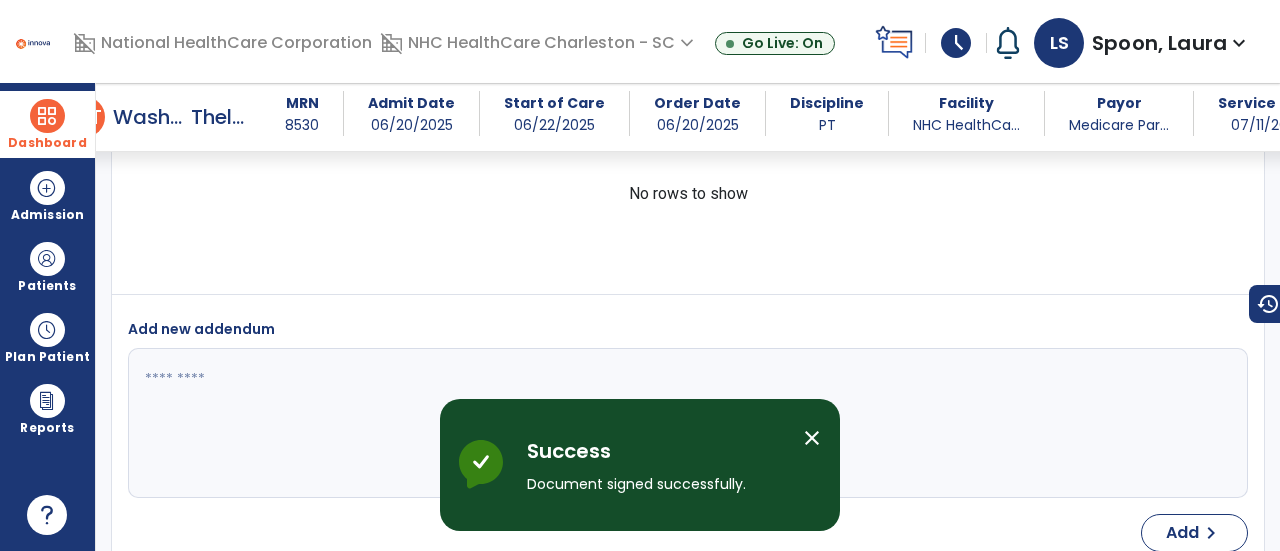 click at bounding box center (47, 116) 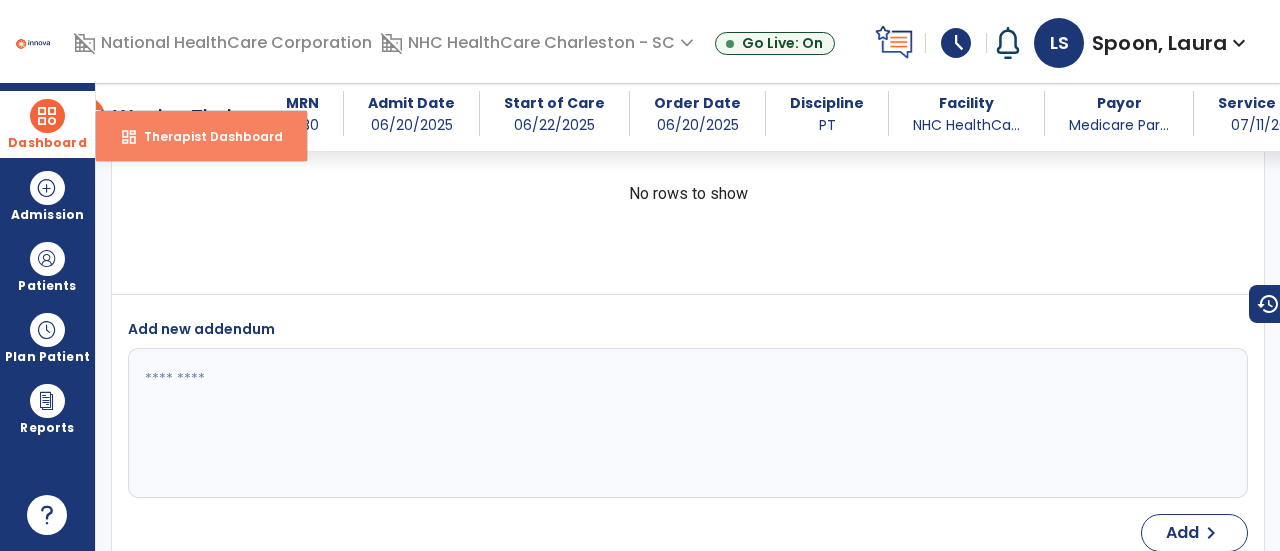 click on "dashboard  Therapist Dashboard" at bounding box center [201, 136] 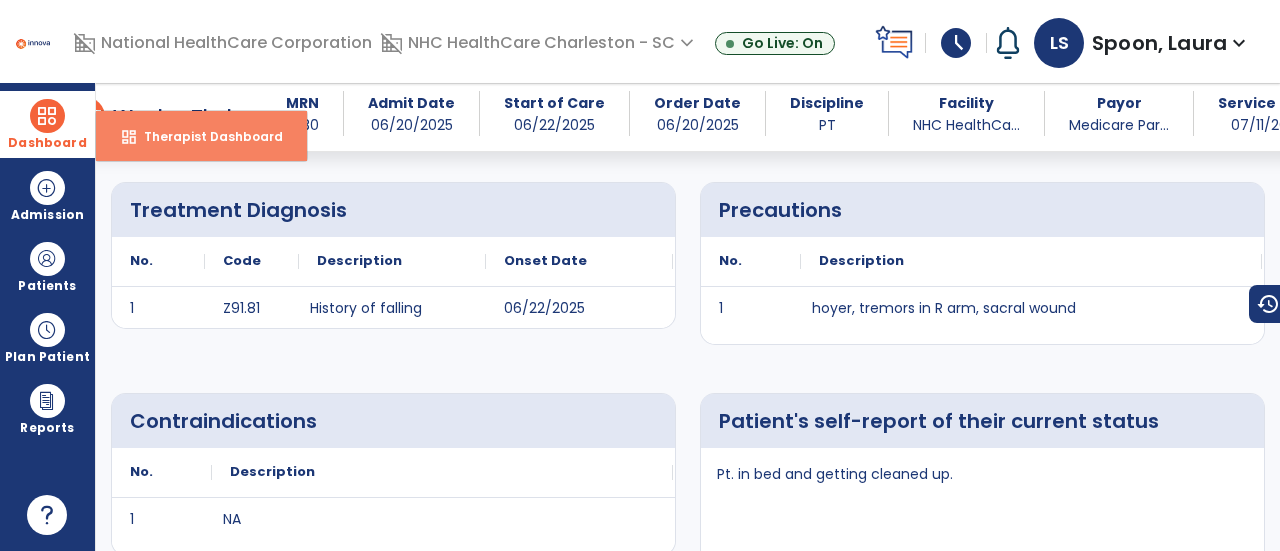select on "****" 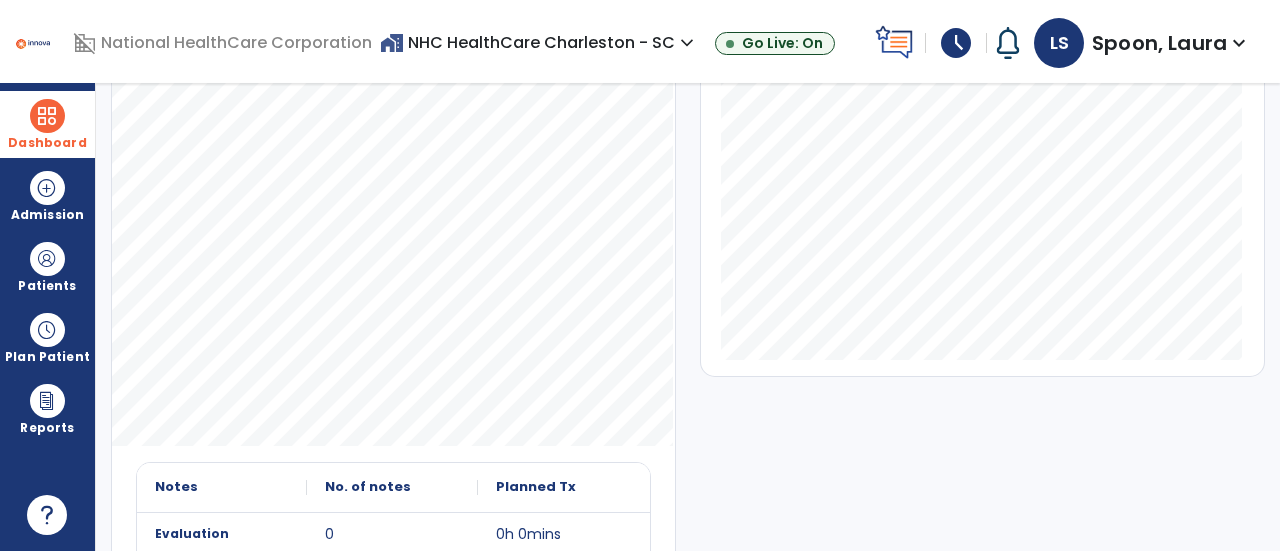 scroll, scrollTop: 0, scrollLeft: 0, axis: both 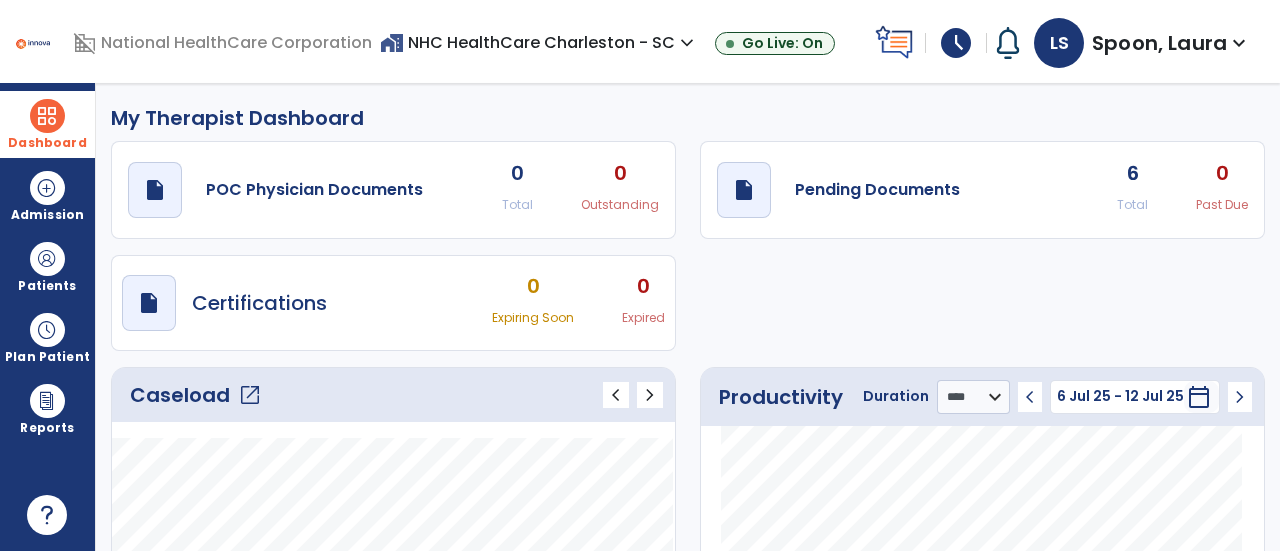 click on "Caseload   open_in_new" 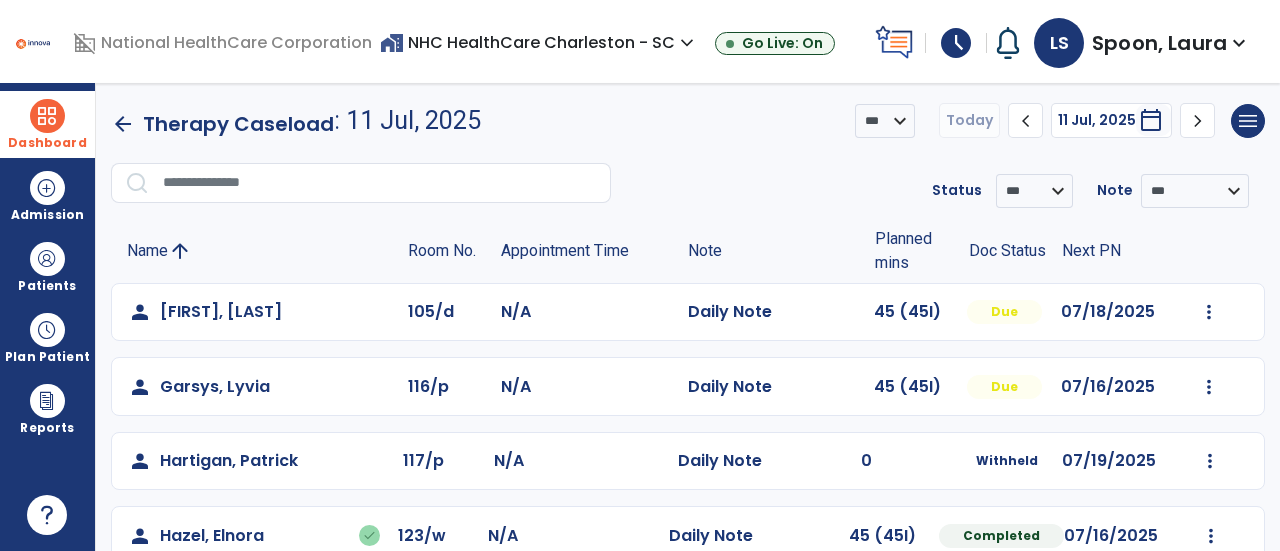 scroll, scrollTop: 100, scrollLeft: 0, axis: vertical 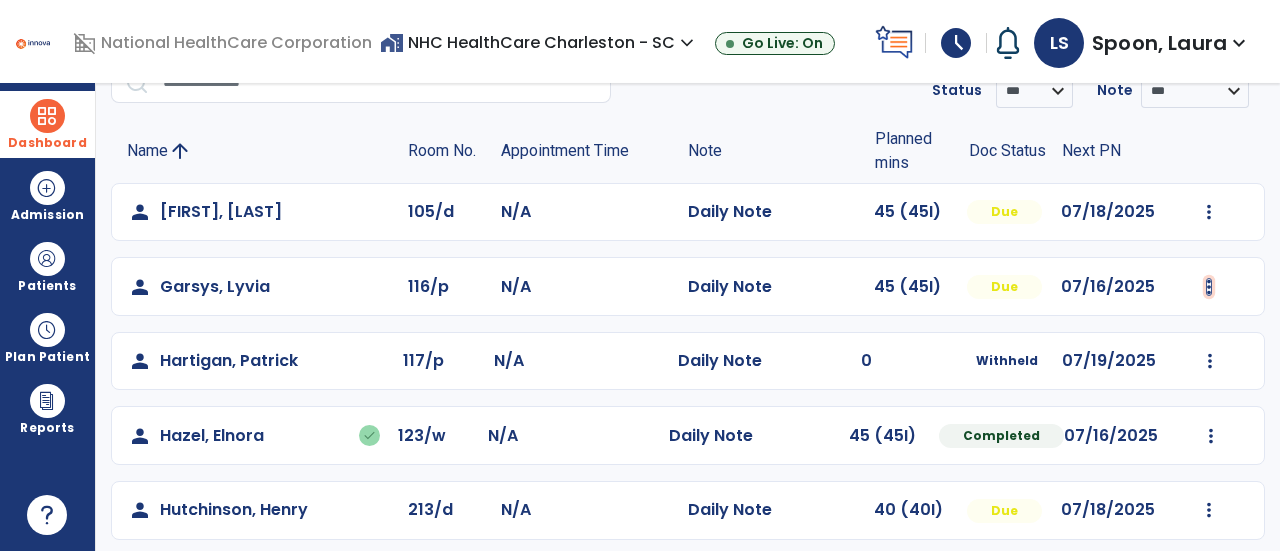 click at bounding box center (1209, 212) 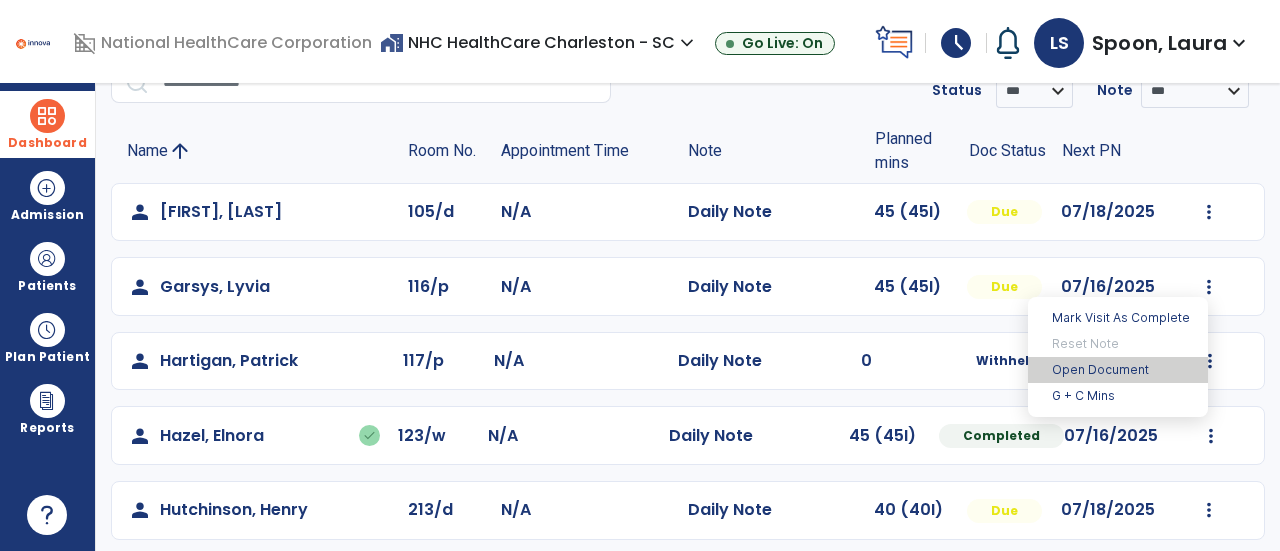 click on "Open Document" at bounding box center [1118, 370] 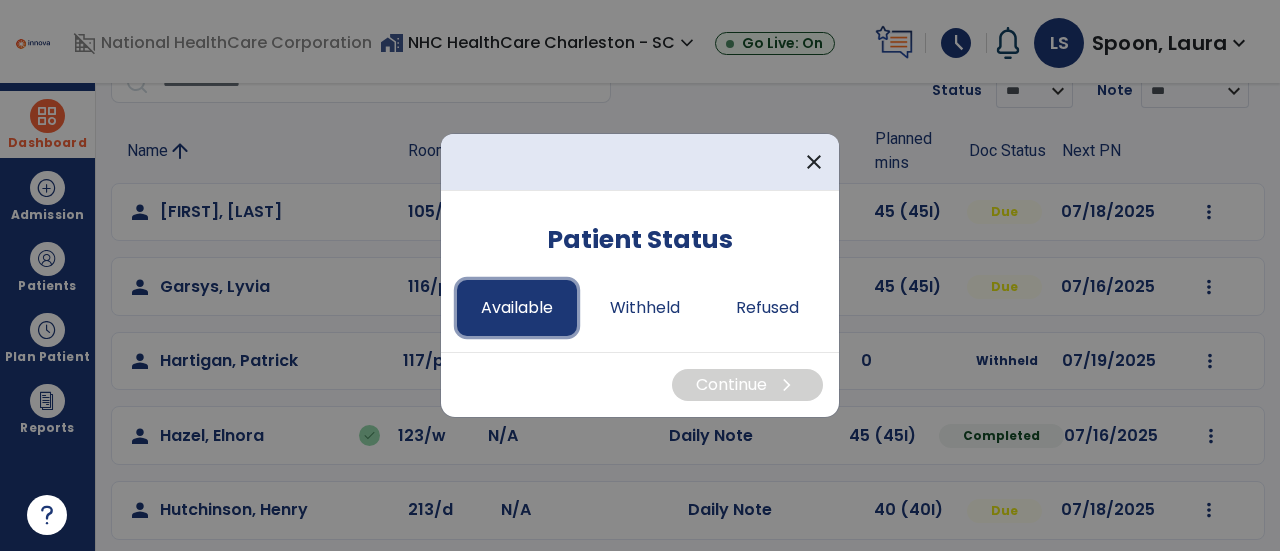 click on "Available" at bounding box center (517, 308) 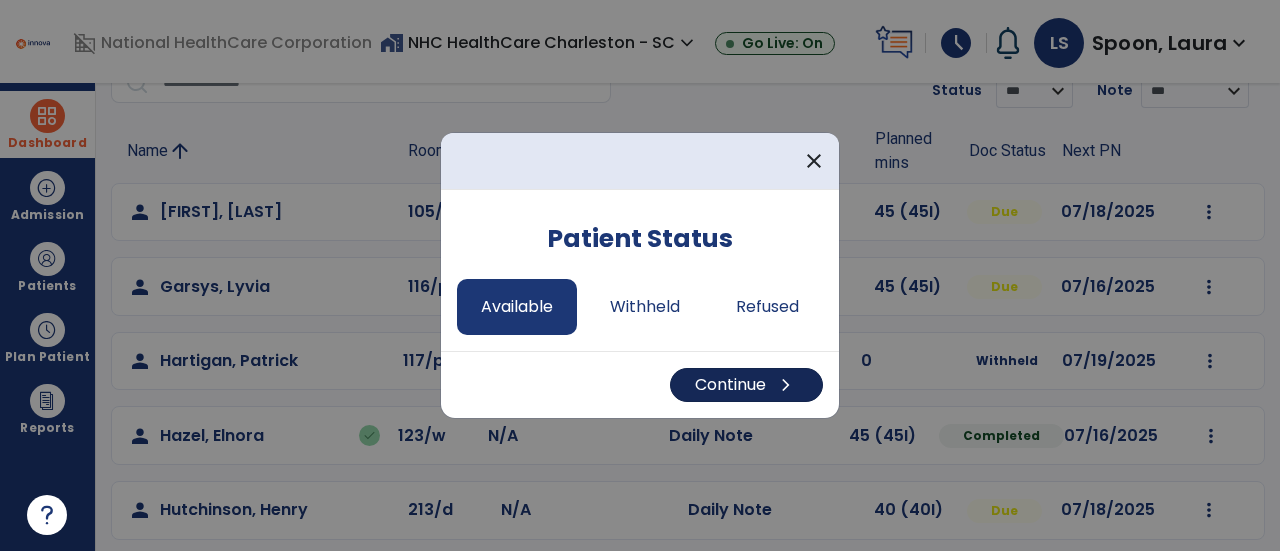 drag, startPoint x: 742, startPoint y: 357, endPoint x: 742, endPoint y: 377, distance: 20 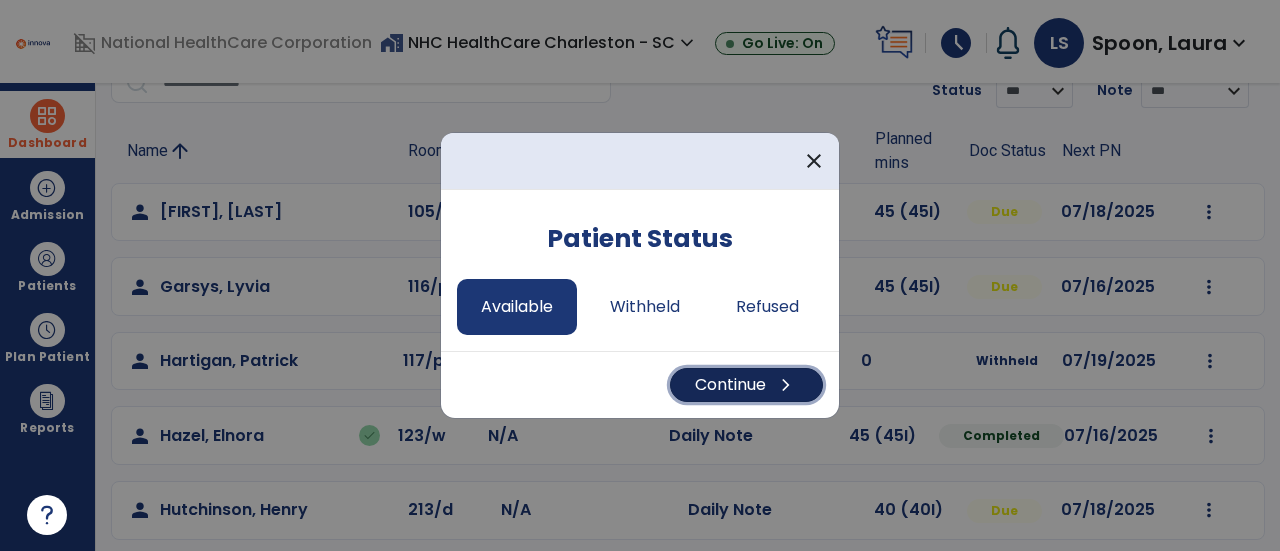 click on "Continue   chevron_right" at bounding box center [746, 385] 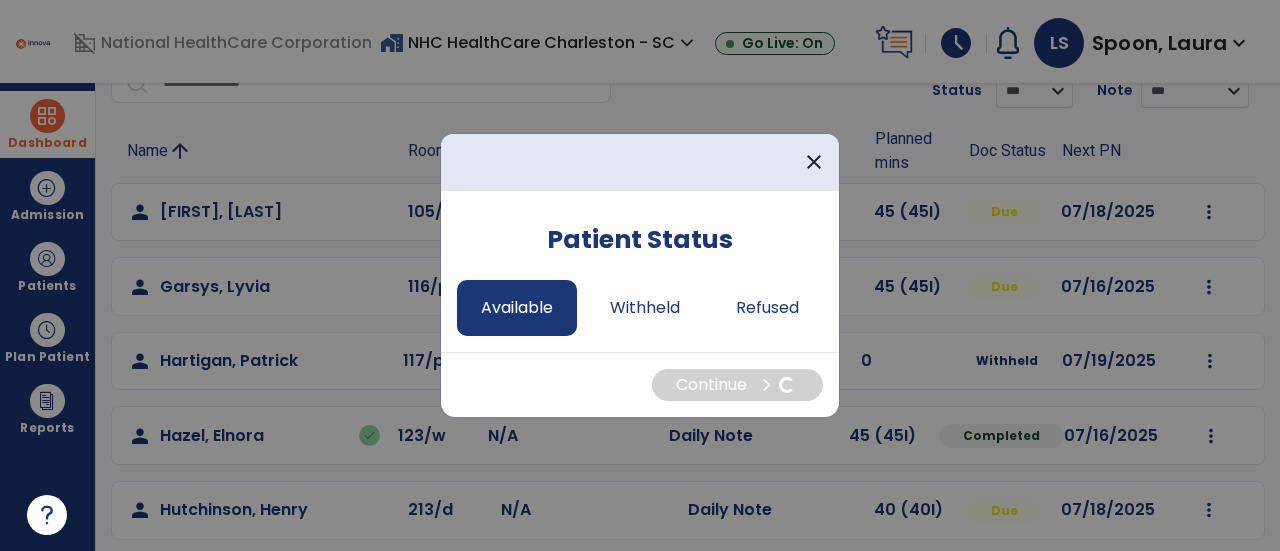select on "*" 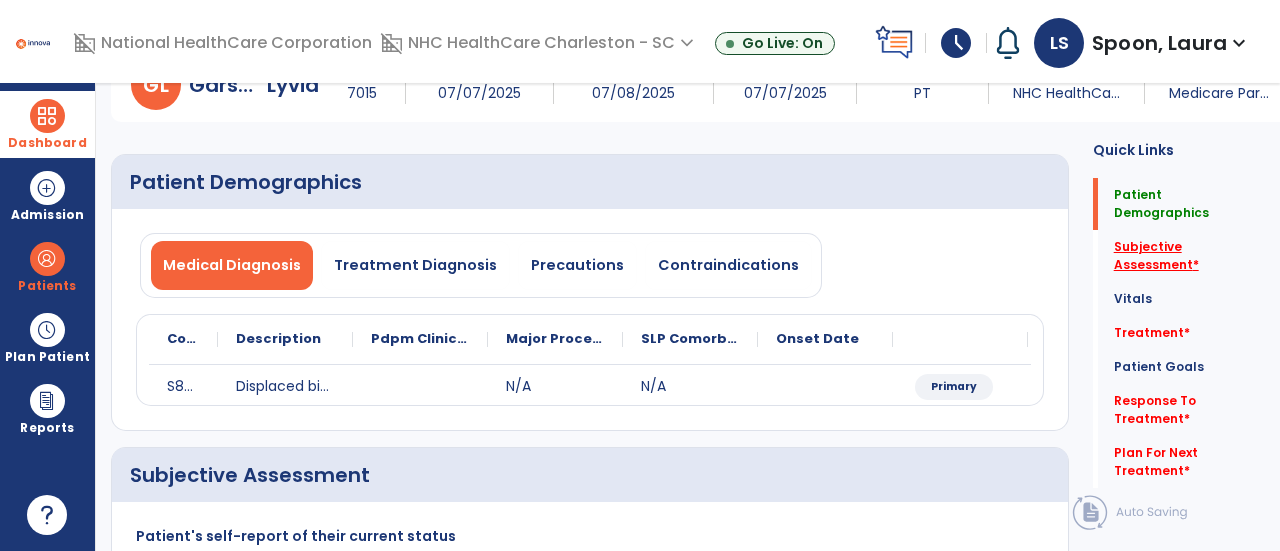 click on "Subjective Assessment   *" 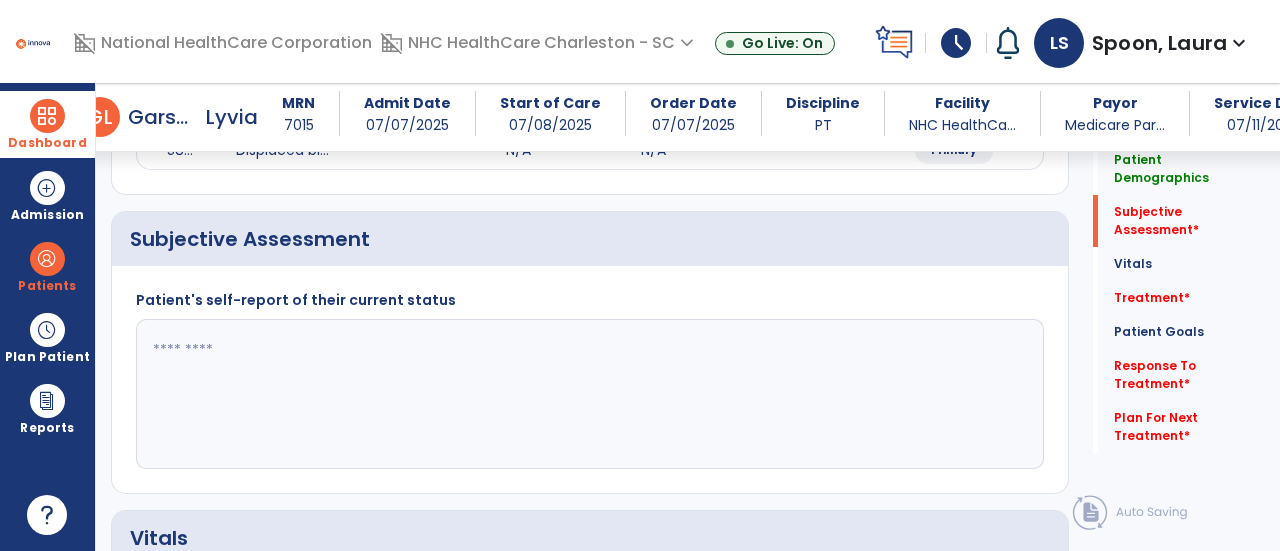 scroll, scrollTop: 369, scrollLeft: 0, axis: vertical 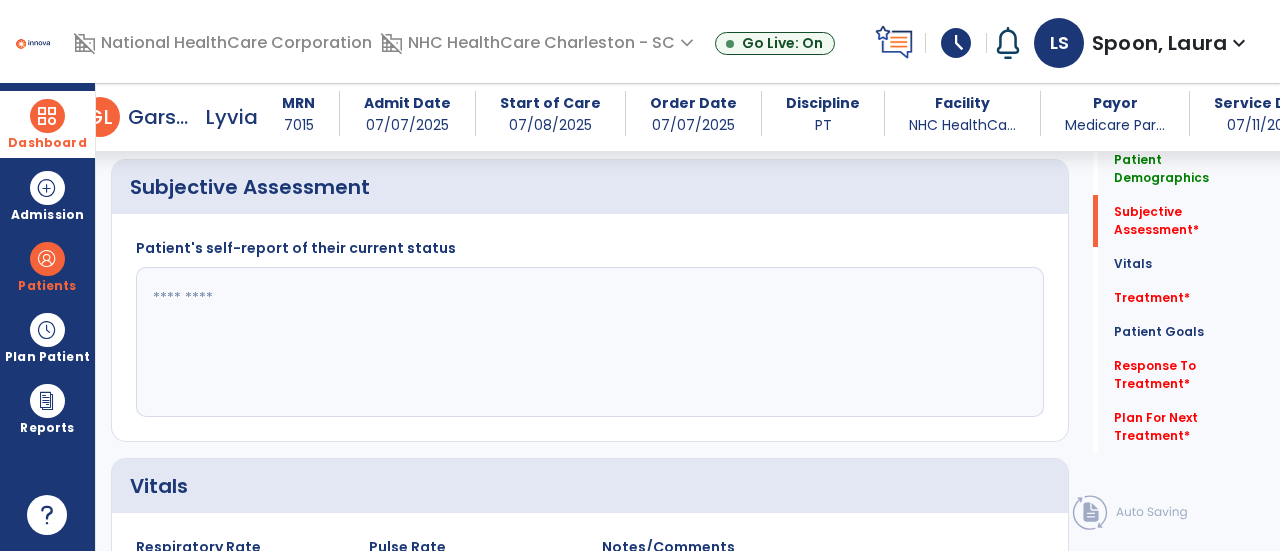 click 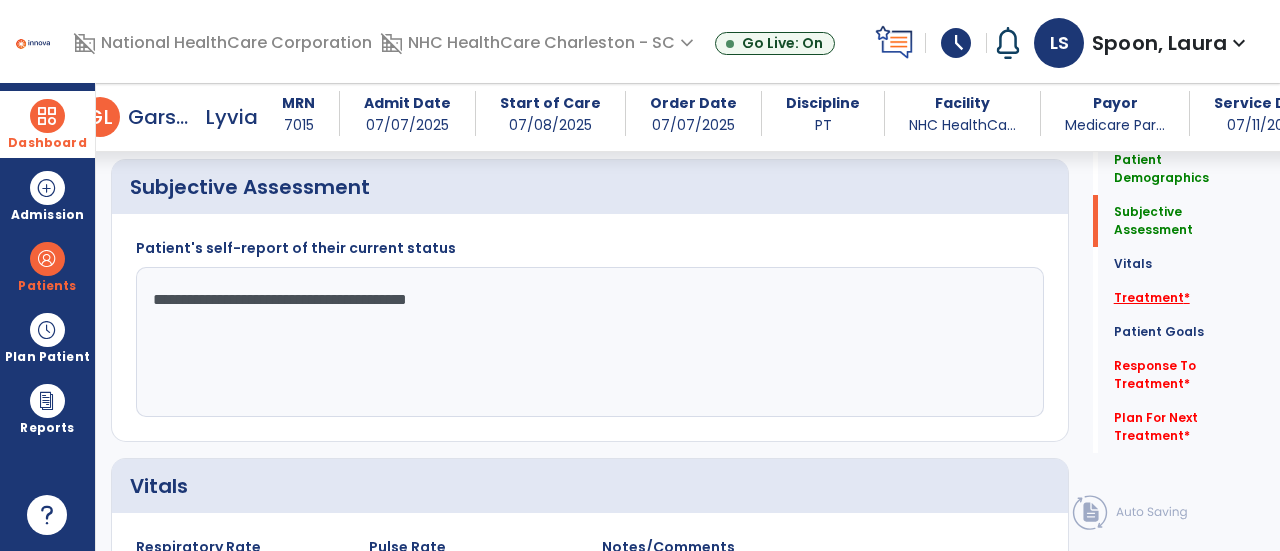 type on "**********" 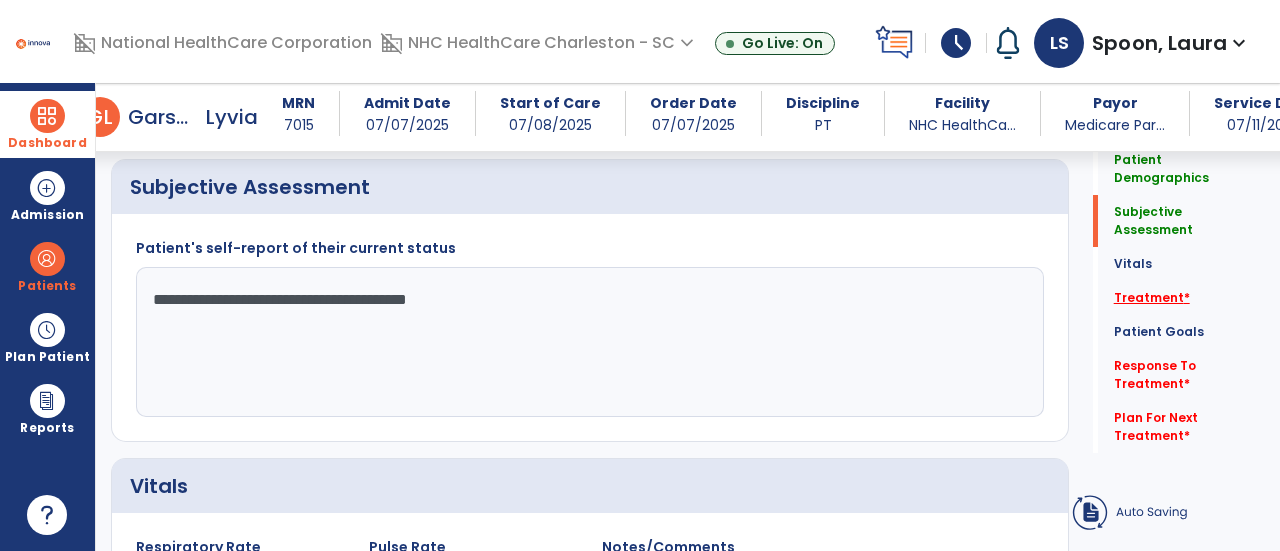 click on "Treatment   *" 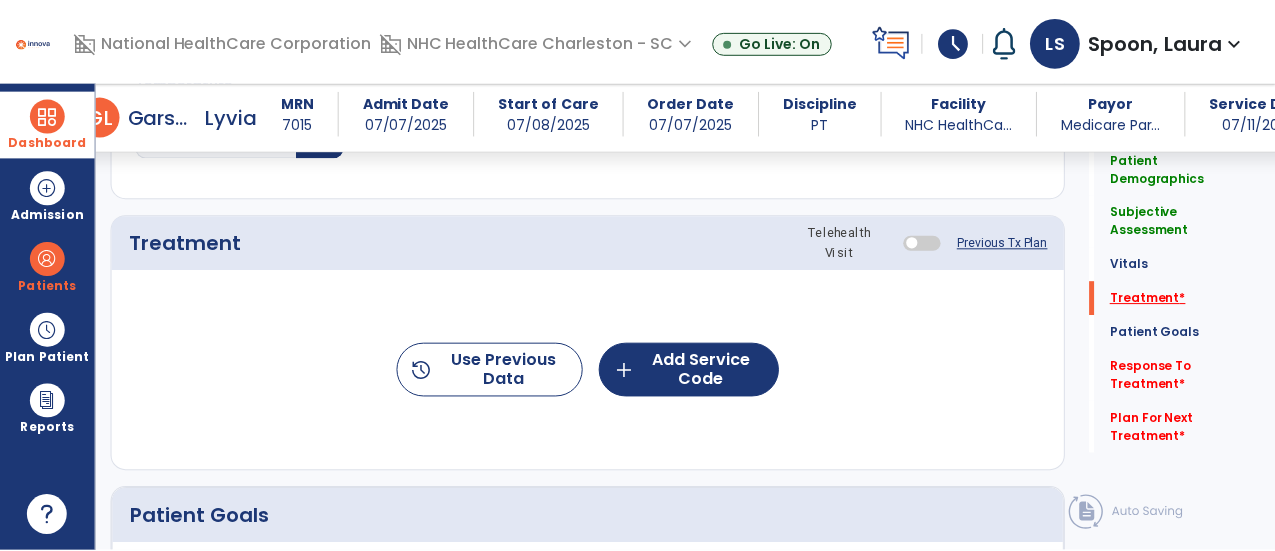 scroll, scrollTop: 1057, scrollLeft: 0, axis: vertical 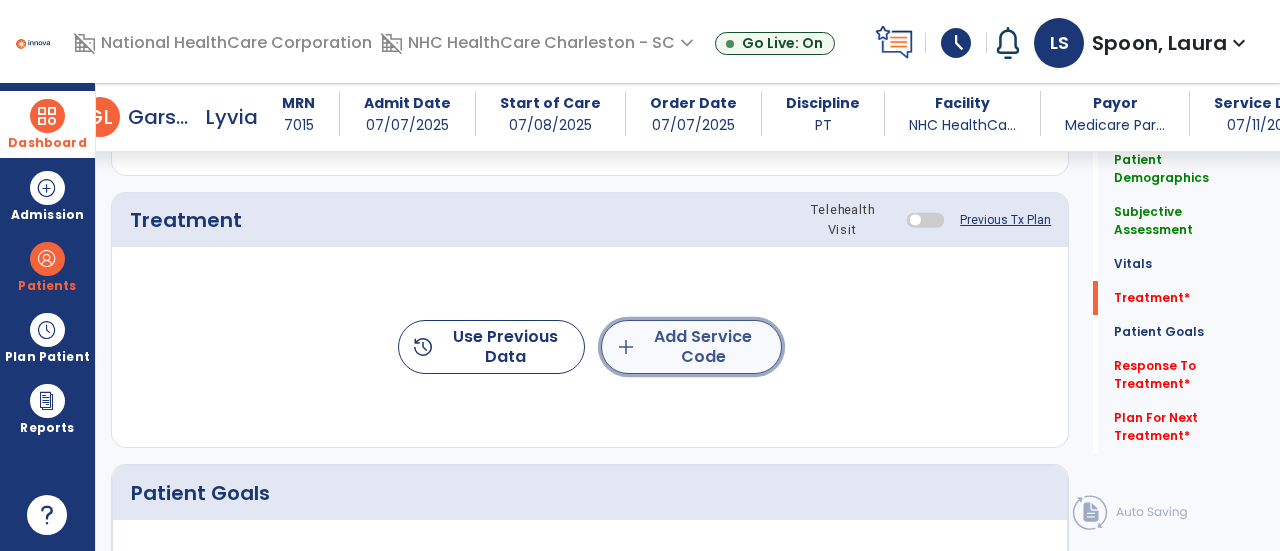 click on "add  Add Service Code" 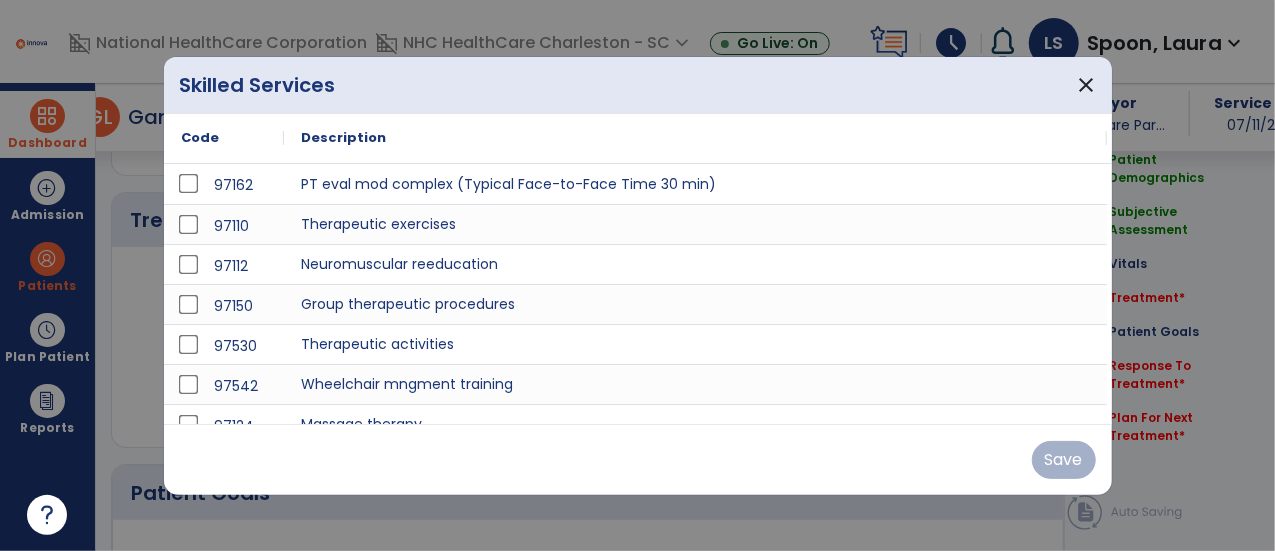 scroll, scrollTop: 1057, scrollLeft: 0, axis: vertical 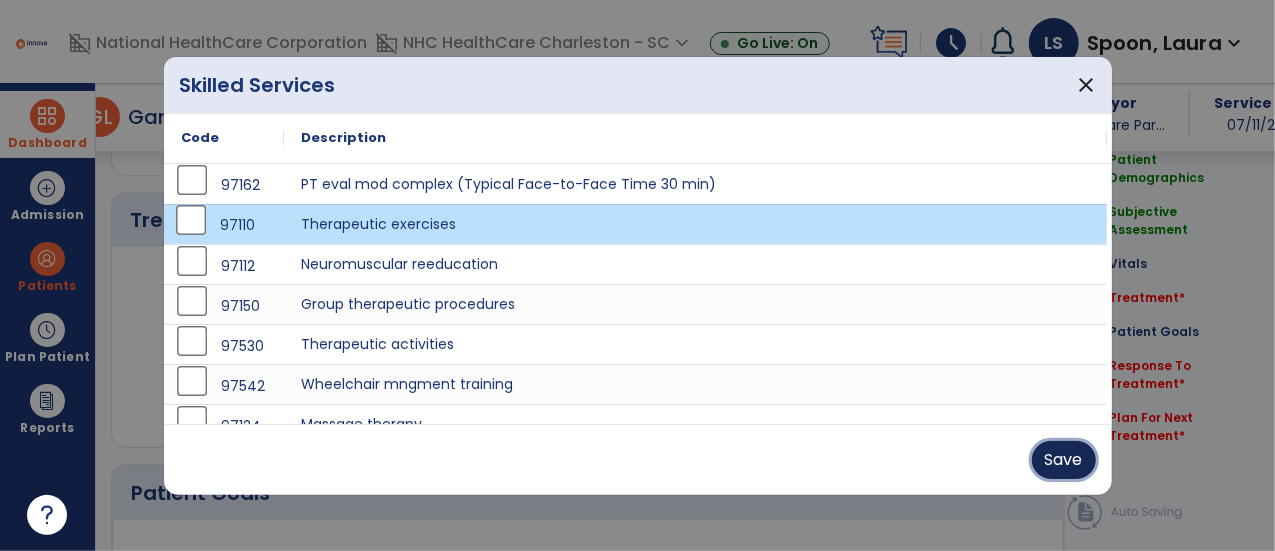 click on "Save" at bounding box center [1064, 460] 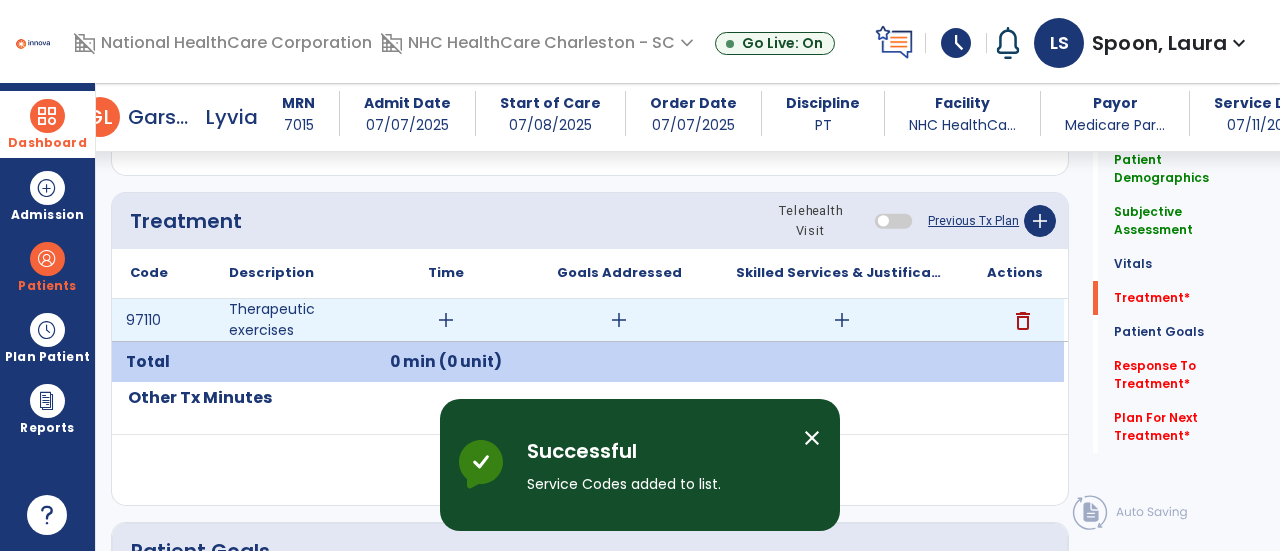 click on "add" at bounding box center (446, 320) 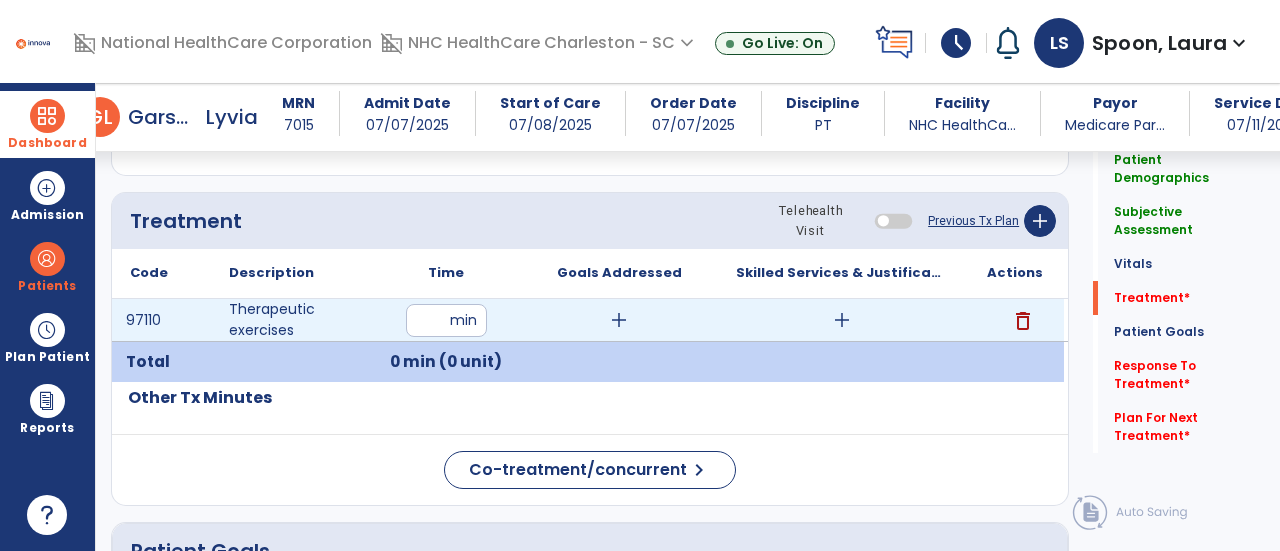 type on "**" 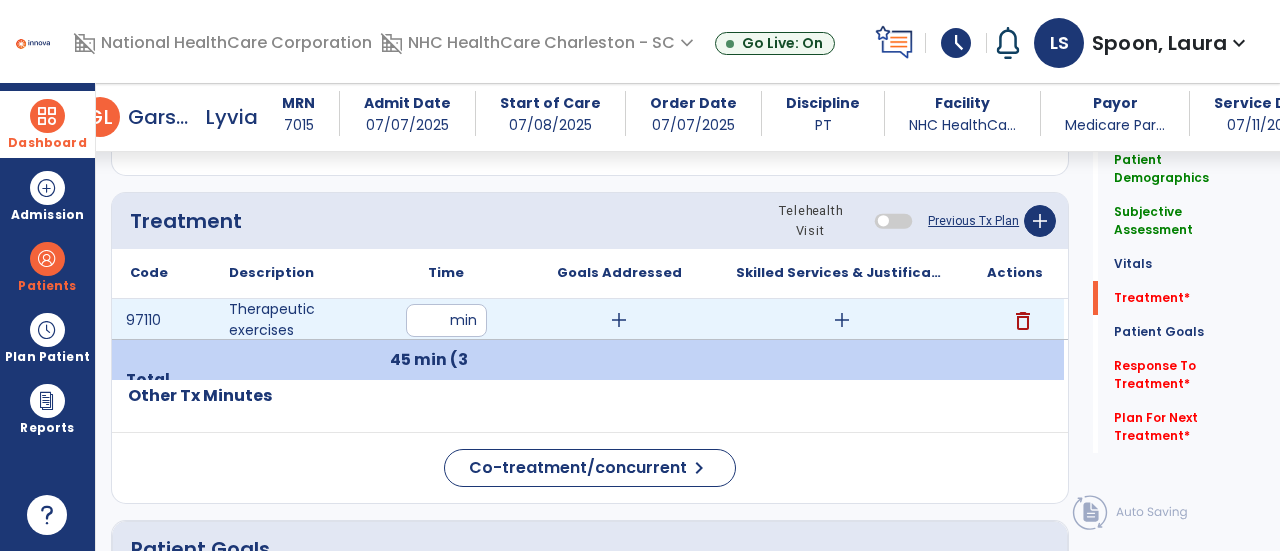 click on "add" at bounding box center [842, 320] 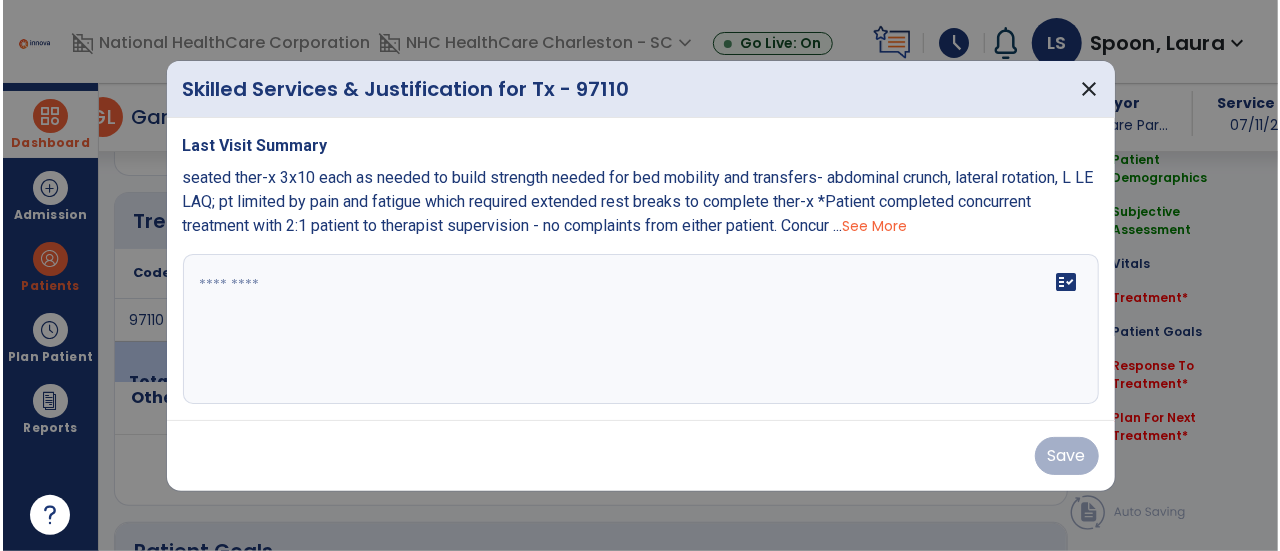 scroll, scrollTop: 1057, scrollLeft: 0, axis: vertical 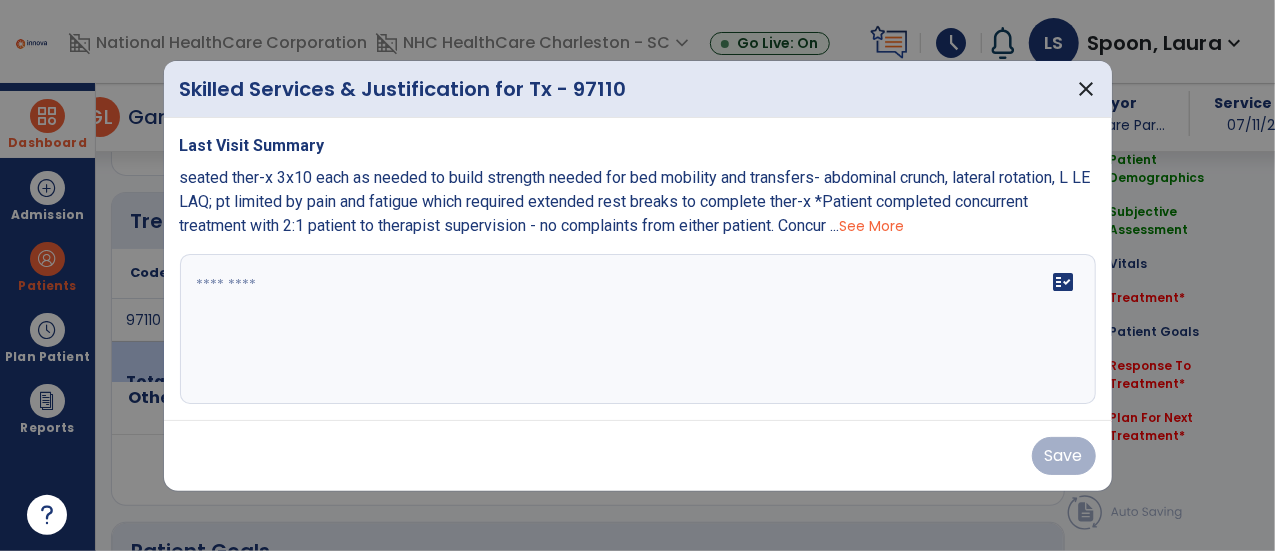 click on "fact_check" at bounding box center [638, 329] 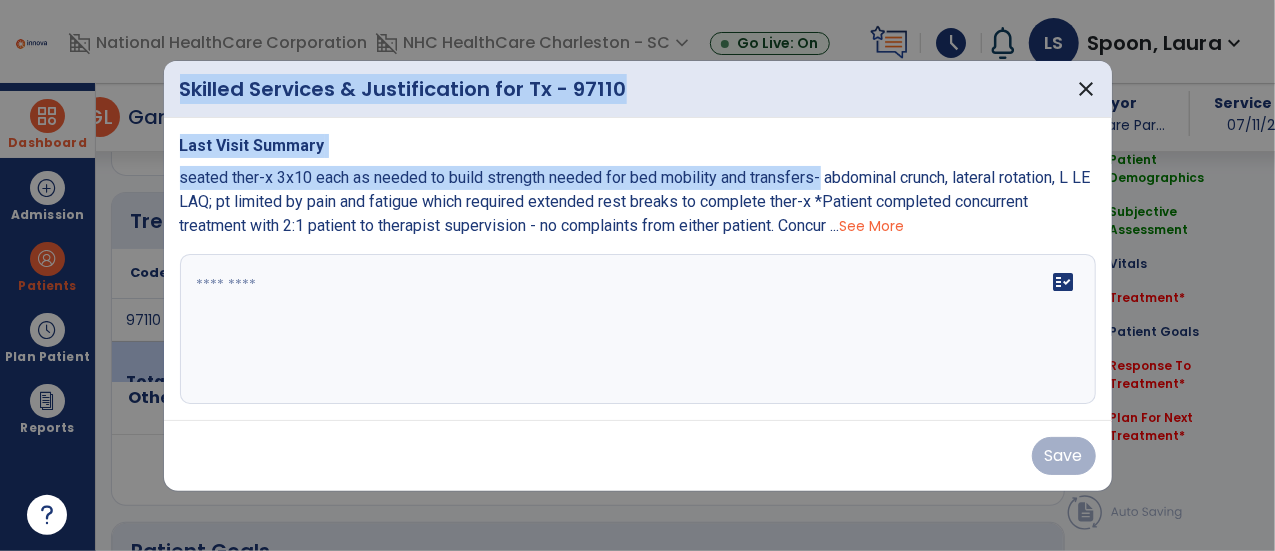 drag, startPoint x: 822, startPoint y: 177, endPoint x: 152, endPoint y: 179, distance: 670.003 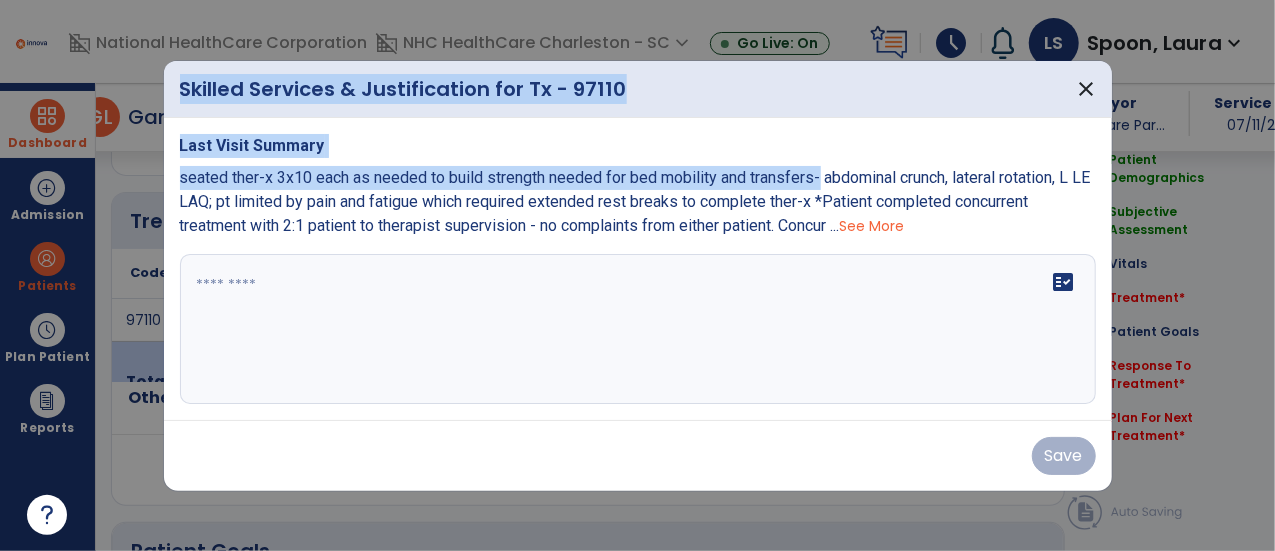 click on "Skilled Services & Justification for Tx - 97110 close Last Visit Summary seated ther-x 3x10 each as needed to build strength needed for bed mobility and transfers- abdominal crunch, lateral rotation, L LE LAQ; pt limited by pain and fatigue which required extended rest breaks to complete ther-x *Patient completed concurrent treatment with 2:1 patient to therapist supervision - no complaints from either patient. Concur ... See More fact_check Save" at bounding box center (637, 275) 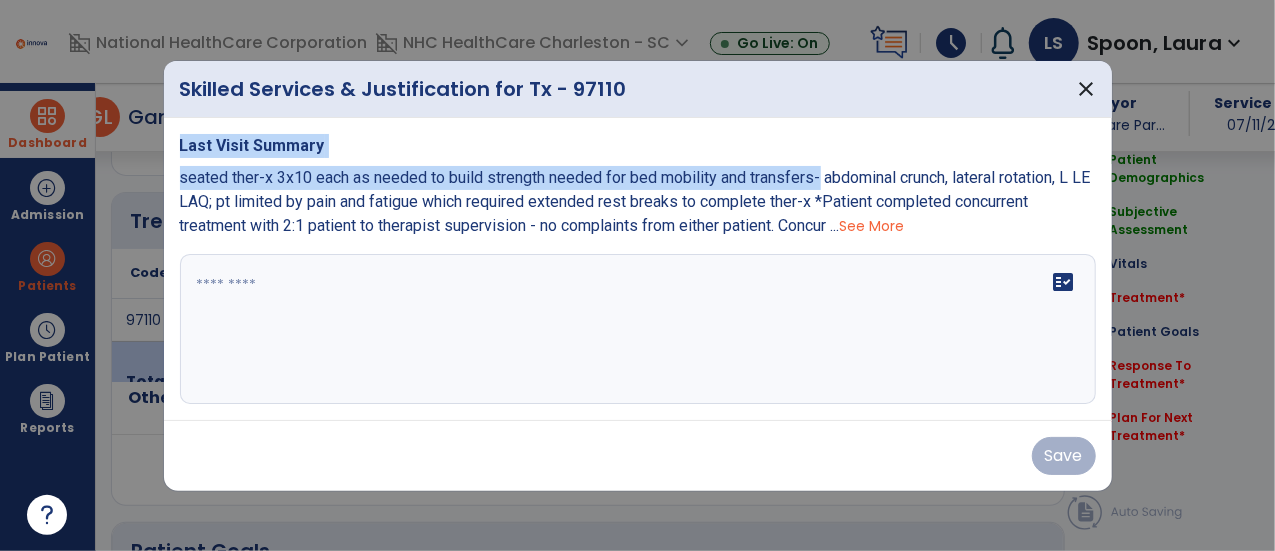 drag, startPoint x: 826, startPoint y: 175, endPoint x: 448, endPoint y: 155, distance: 378.52872 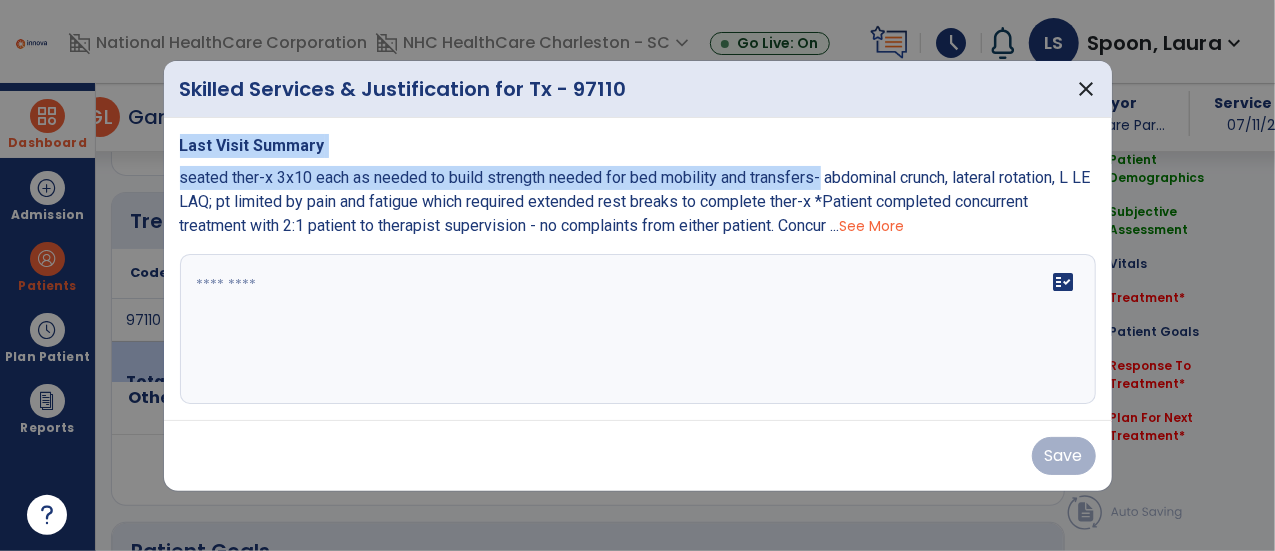 click on "Last Visit Summary seated ther-x 3x10 each as needed to build strength needed for bed mobility and transfers- abdominal crunch, lateral rotation, L LE LAQ; pt limited by pain and fatigue which required extended rest breaks to complete ther-x
*Patient completed concurrent treatment with 2:1 patient to therapist supervision - no complaints from either patient. Concur ...  See More" at bounding box center (638, 186) 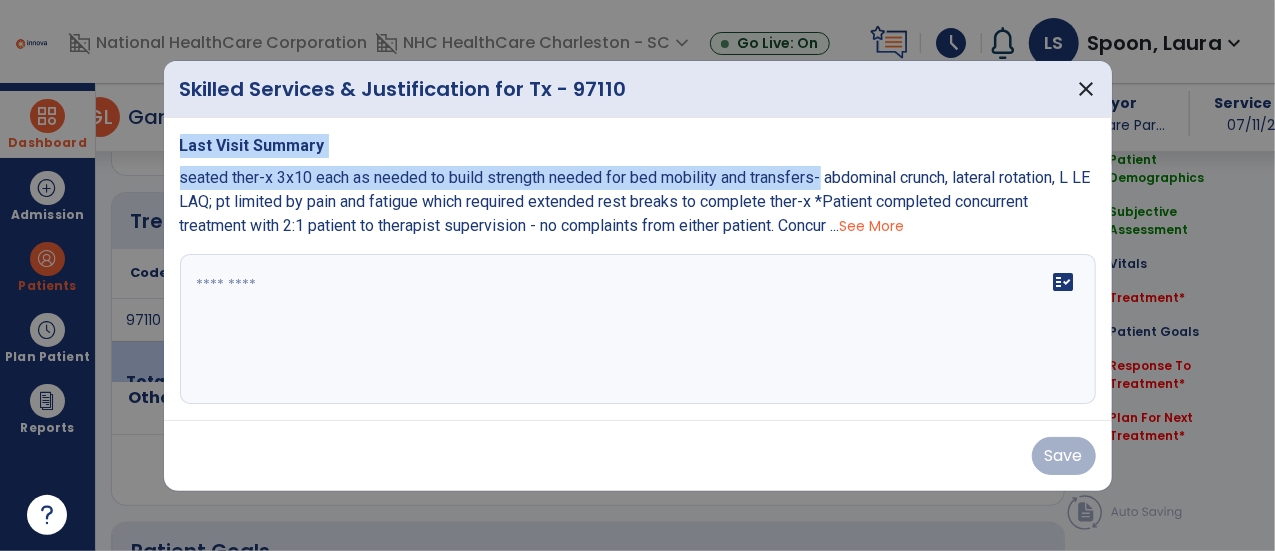 copy on "Last Visit Summary seated ther-x 3x10 each as needed to build strength needed for bed mobility and transfers-" 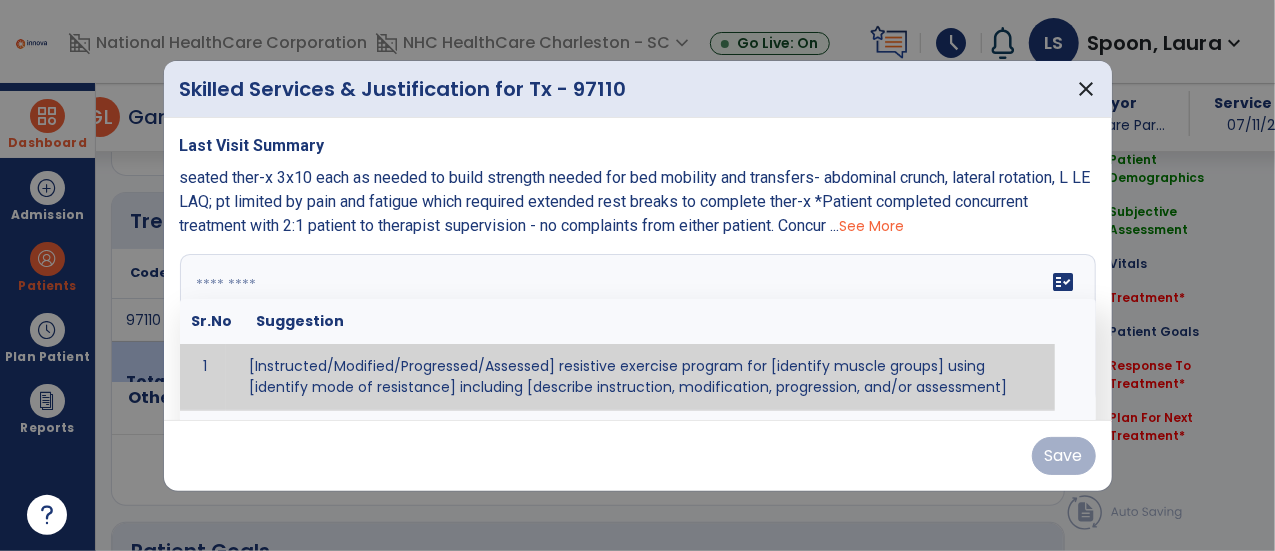 click on "fact_check  Sr.No Suggestion 1 [Instructed/Modified/Progressed/Assessed] resistive exercise program for [identify muscle groups] using [identify mode of resistance] including [describe instruction, modification, progression, and/or assessment] 2 [Instructed/Modified/Progressed/Assessed] aerobic exercise program using [identify equipment/mode] including [describe instruction, modification,progression, and/or assessment] 3 [Instructed/Modified/Progressed/Assessed] [PROM/A/AROM/AROM] program for [identify joint movements] using [contract-relax, over-pressure, inhibitory techniques, other] 4 [Assessed/Tested] aerobic capacity with administration of [aerobic capacity test]" at bounding box center (638, 329) 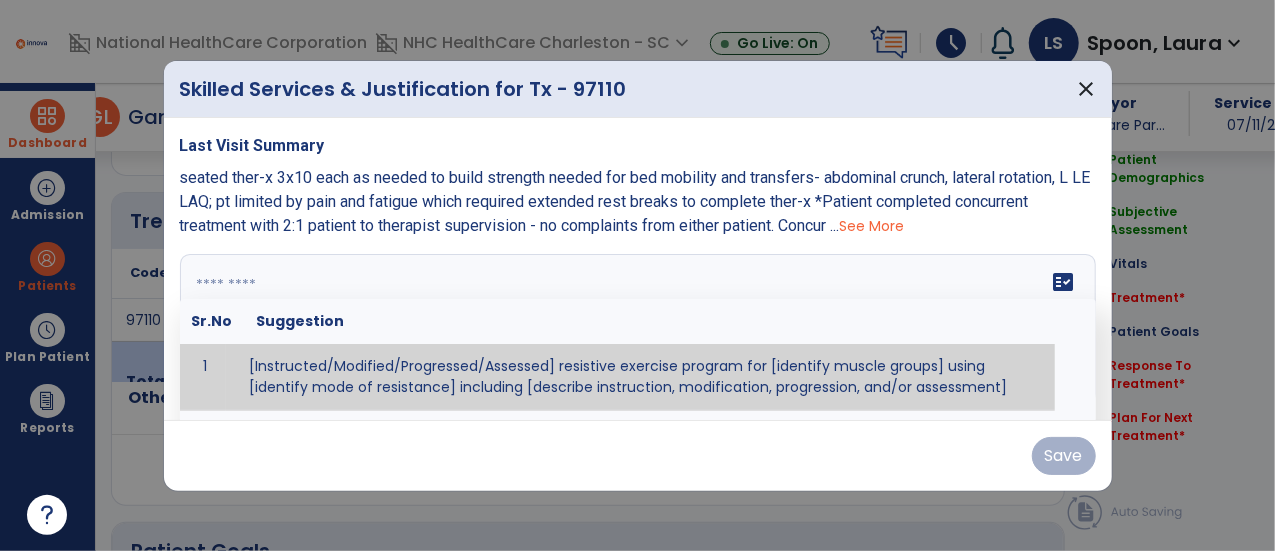 paste on "**********" 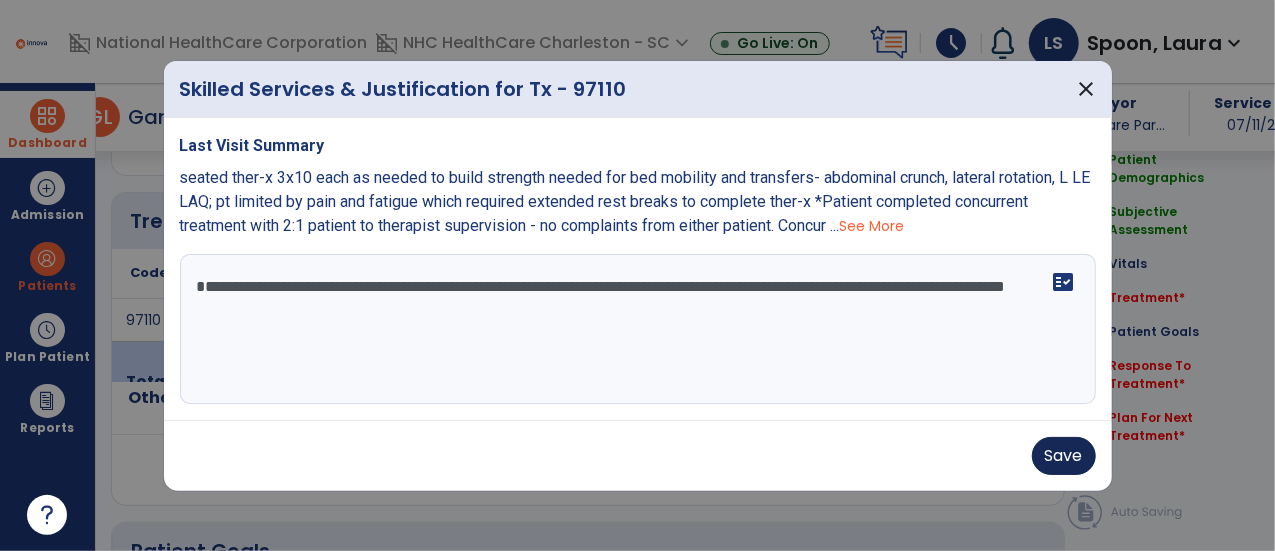 type on "**********" 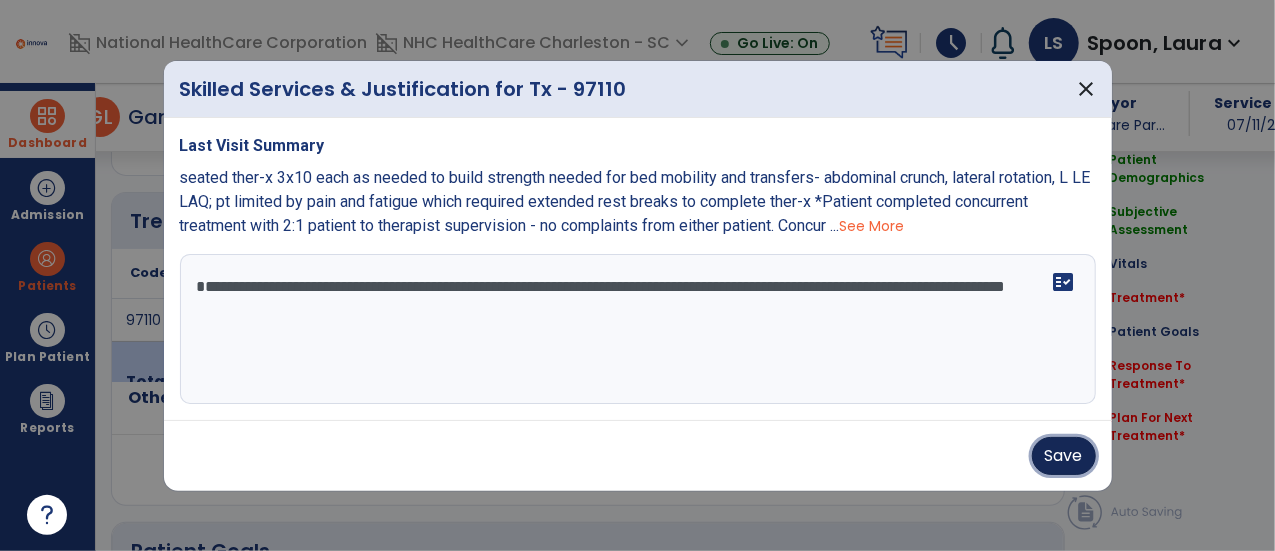 click on "Save" at bounding box center (1064, 456) 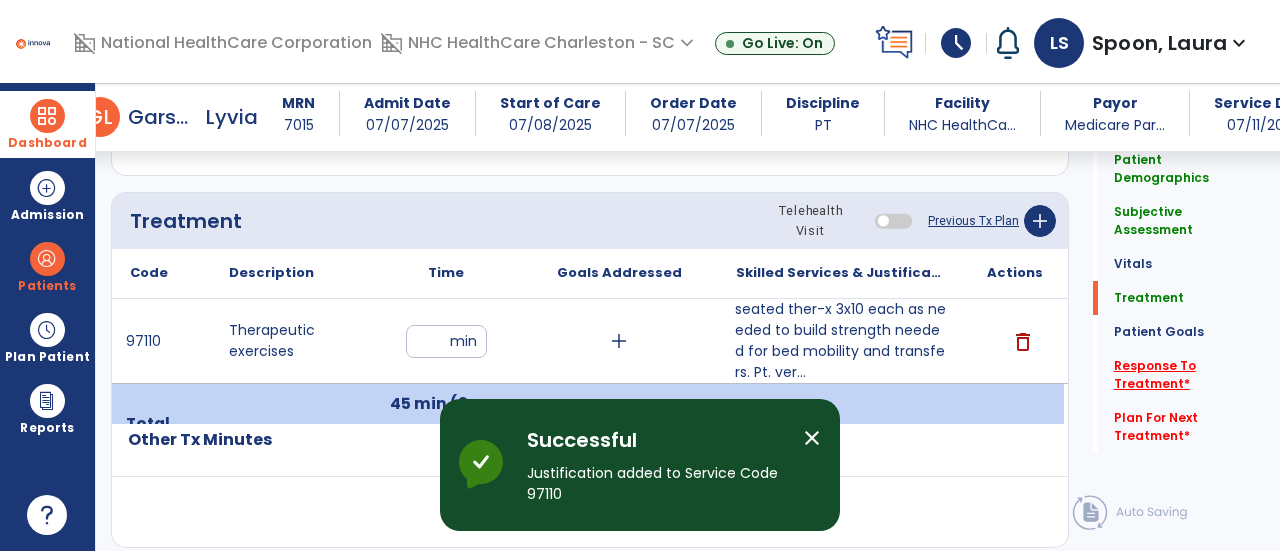 click on "Response To Treatment   *" 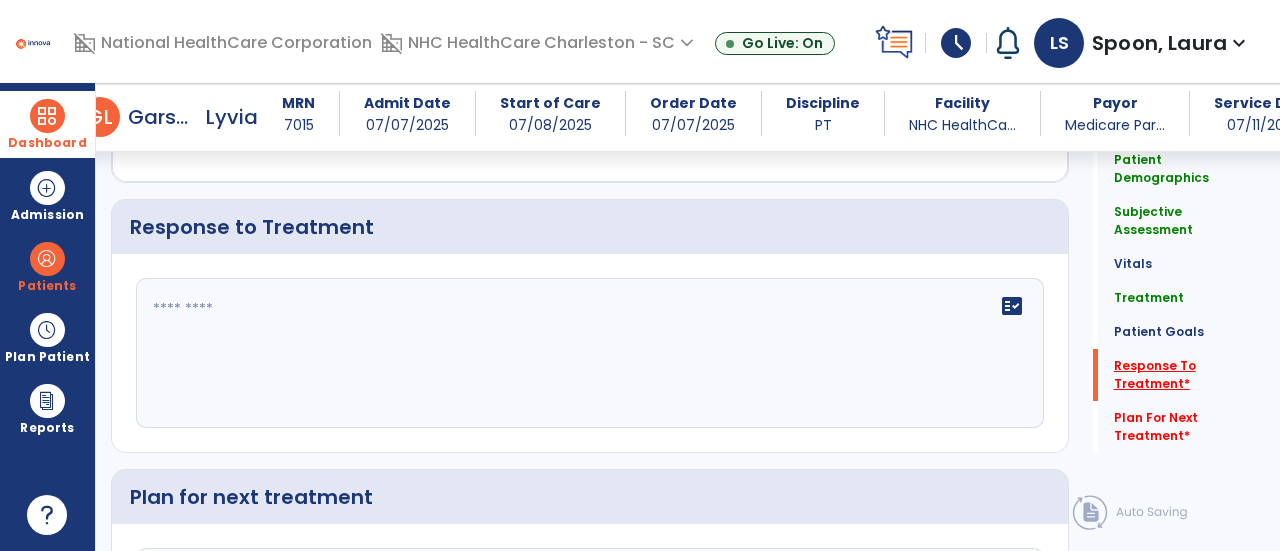 scroll, scrollTop: 2427, scrollLeft: 0, axis: vertical 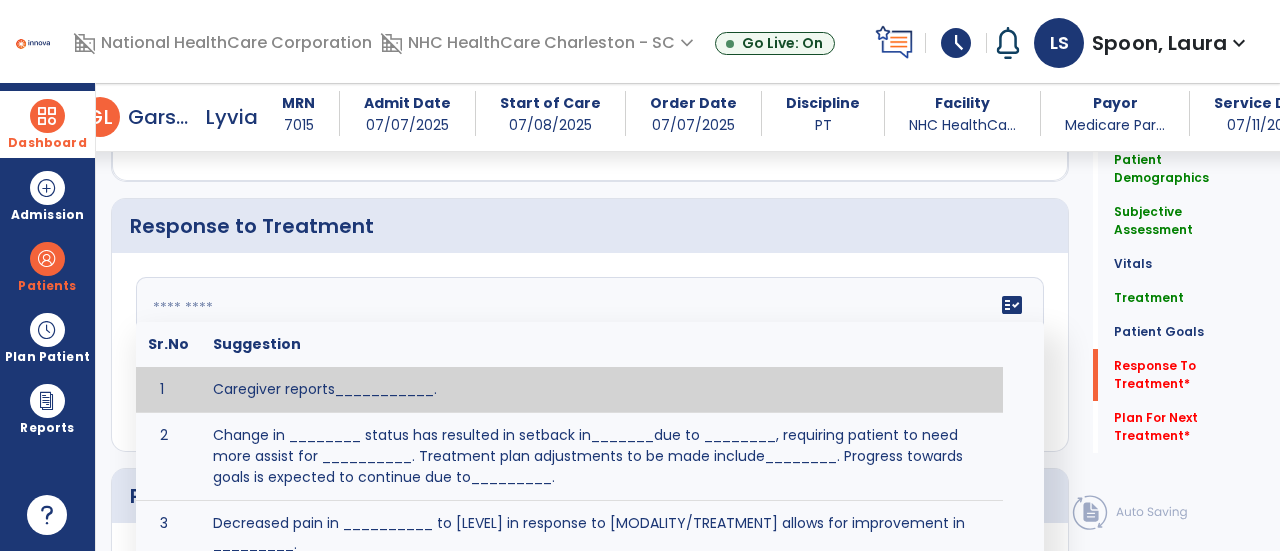 click 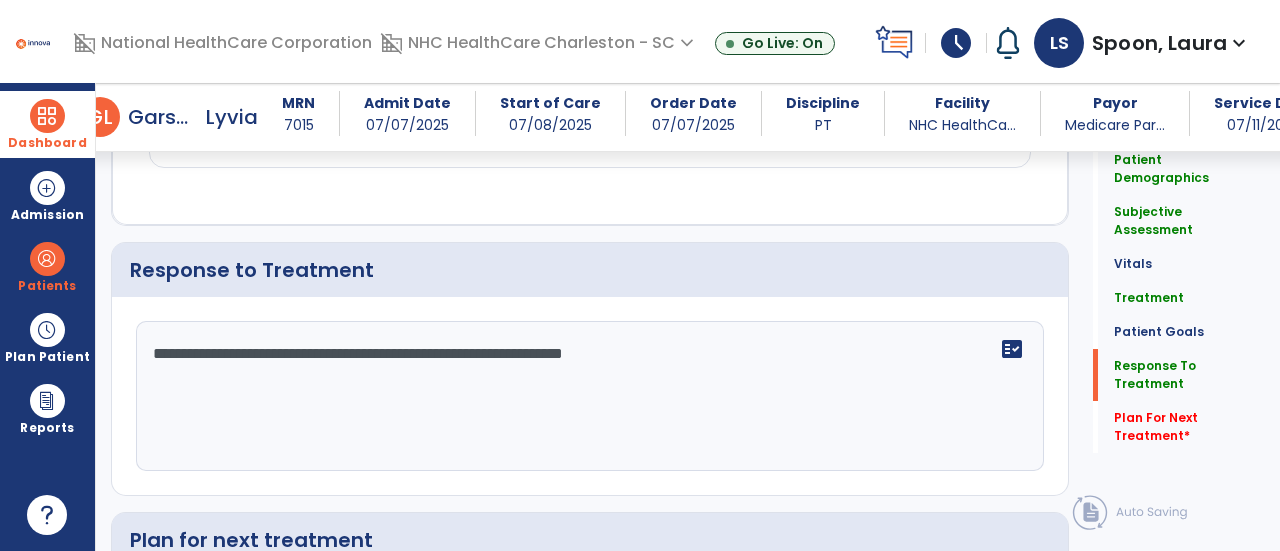 scroll, scrollTop: 2427, scrollLeft: 0, axis: vertical 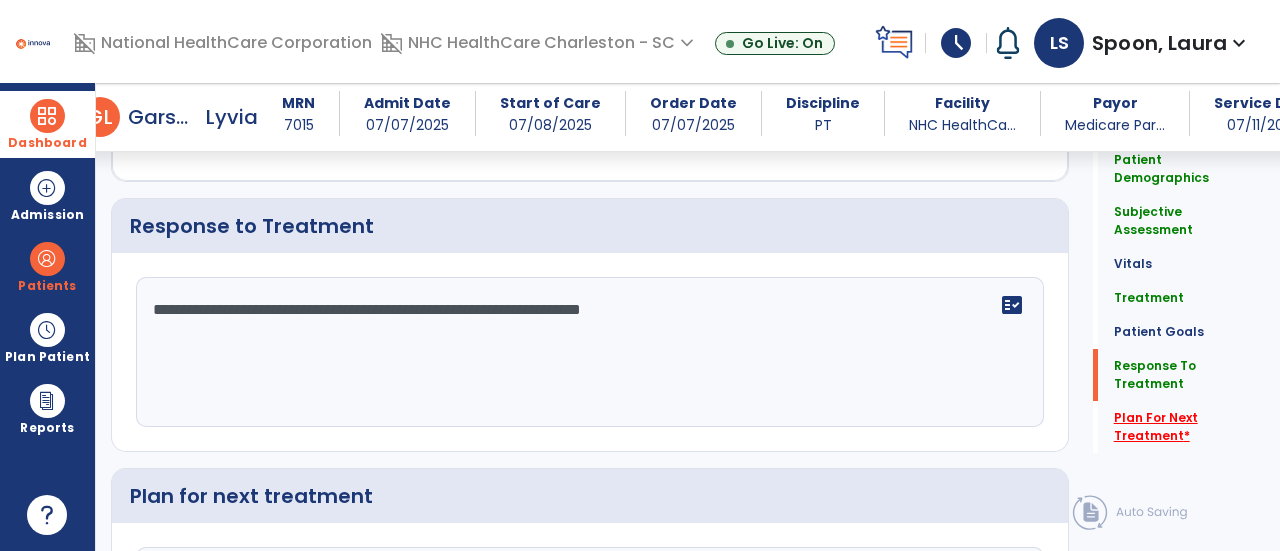 type on "**********" 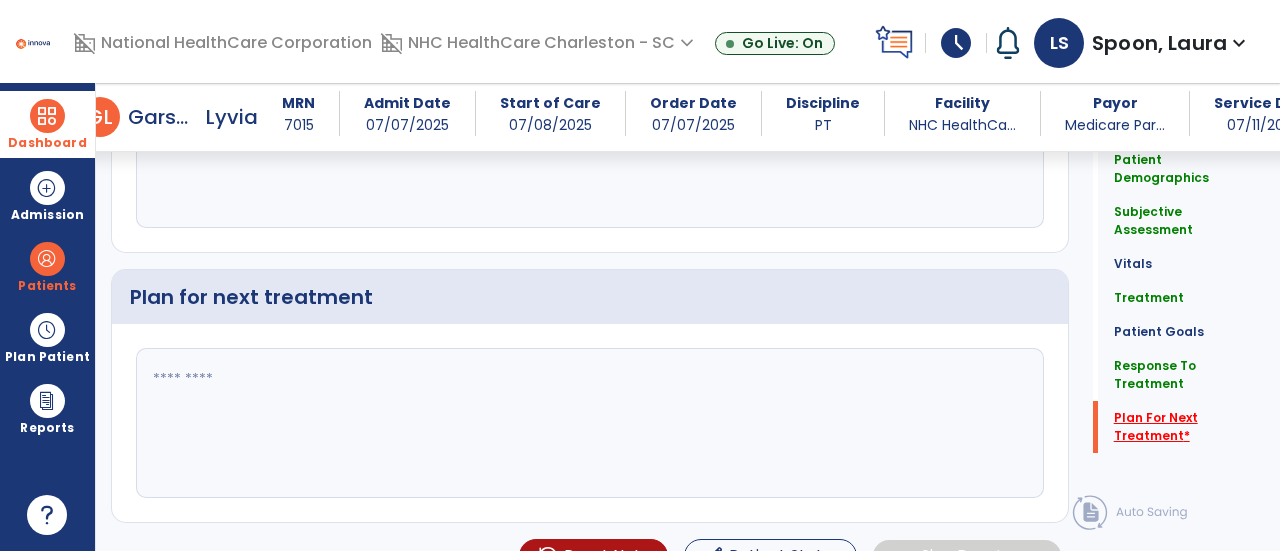 scroll, scrollTop: 2653, scrollLeft: 0, axis: vertical 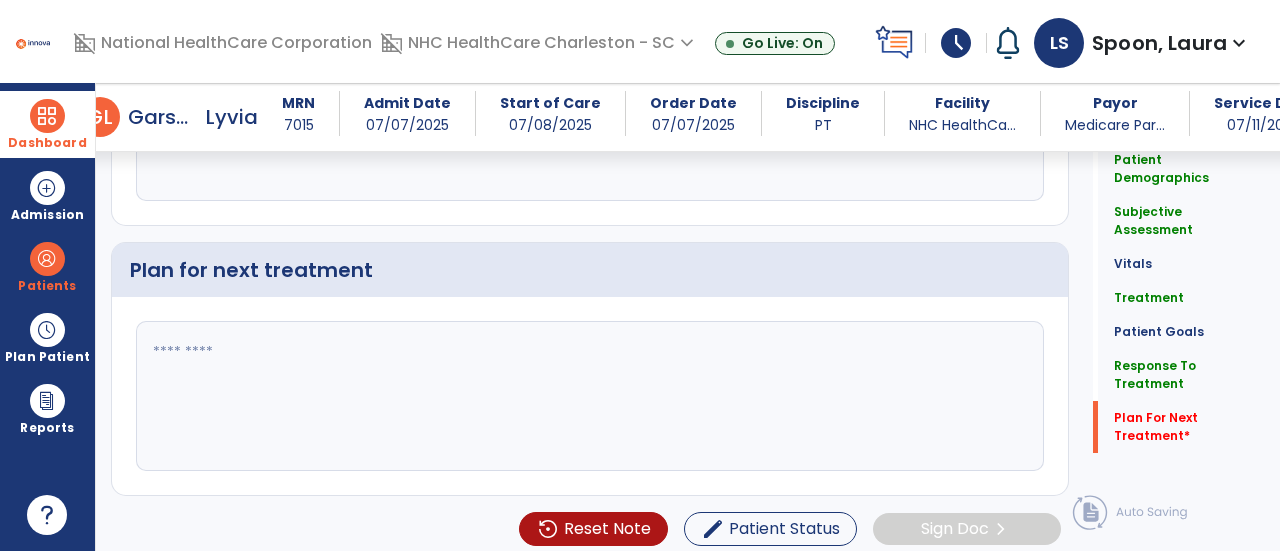 click 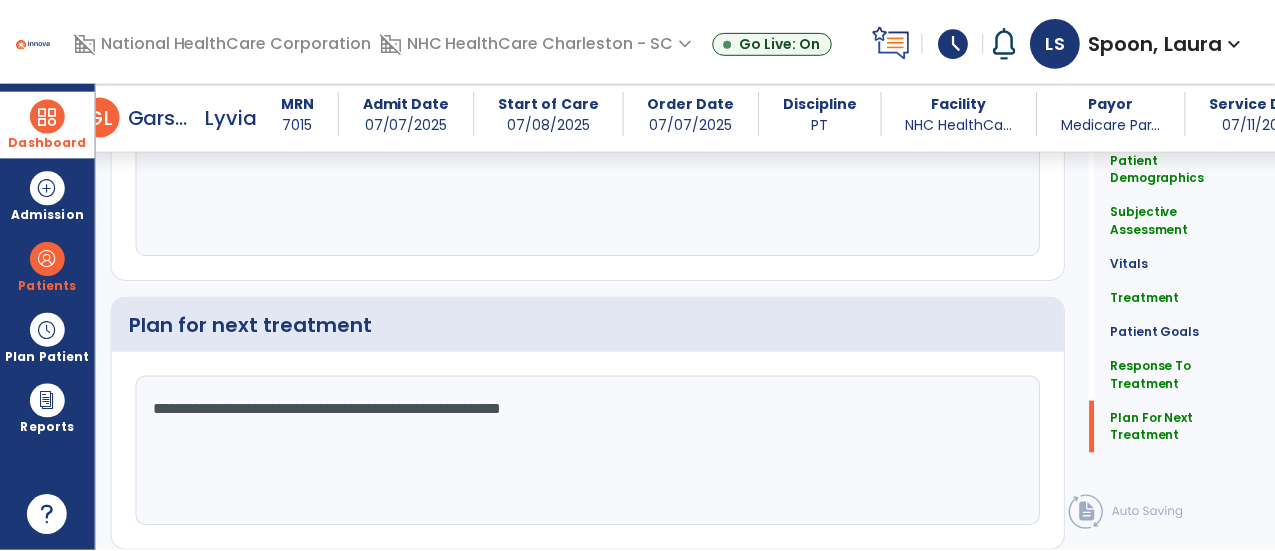 scroll, scrollTop: 2653, scrollLeft: 0, axis: vertical 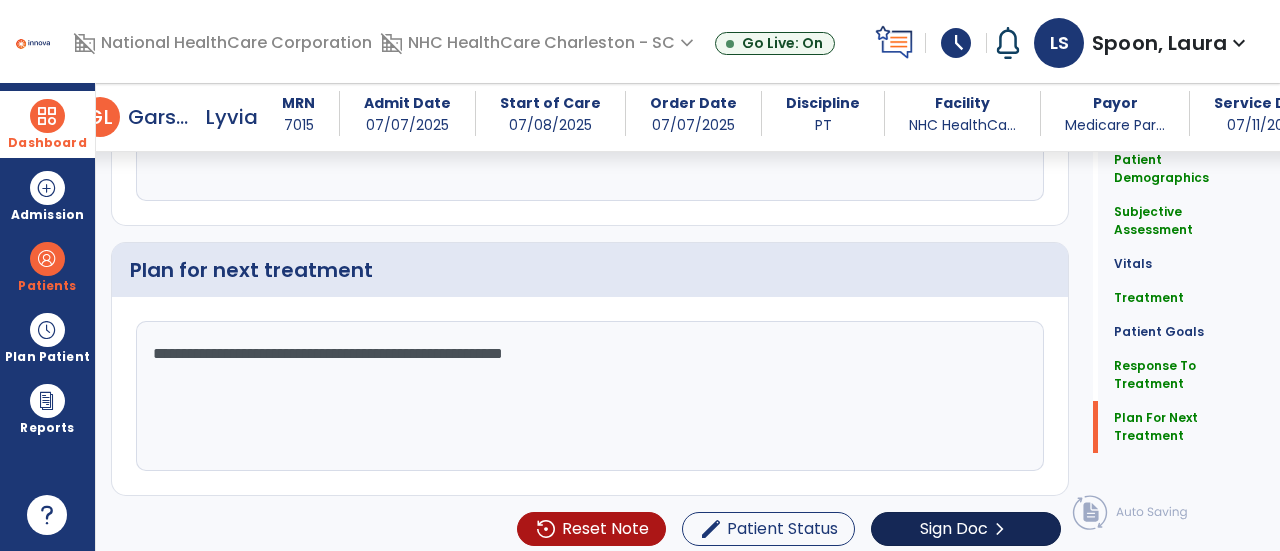 type on "**********" 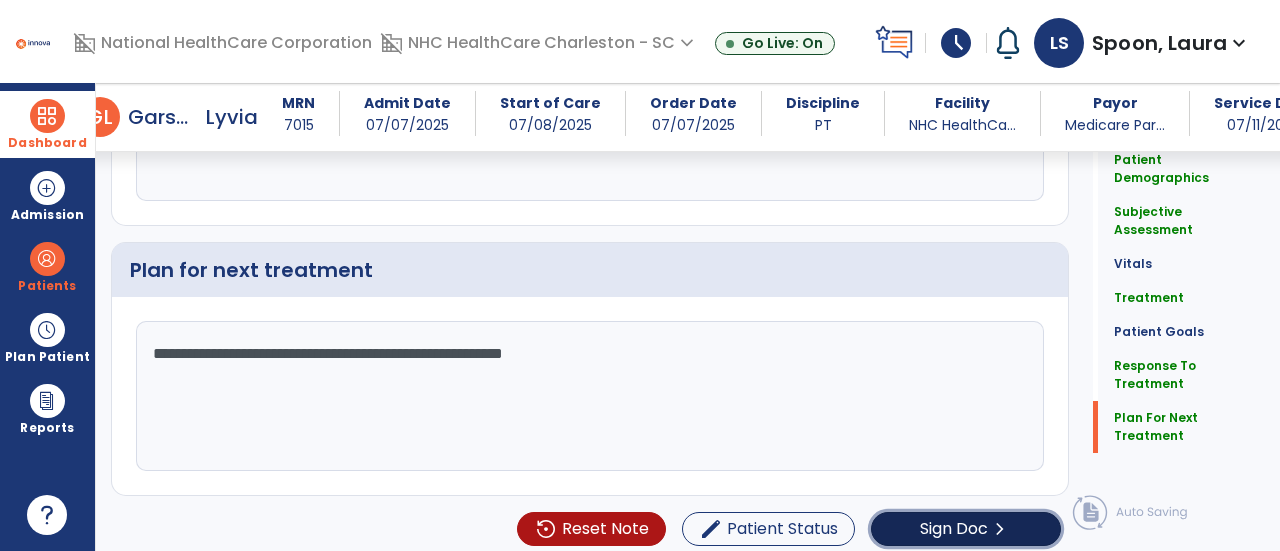 click on "Sign Doc" 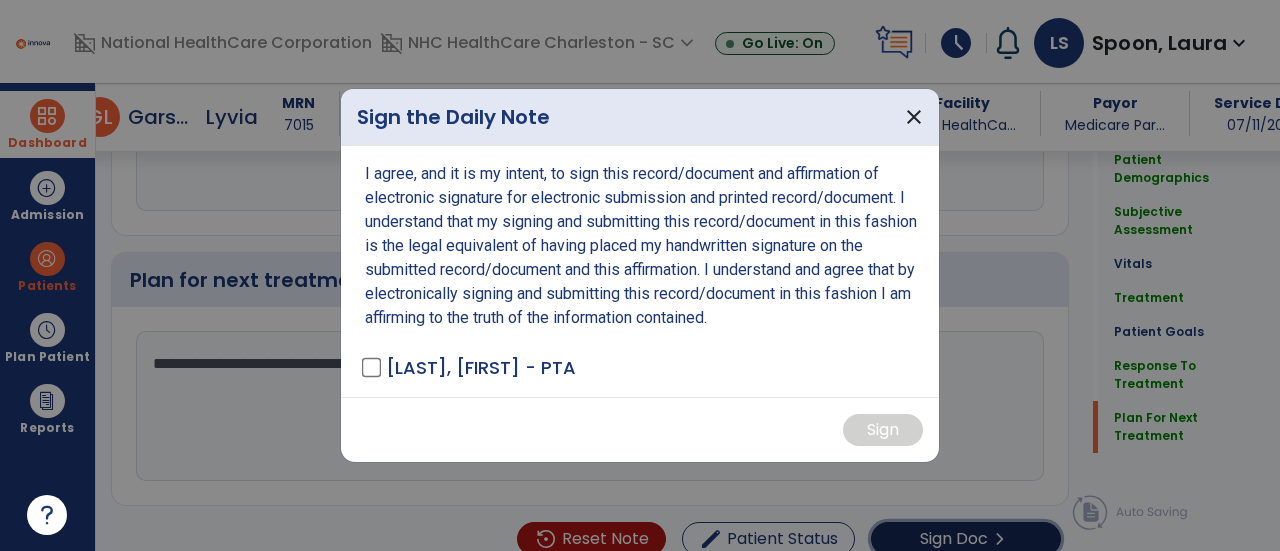 scroll, scrollTop: 2653, scrollLeft: 0, axis: vertical 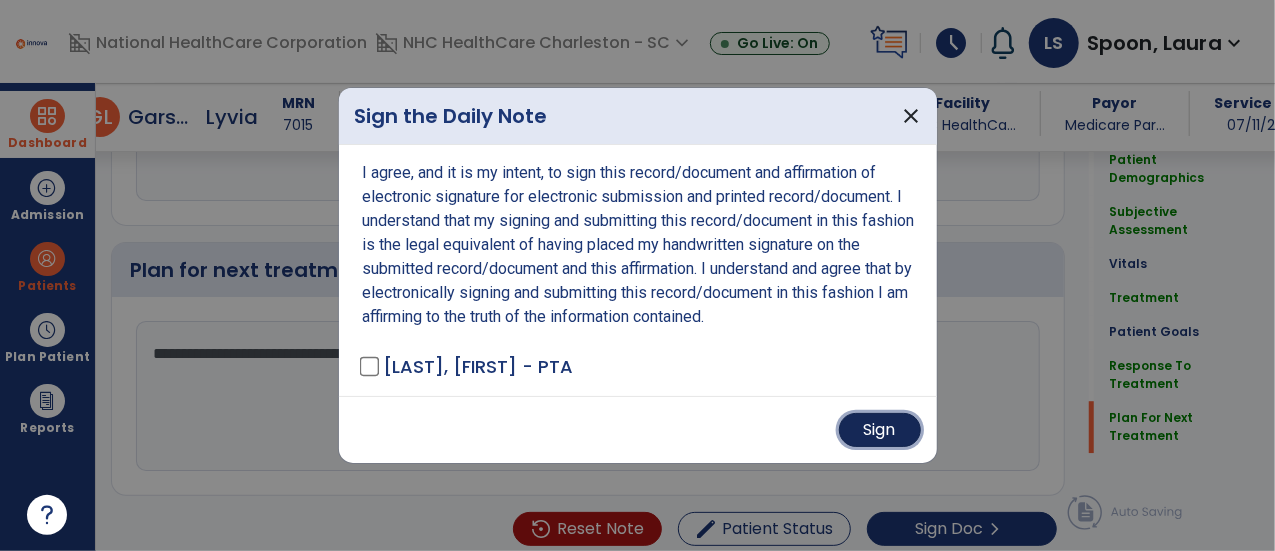 click on "Sign" at bounding box center [880, 430] 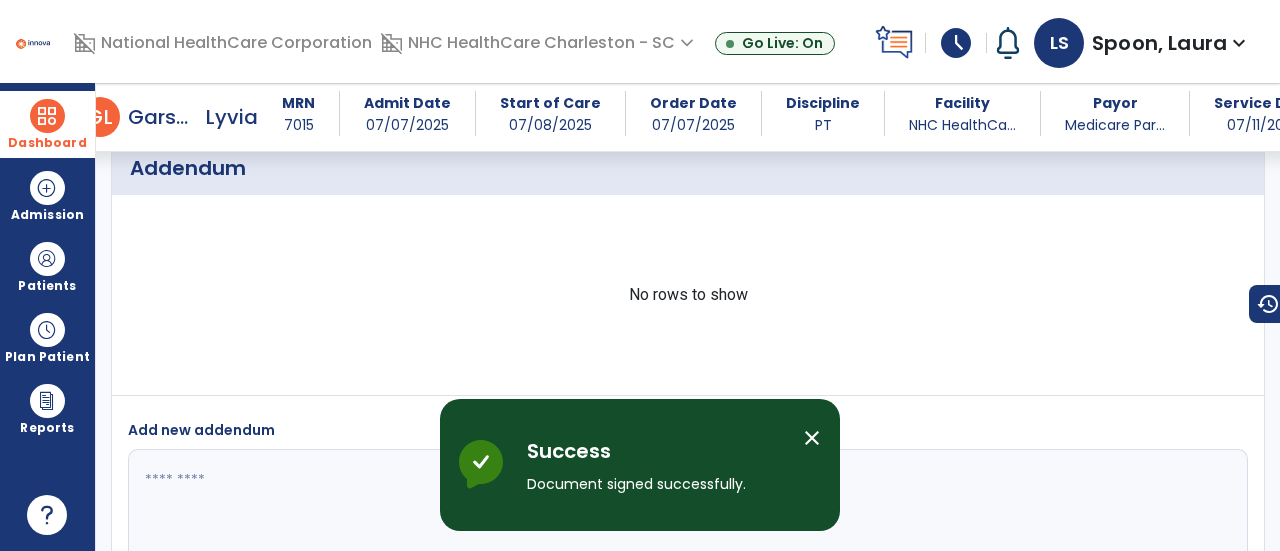 scroll, scrollTop: 3756, scrollLeft: 0, axis: vertical 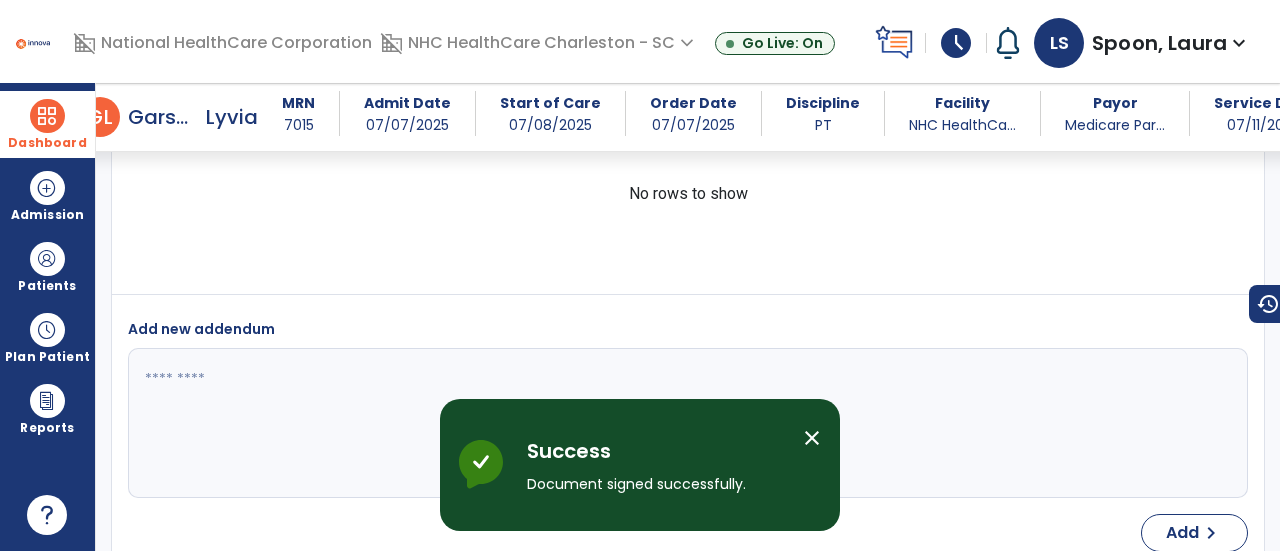 click on "Dashboard" at bounding box center [47, 124] 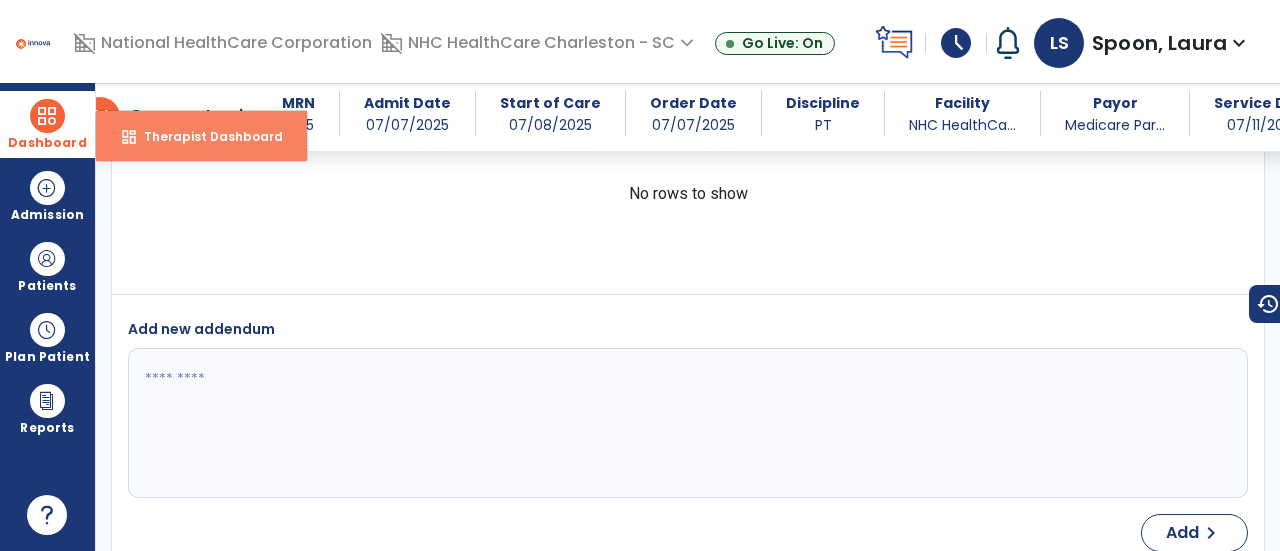 click on "dashboard  Therapist Dashboard" at bounding box center (201, 136) 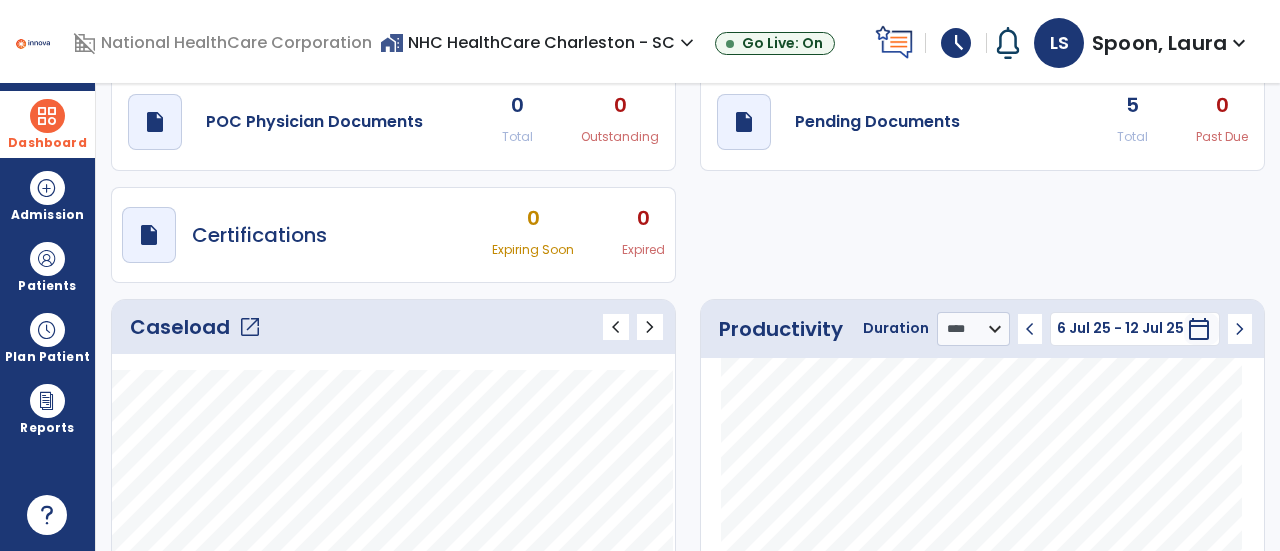 scroll, scrollTop: 0, scrollLeft: 0, axis: both 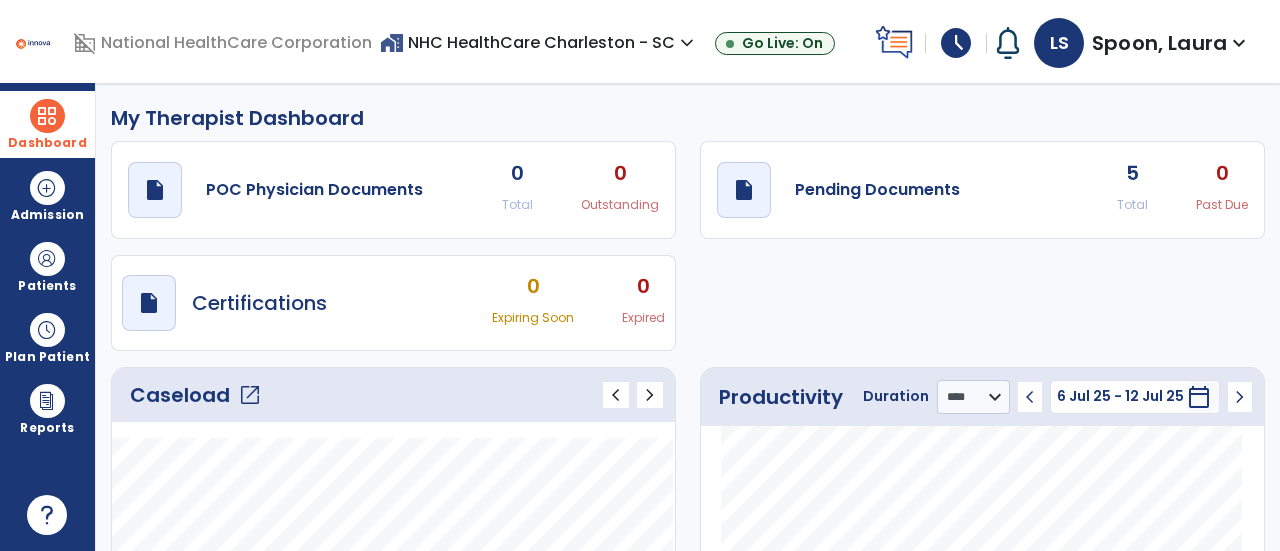 click on "Caseload   open_in_new   chevron_left   chevron_right" 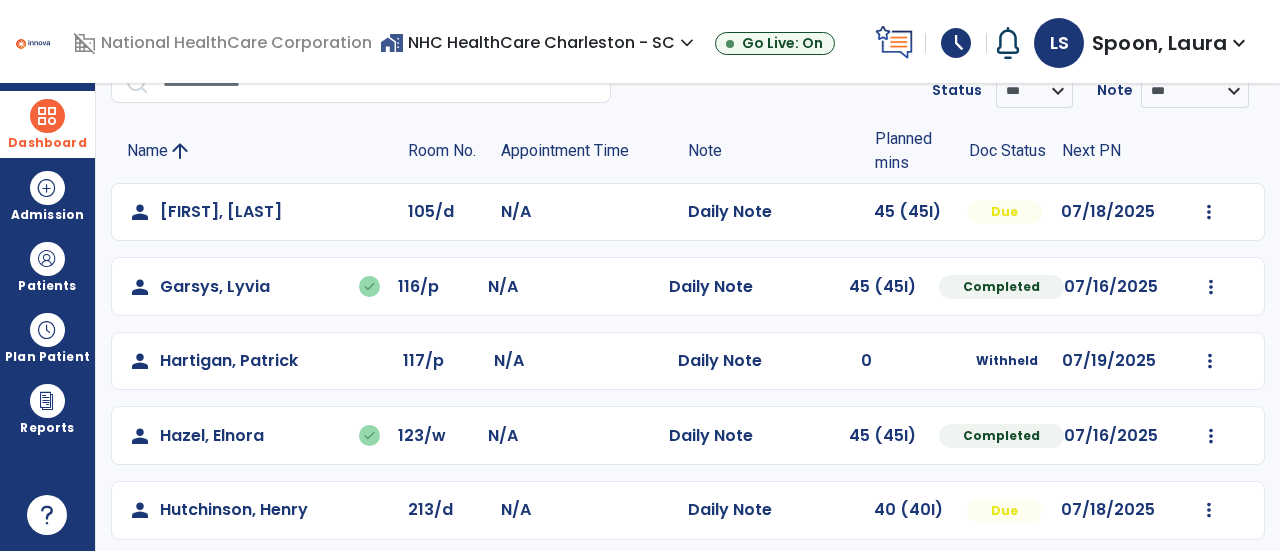 scroll, scrollTop: 200, scrollLeft: 0, axis: vertical 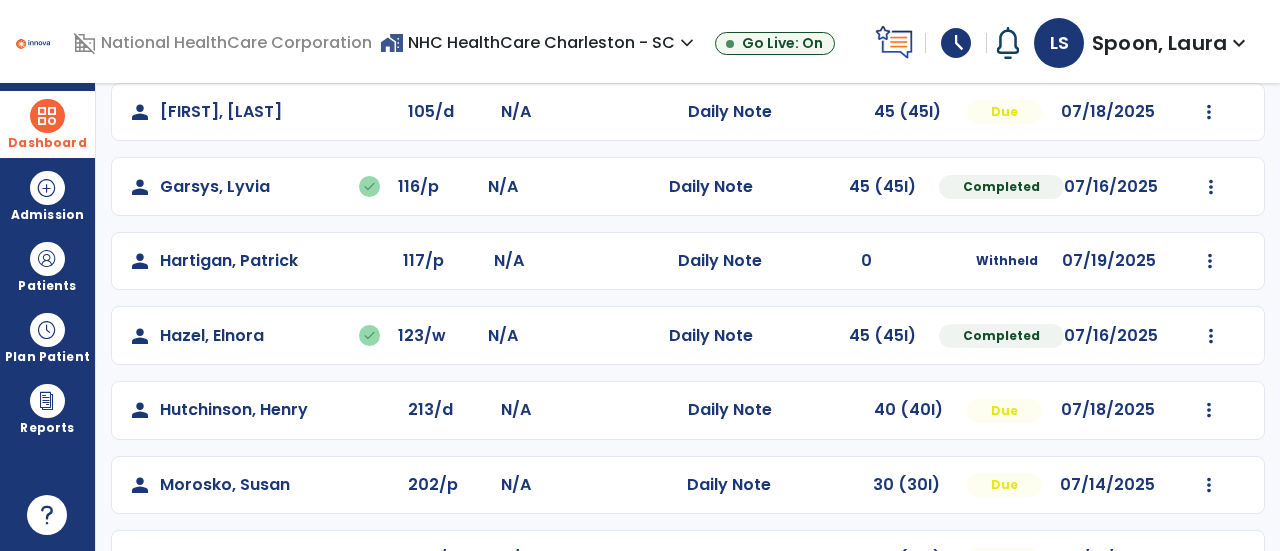click on "Mark Visit As Complete   Reset Note   Open Document   G + C Mins" 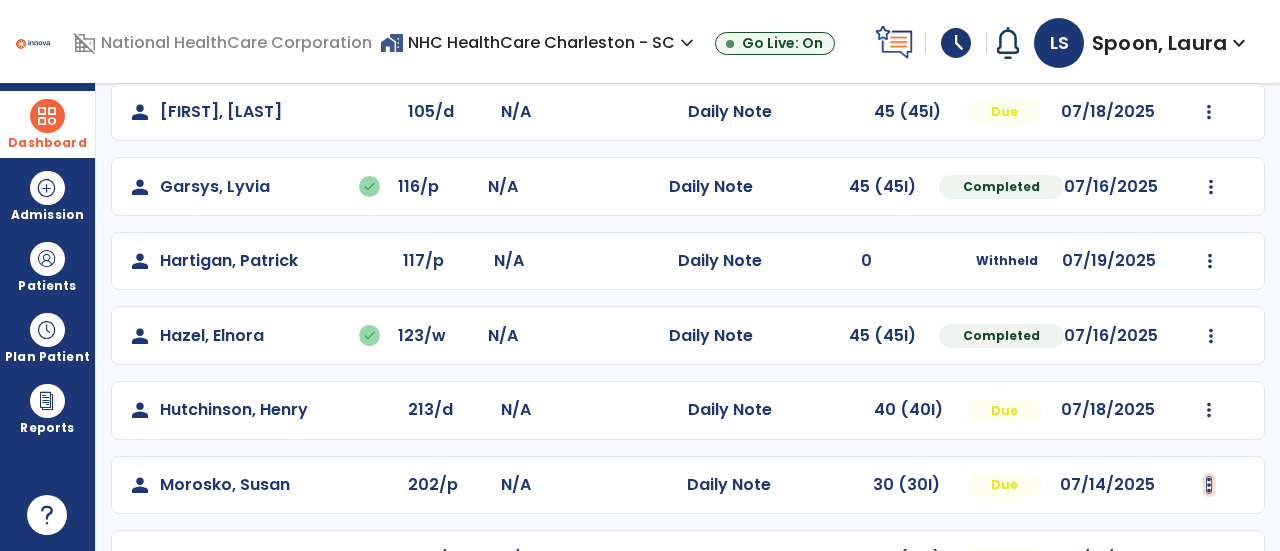 click at bounding box center [1209, 112] 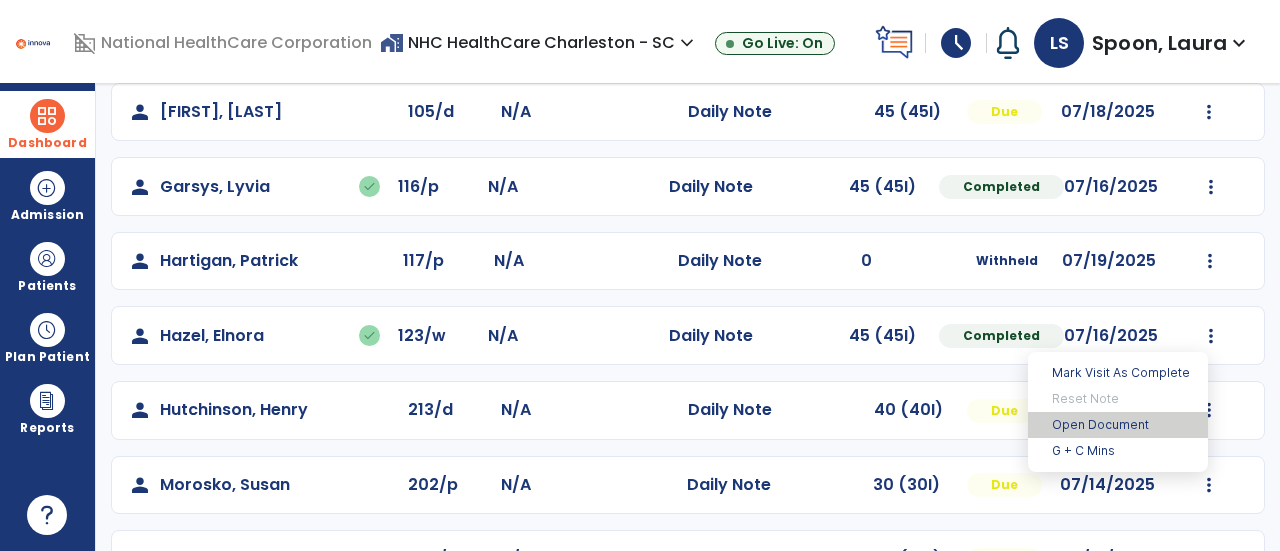 click on "Open Document" at bounding box center (1118, 425) 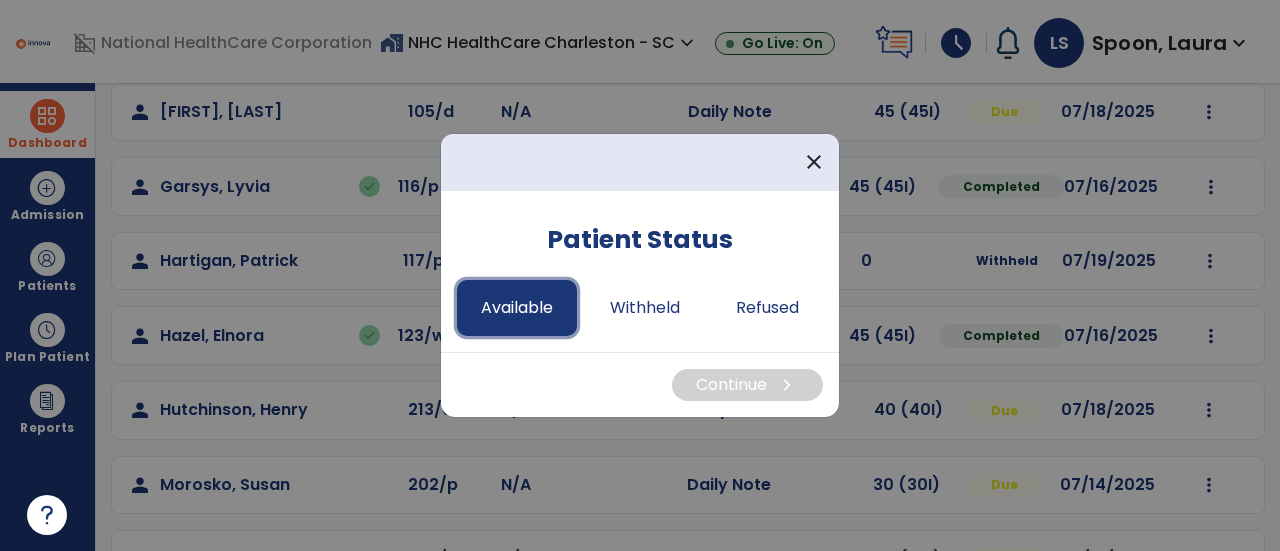 click on "Available" at bounding box center [517, 308] 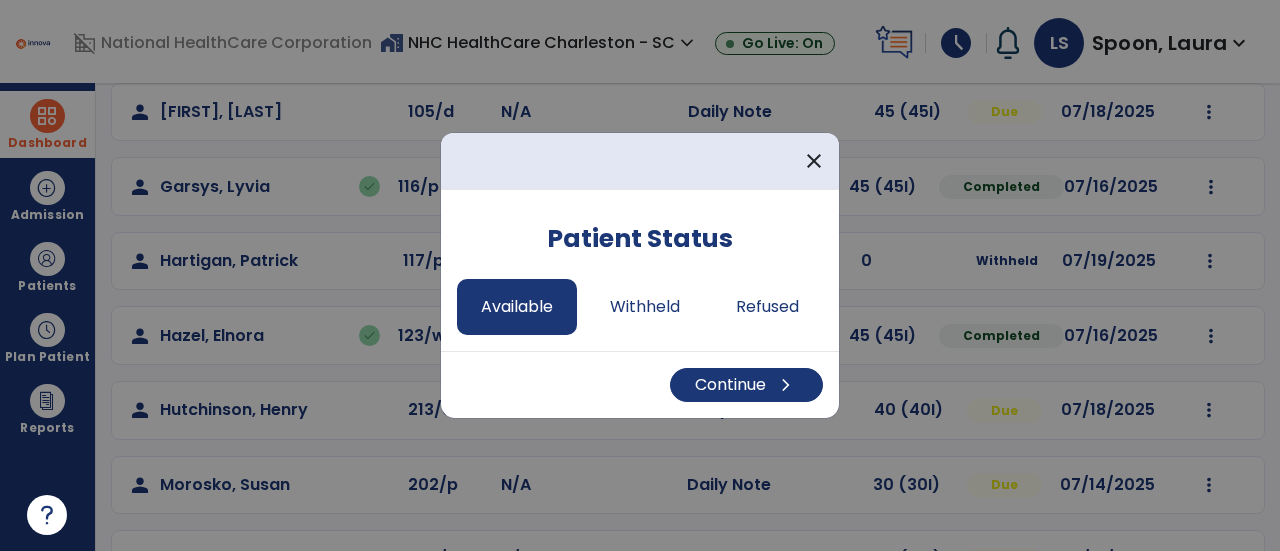 click on "Continue   chevron_right" at bounding box center (640, 384) 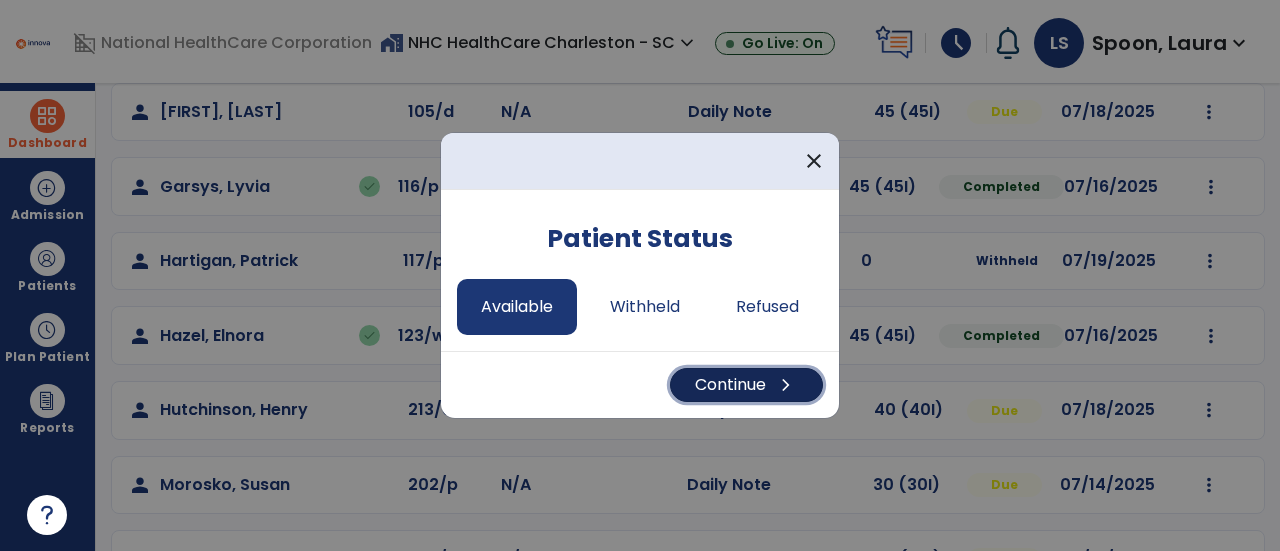 click on "Continue   chevron_right" at bounding box center (746, 385) 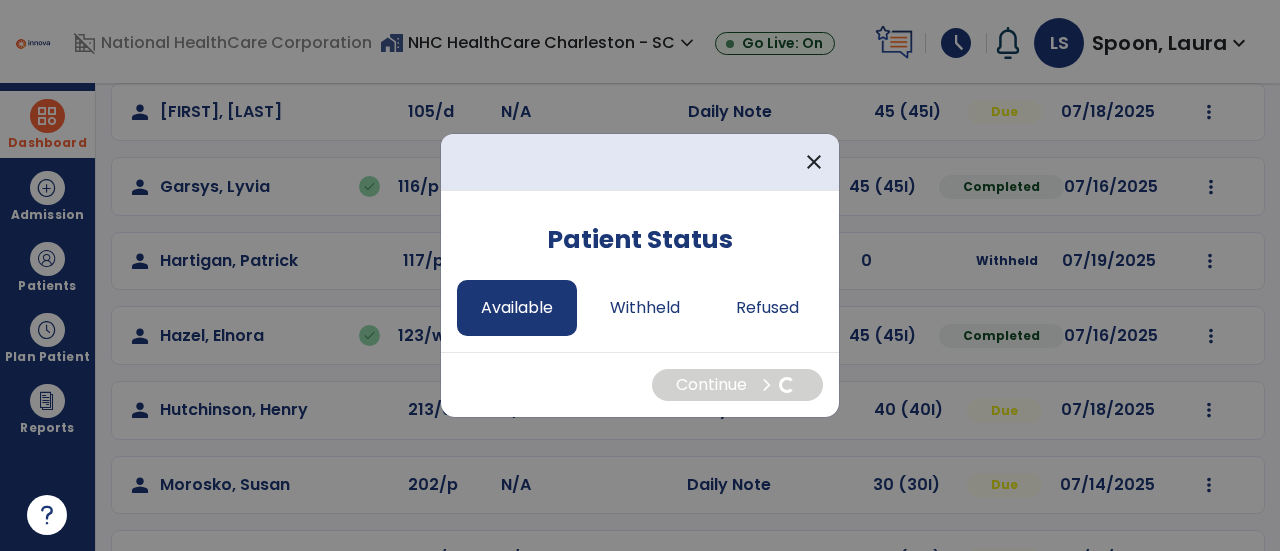 select on "*" 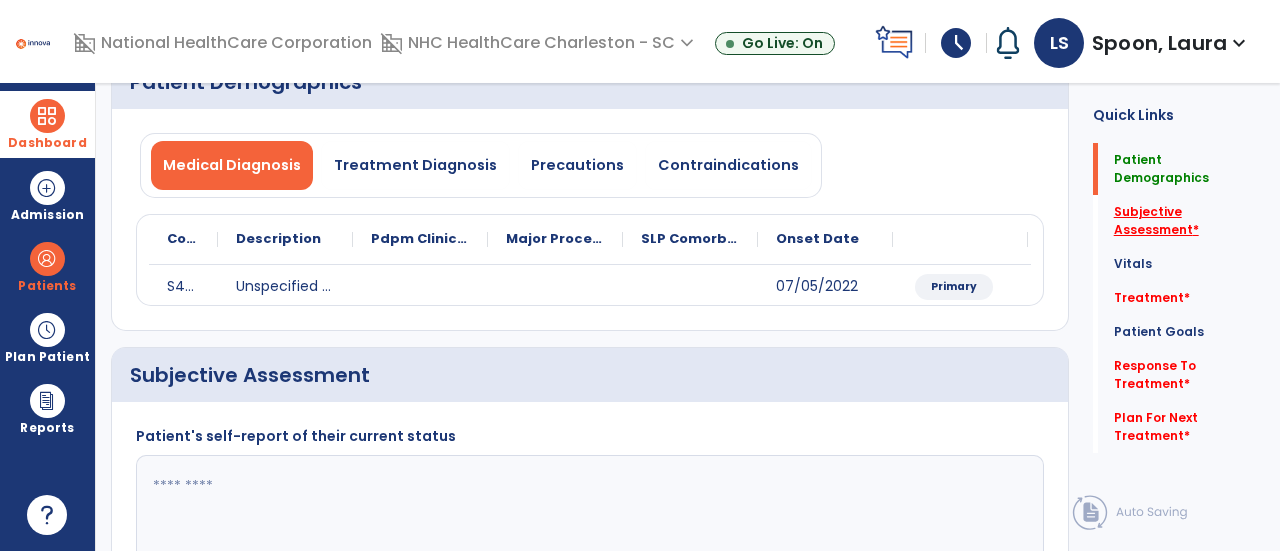 click on "Subjective Assessment   *" 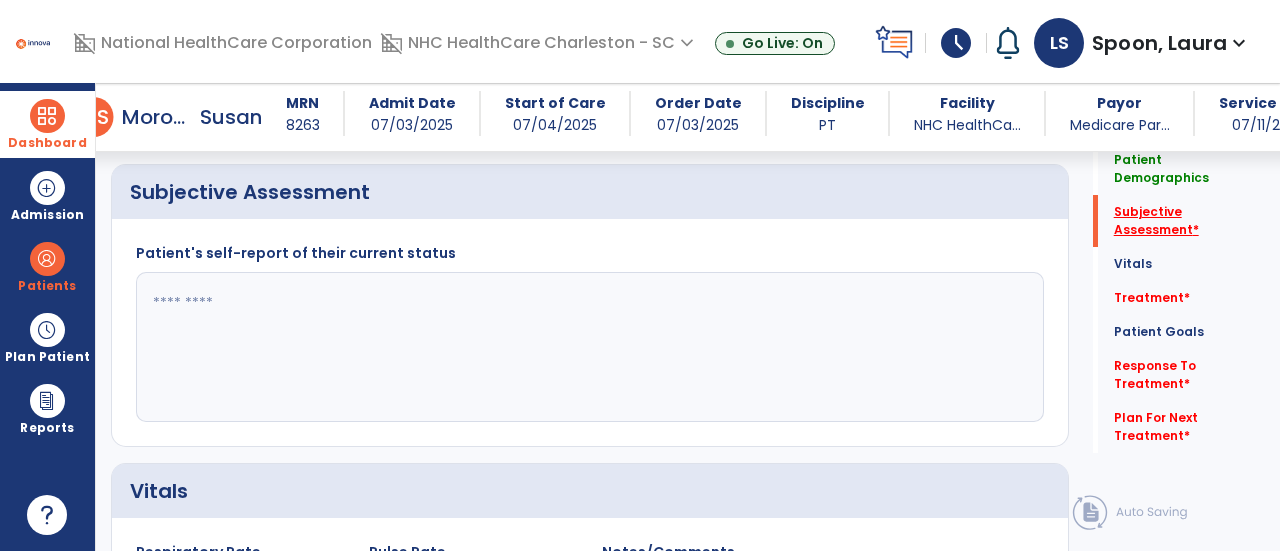 scroll, scrollTop: 369, scrollLeft: 0, axis: vertical 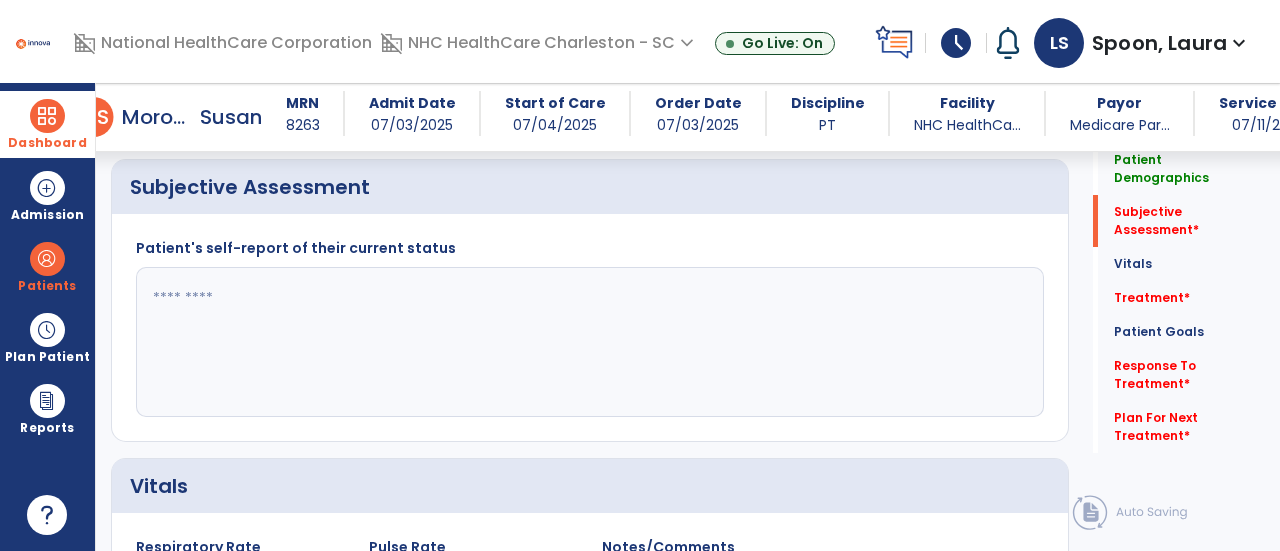 click 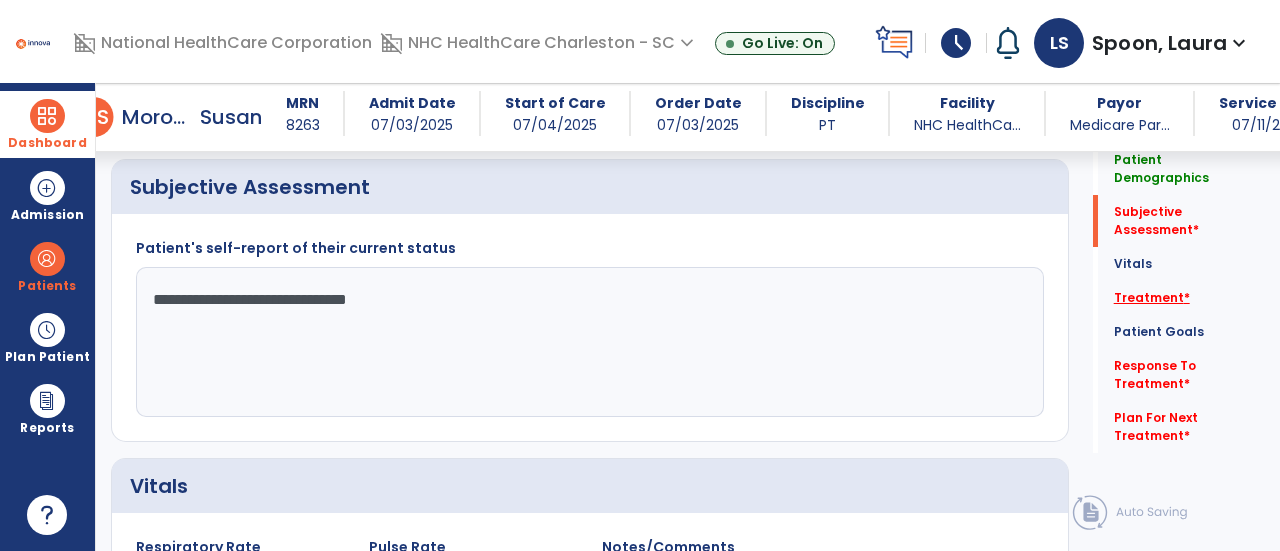 type on "**********" 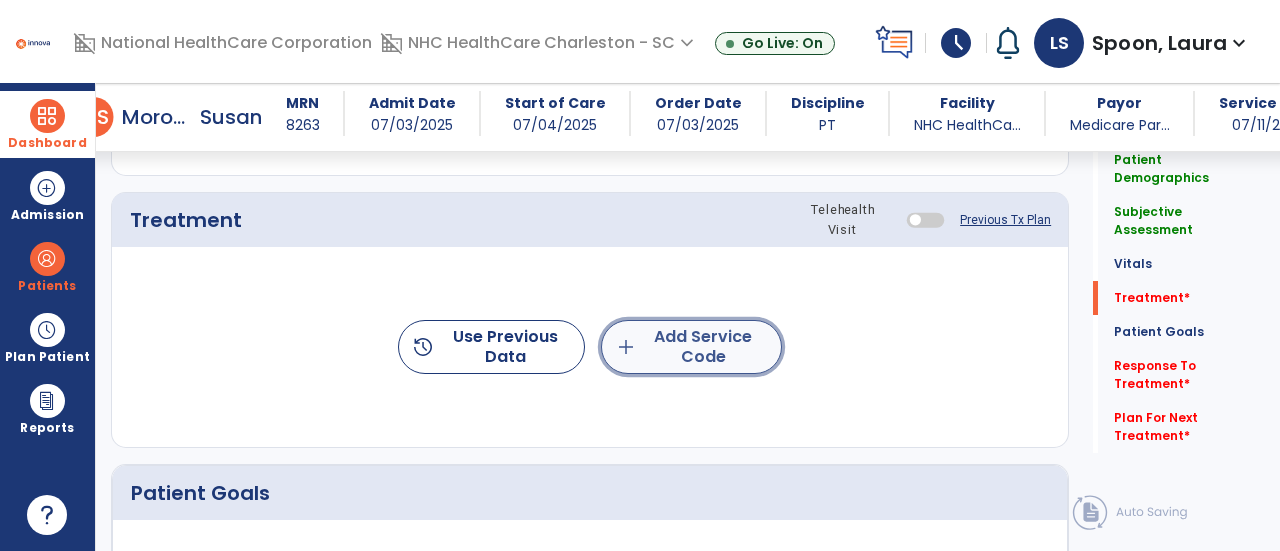 click on "add  Add Service Code" 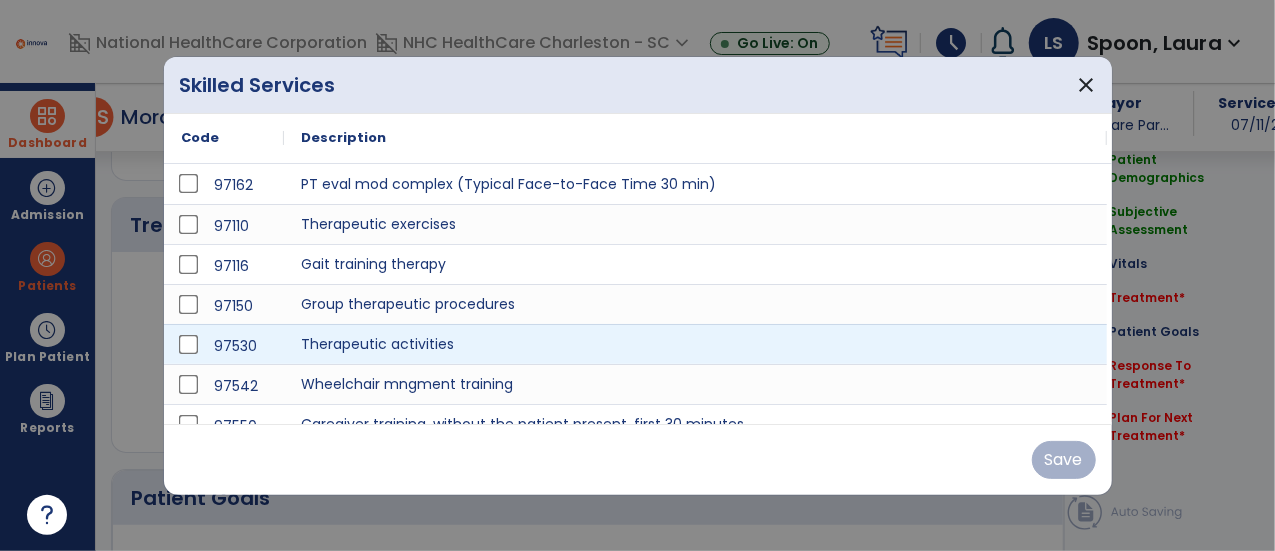 scroll, scrollTop: 1057, scrollLeft: 0, axis: vertical 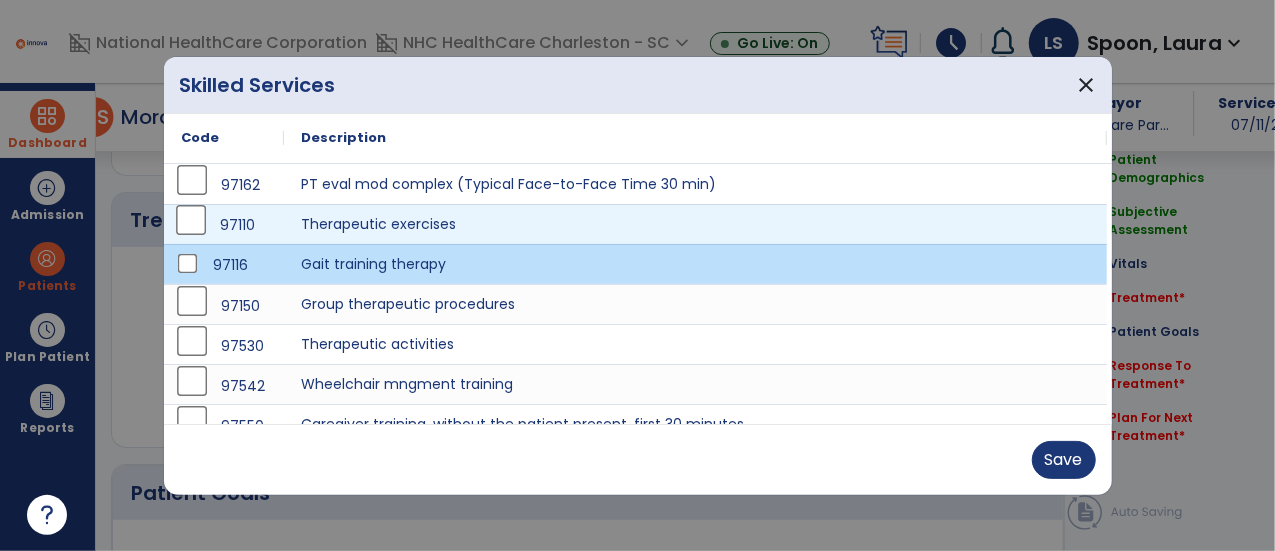 click on "97110" at bounding box center (224, 225) 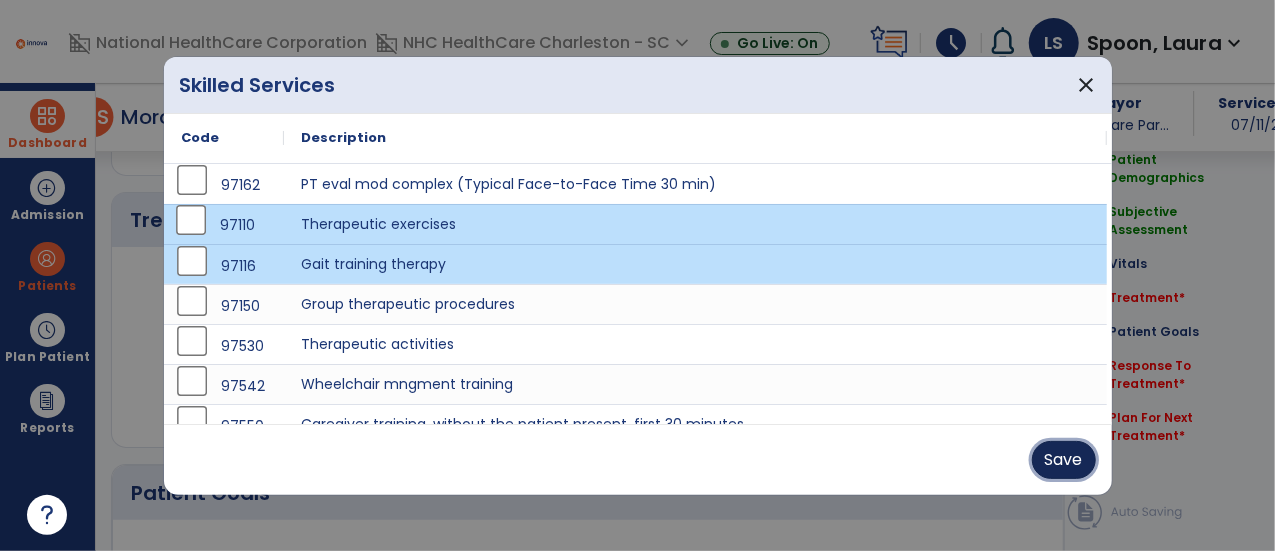 click on "Save" at bounding box center [1064, 460] 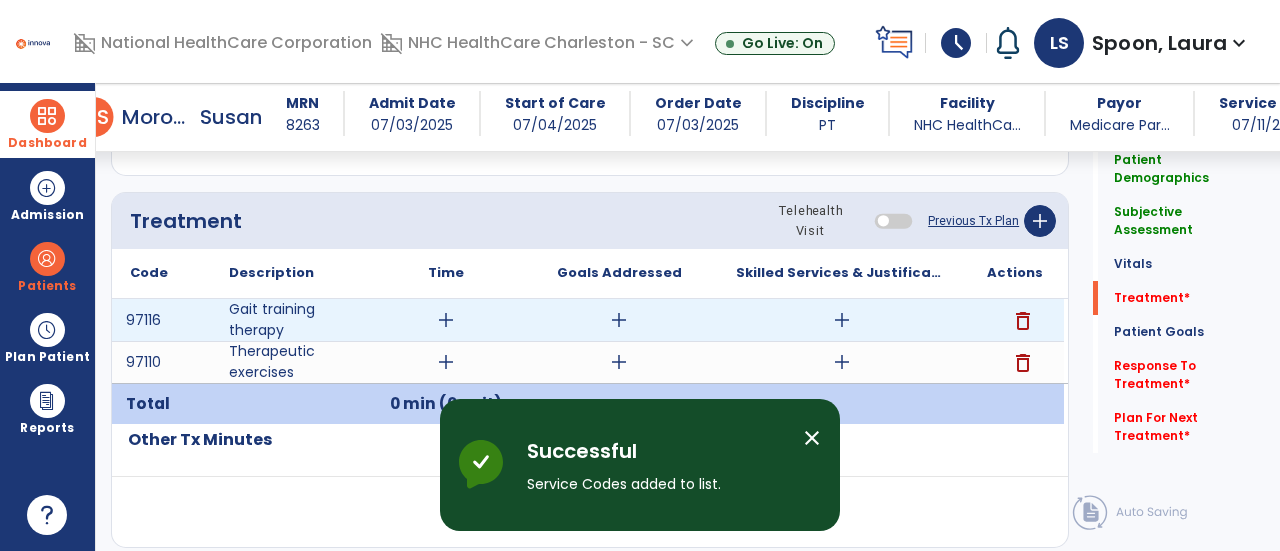 click on "add" at bounding box center (446, 320) 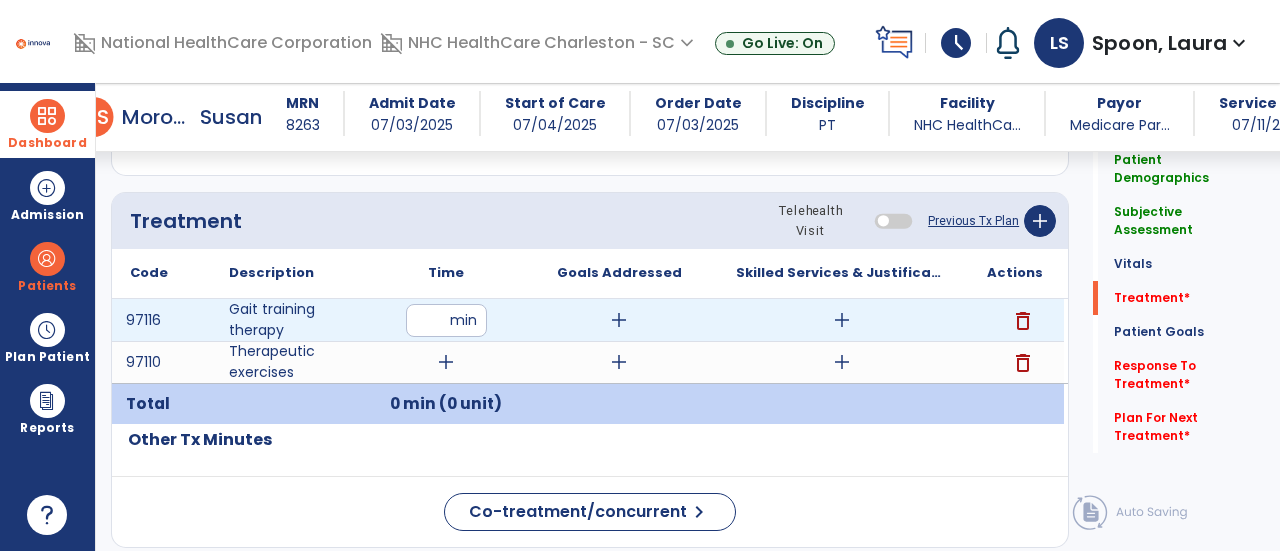 type on "**" 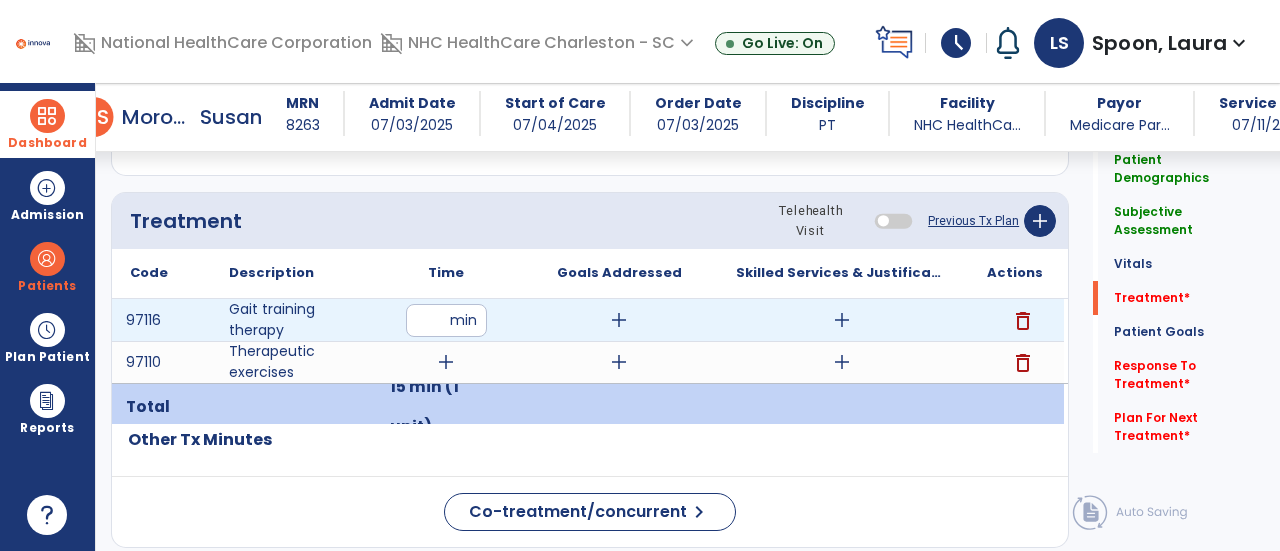 click on "add" at bounding box center [842, 320] 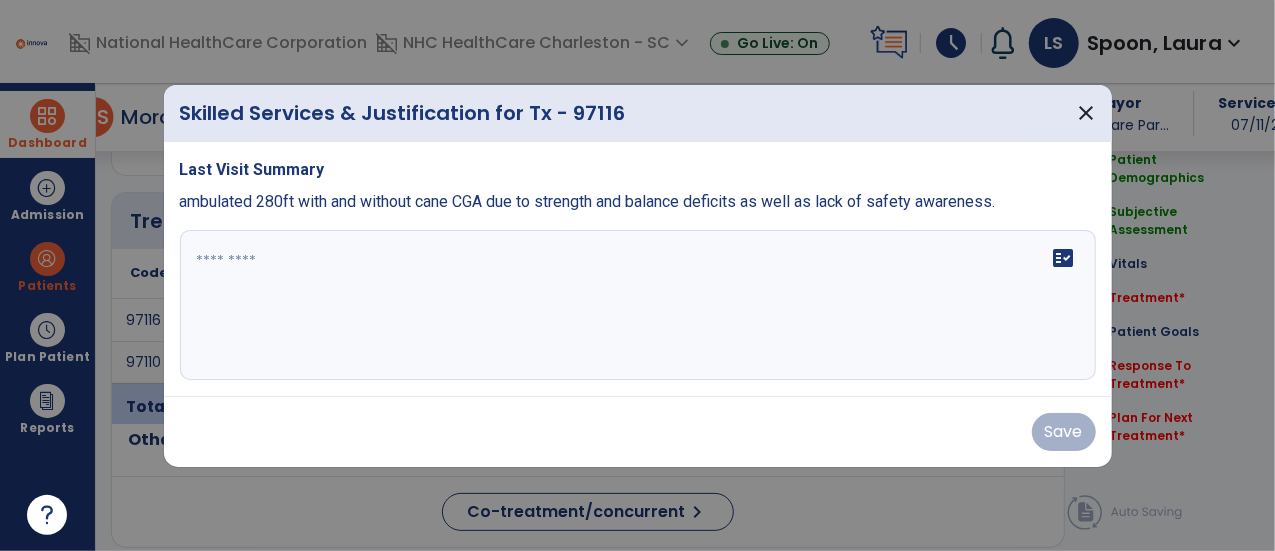 scroll, scrollTop: 1057, scrollLeft: 0, axis: vertical 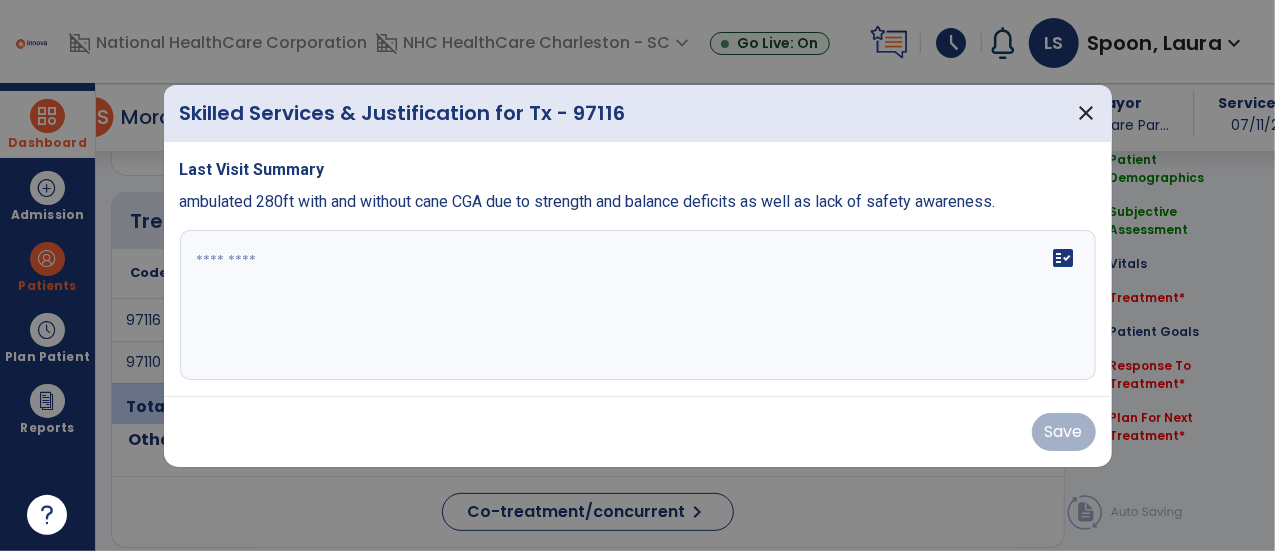 click on "fact_check" at bounding box center (638, 305) 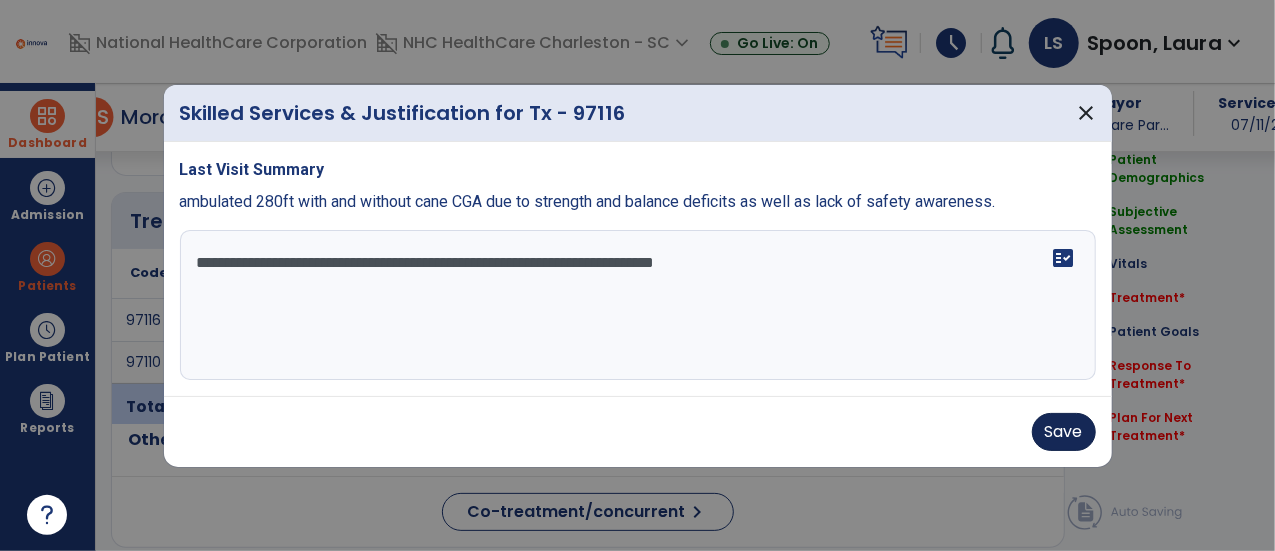 type on "**********" 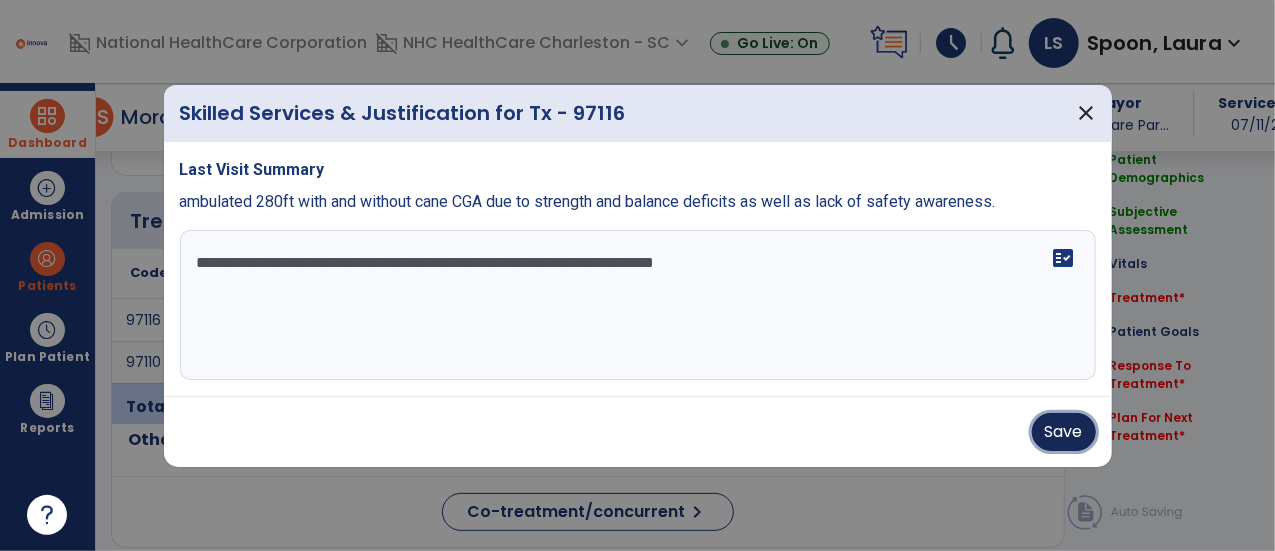 click on "Save" at bounding box center [1064, 432] 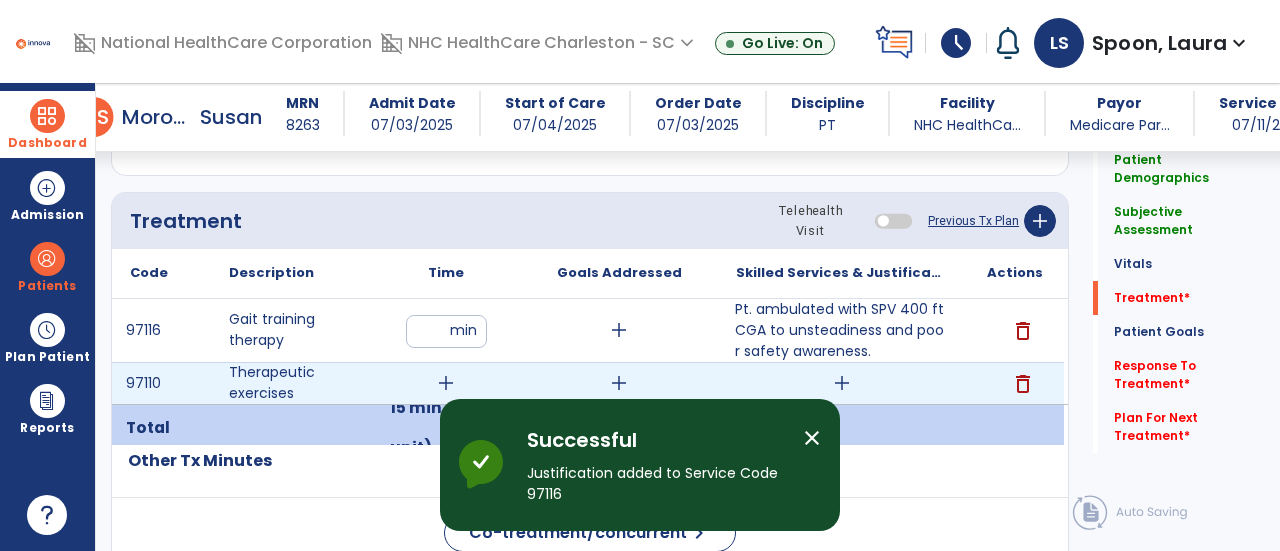click on "add" at bounding box center [446, 383] 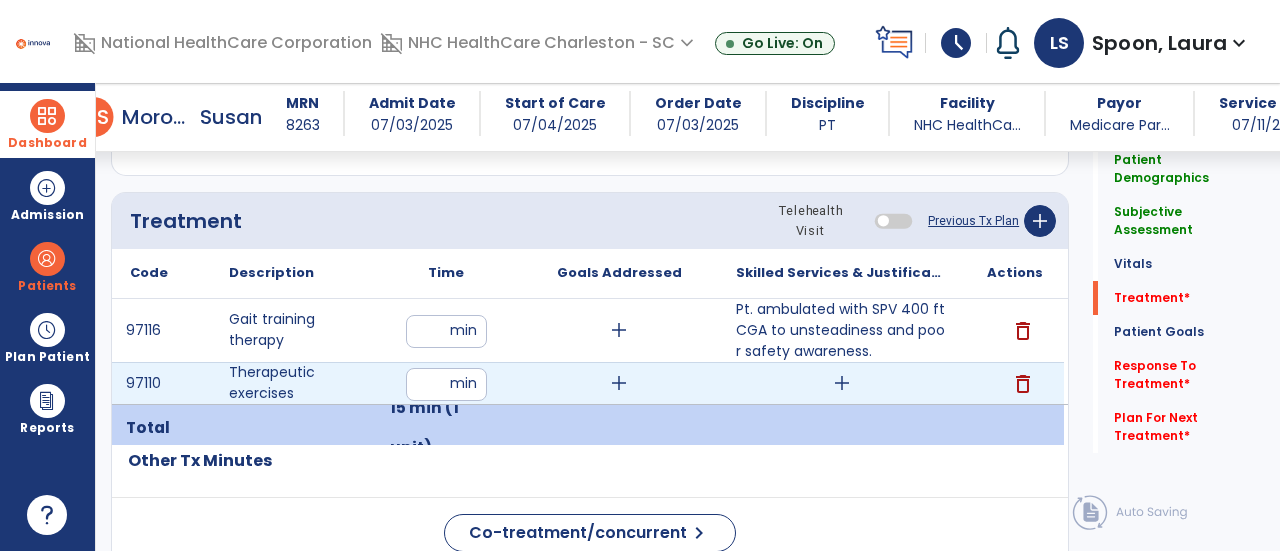 type on "**" 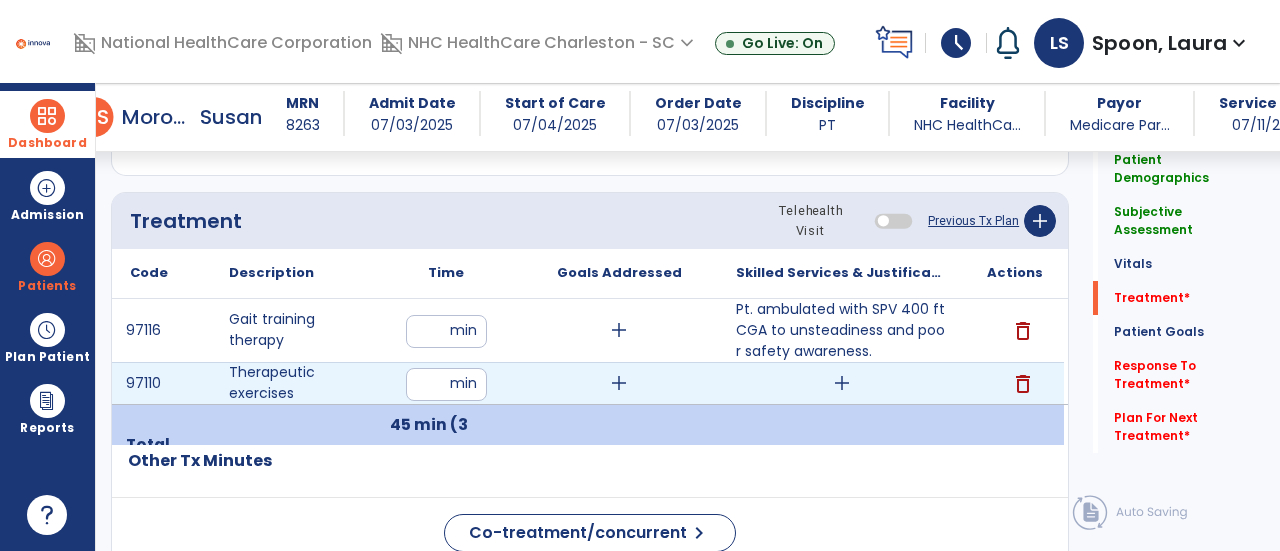 click on "add" at bounding box center [842, 383] 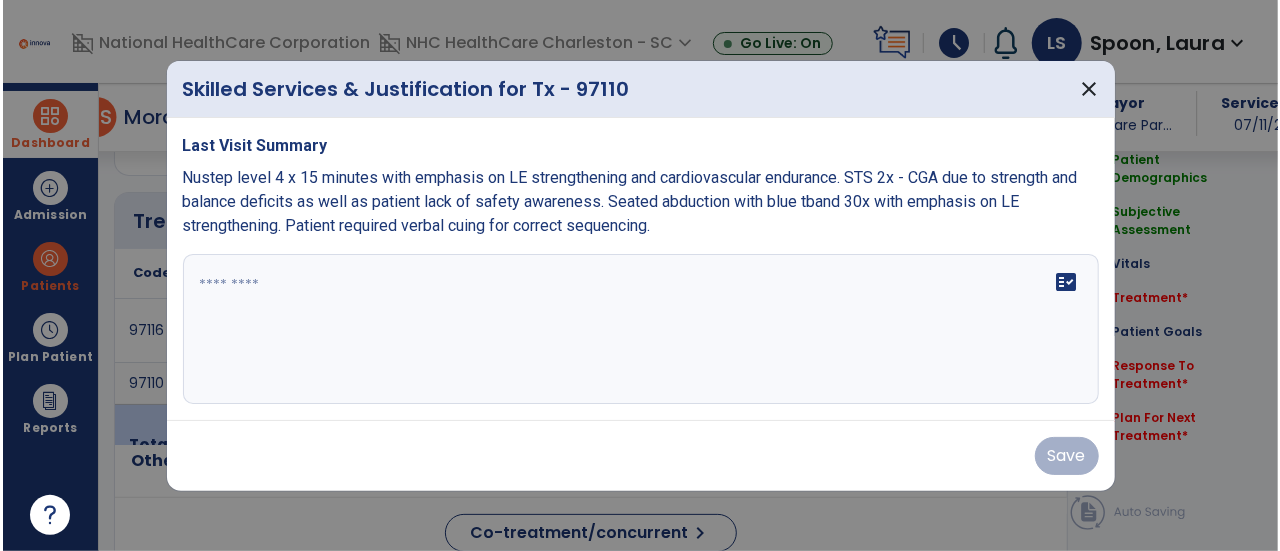 scroll, scrollTop: 1057, scrollLeft: 0, axis: vertical 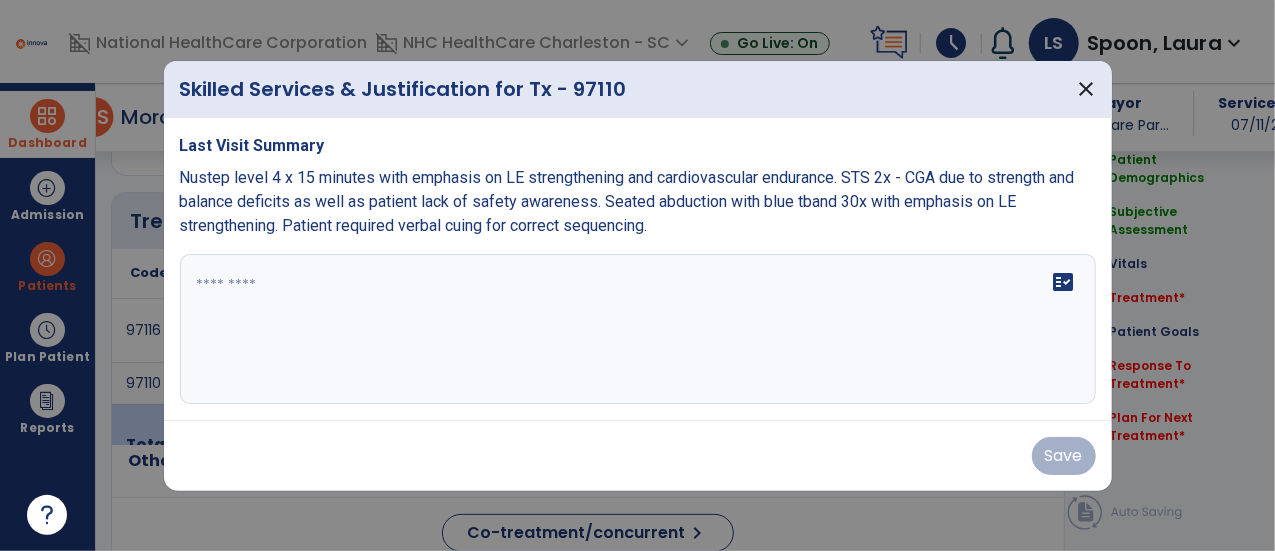 click on "fact_check" at bounding box center (638, 329) 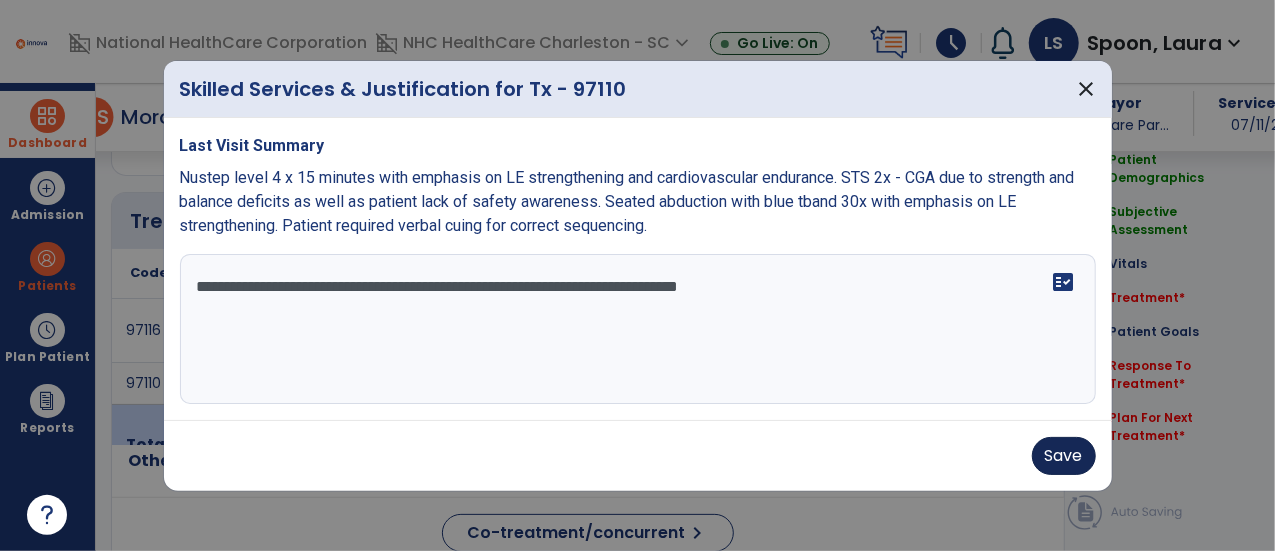 type on "**********" 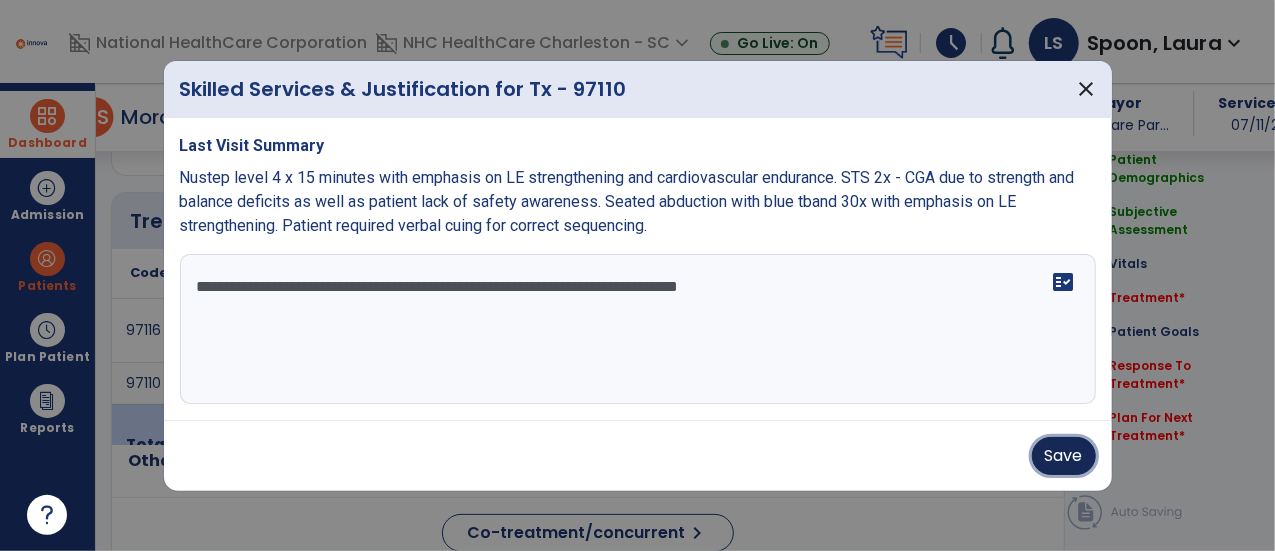 click on "Save" at bounding box center [1064, 456] 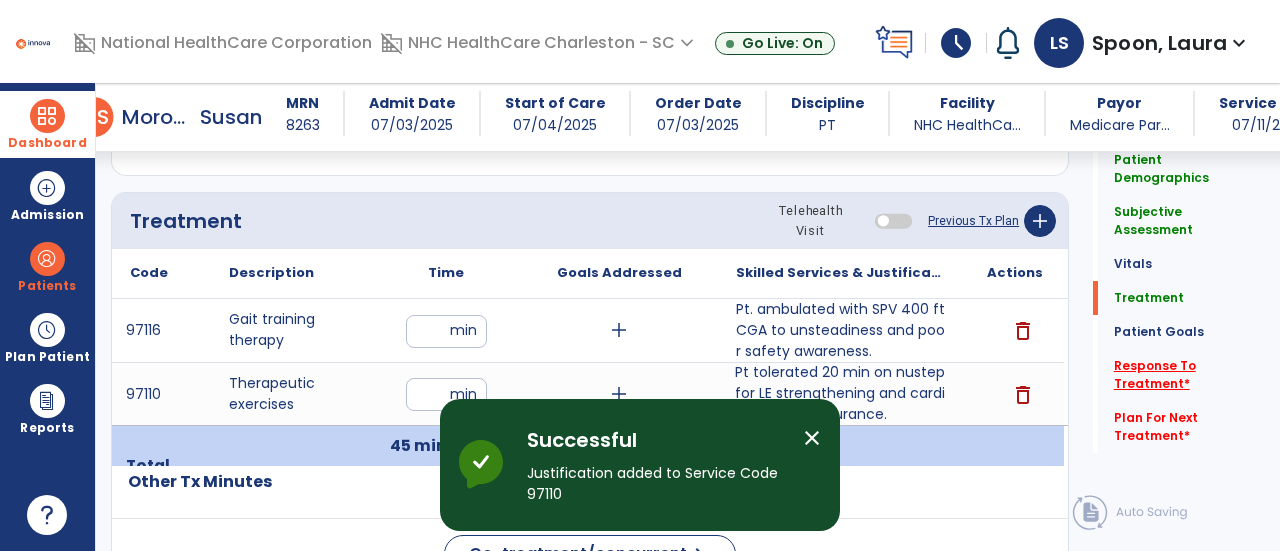 click on "Response To Treatment   *" 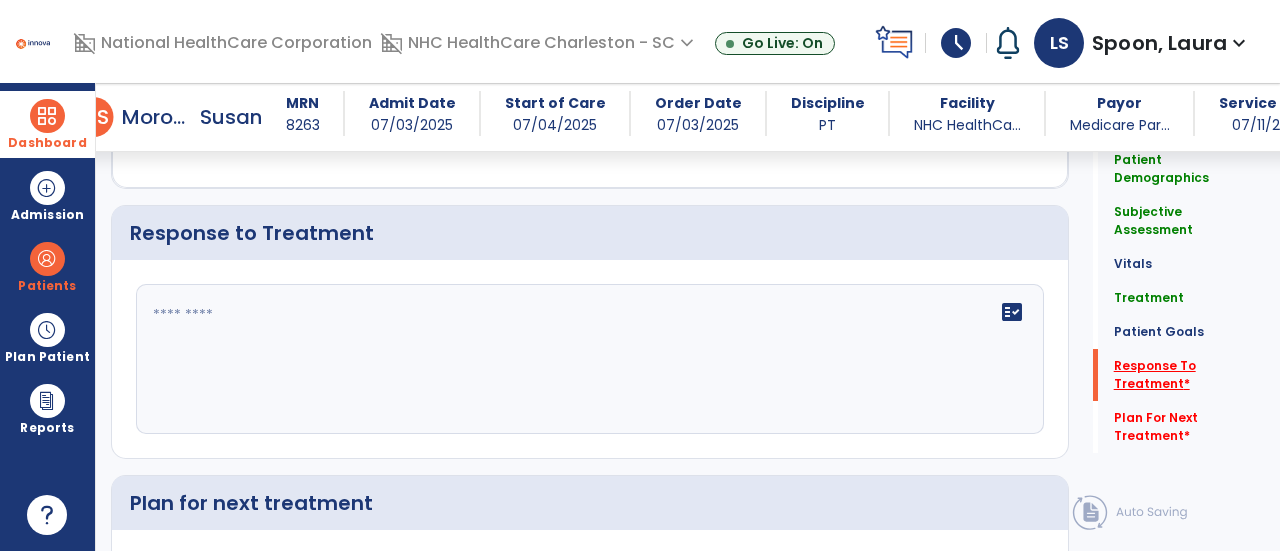 scroll, scrollTop: 2586, scrollLeft: 0, axis: vertical 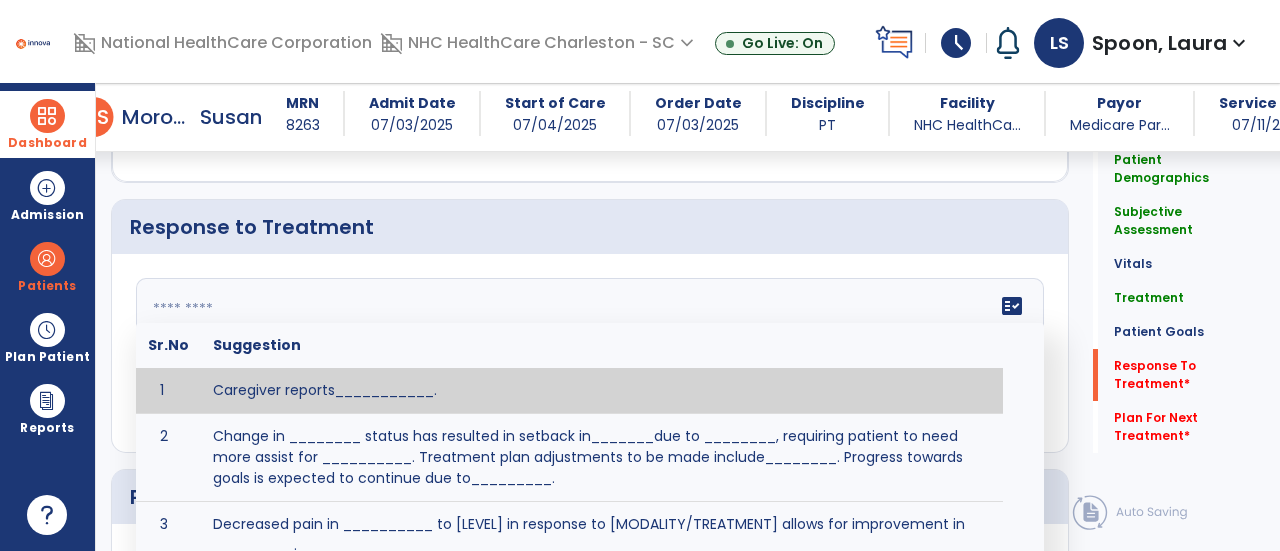 click on "fact_check  Sr.No Suggestion 1 Caregiver reports___________. 2 Change in ________ status has resulted in setback in_______due to ________, requiring patient to need more assist for __________.   Treatment plan adjustments to be made include________.  Progress towards goals is expected to continue due to_________. 3 Decreased pain in __________ to [LEVEL] in response to [MODALITY/TREATMENT] allows for improvement in _________. 4 Functional gains in _______ have impacted the patient's ability to perform_________ with a reduction in assist levels to_________. 5 Functional progress this week has been significant due to__________. 6 Gains in ________ have improved the patient's ability to perform ______with decreased levels of assist to___________. 7 Improvement in ________allows patient to tolerate higher levels of challenges in_________. 8 Pain in [AREA] has decreased to [LEVEL] in response to [TREATMENT/MODALITY], allowing fore ease in completing__________. 9 10 11 12 13 14 15 16 17 18 19 20 21" 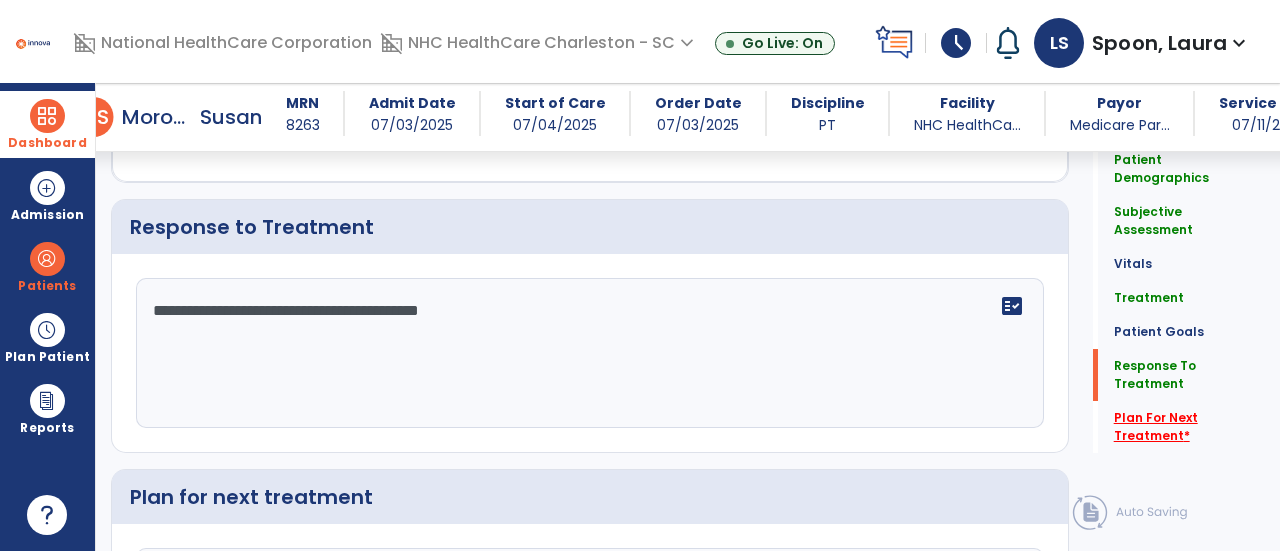 type on "**********" 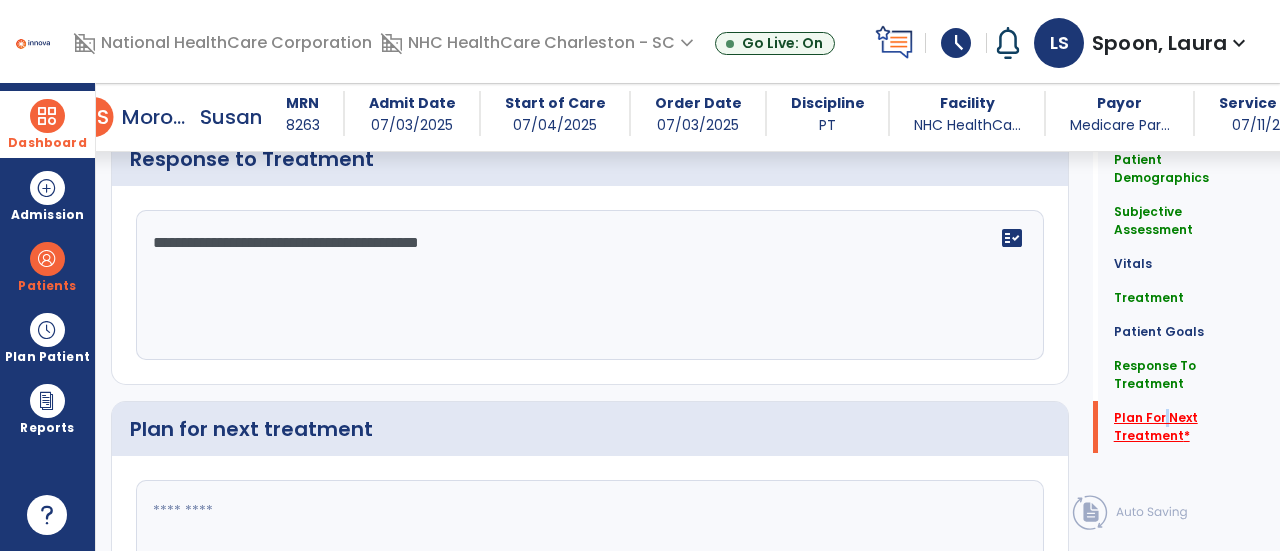 scroll, scrollTop: 2812, scrollLeft: 0, axis: vertical 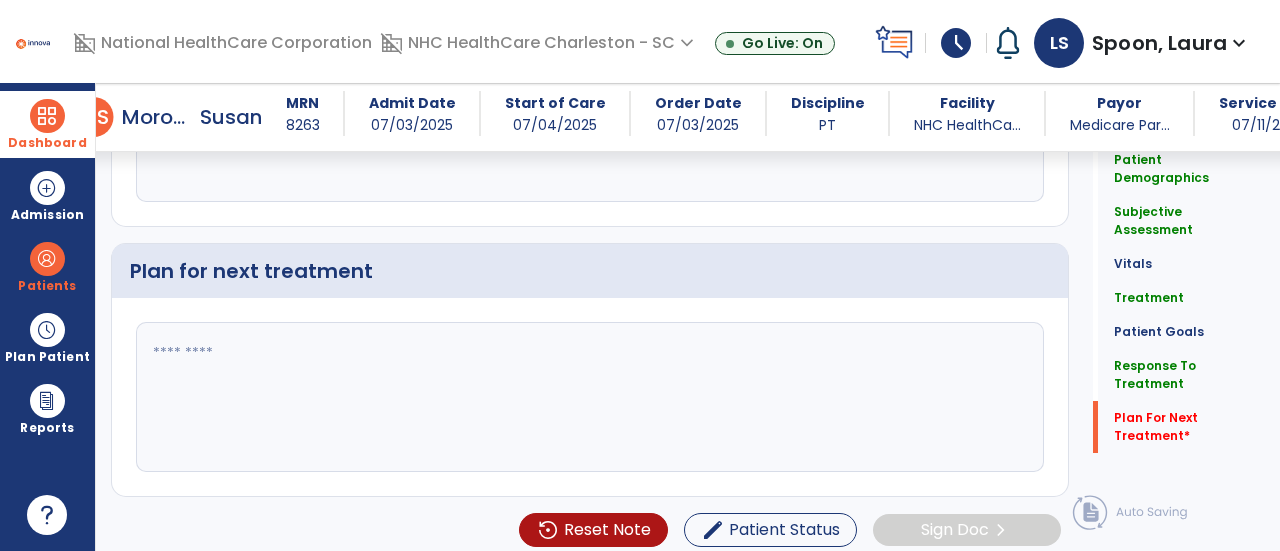 click 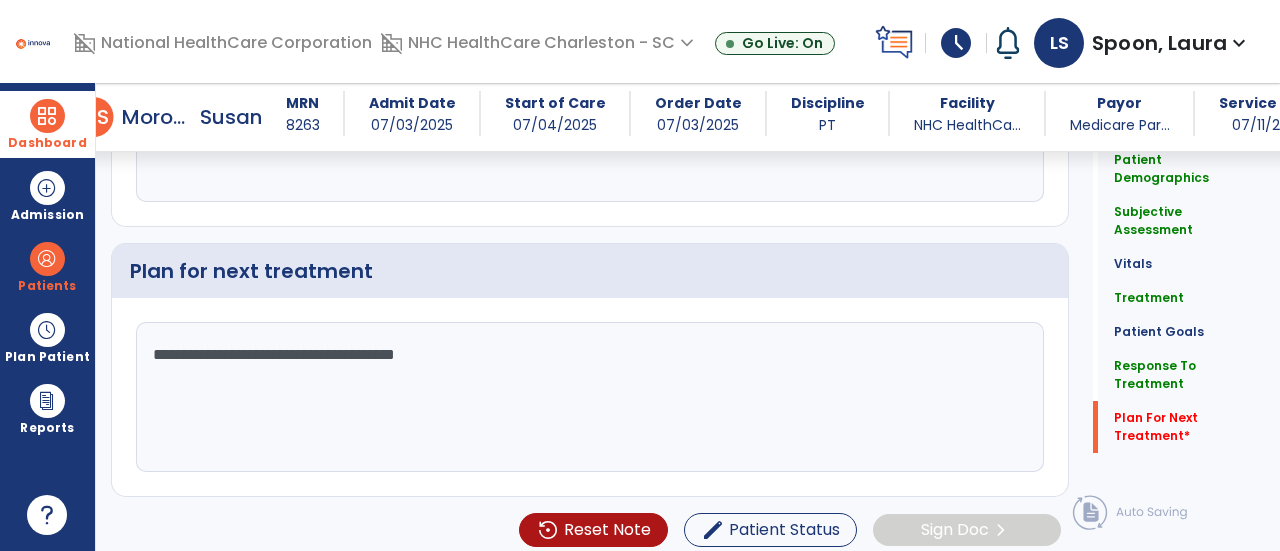 type on "**********" 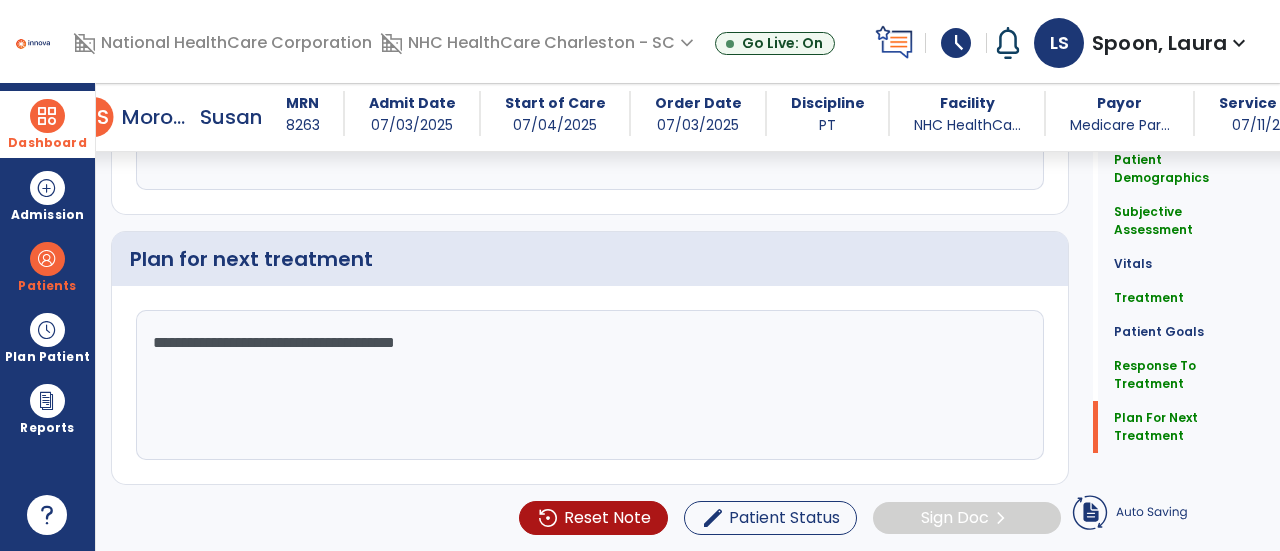 click on "Sign Doc  chevron_right" 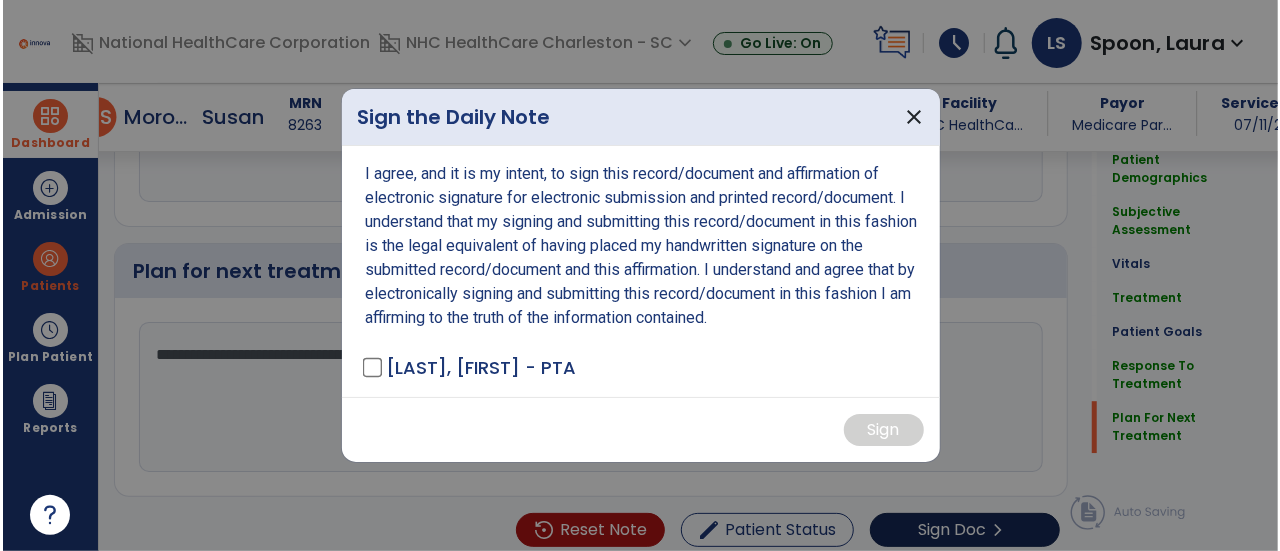 scroll, scrollTop: 2812, scrollLeft: 0, axis: vertical 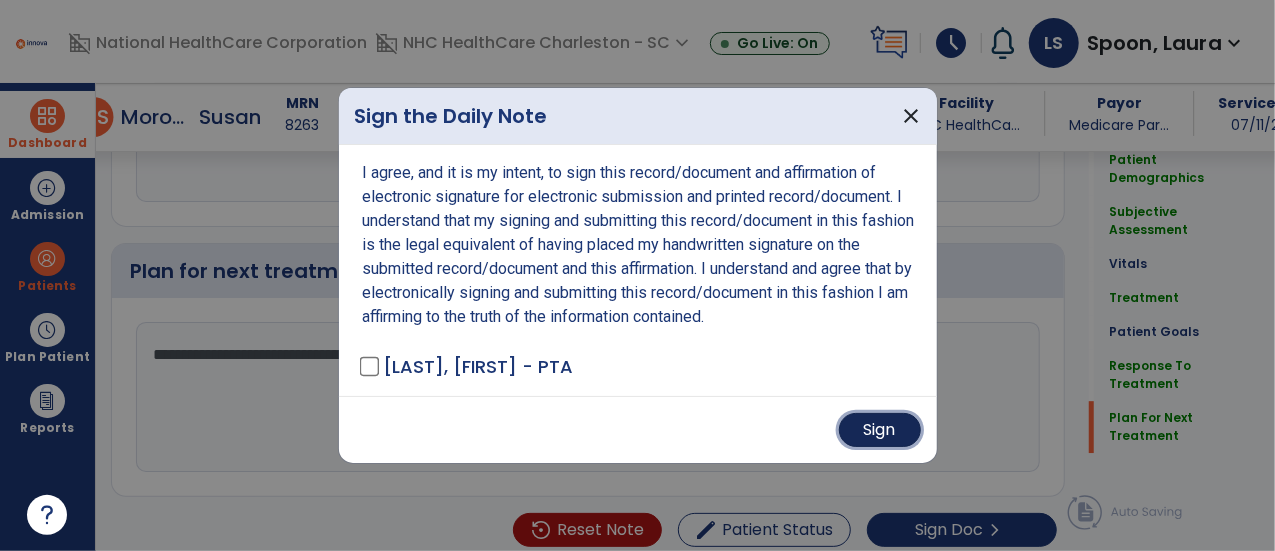 click on "Sign" at bounding box center [880, 430] 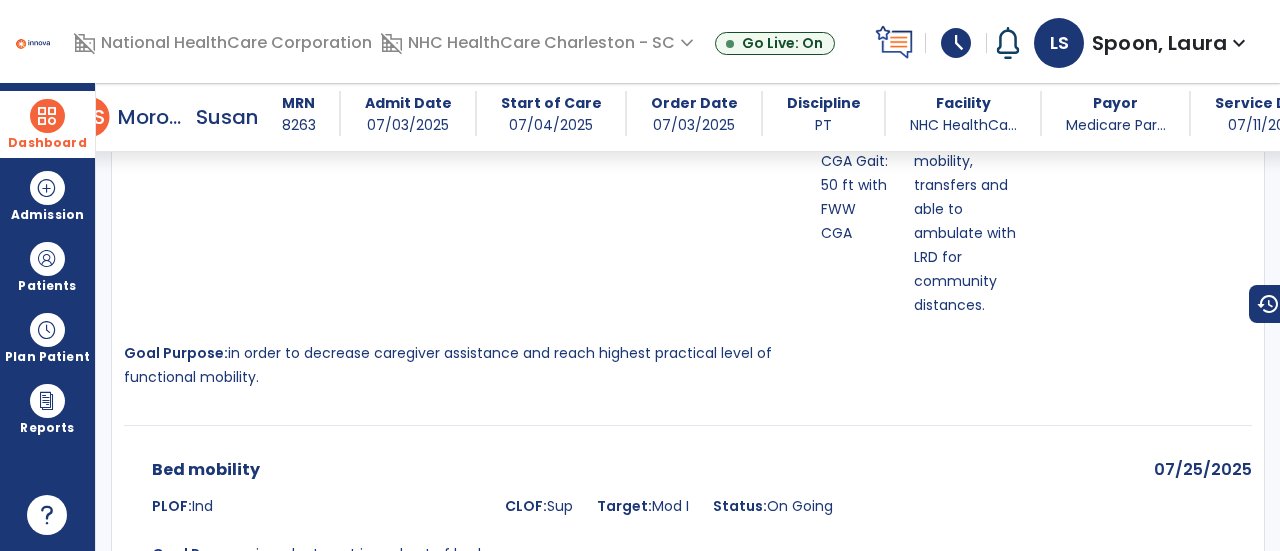 scroll, scrollTop: 1904, scrollLeft: 0, axis: vertical 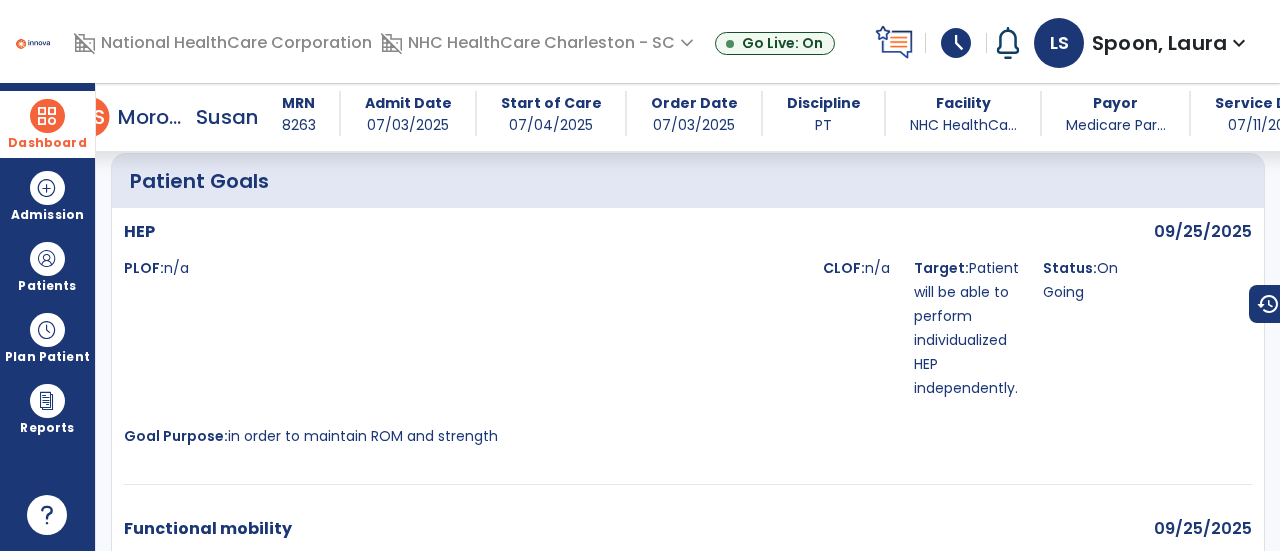 click on "Dashboard" at bounding box center (47, 124) 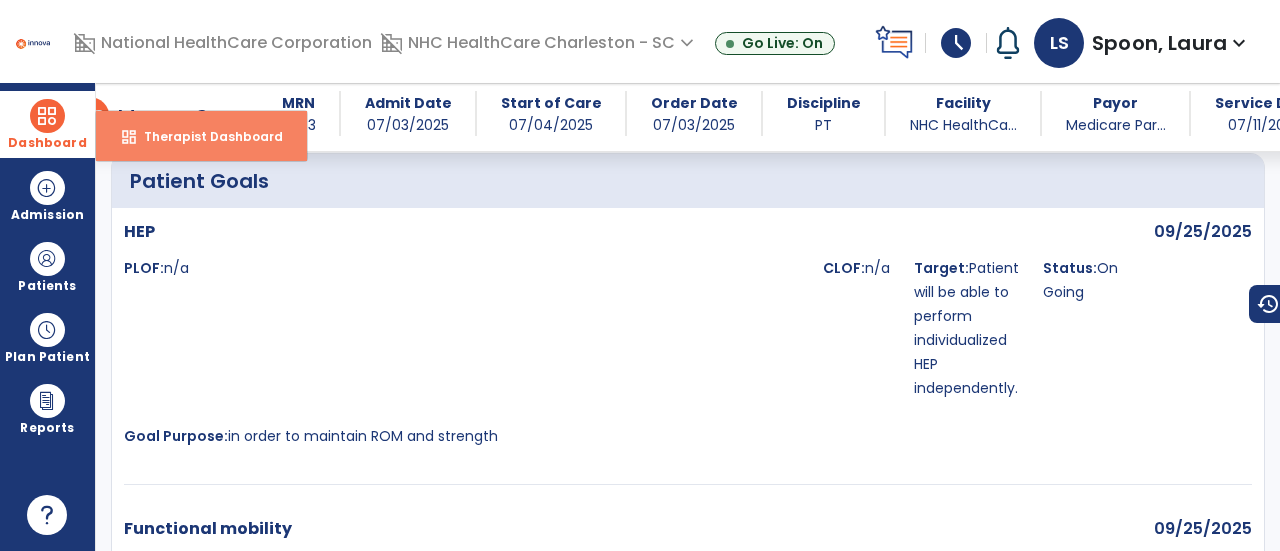 click on "Therapist Dashboard" at bounding box center (205, 136) 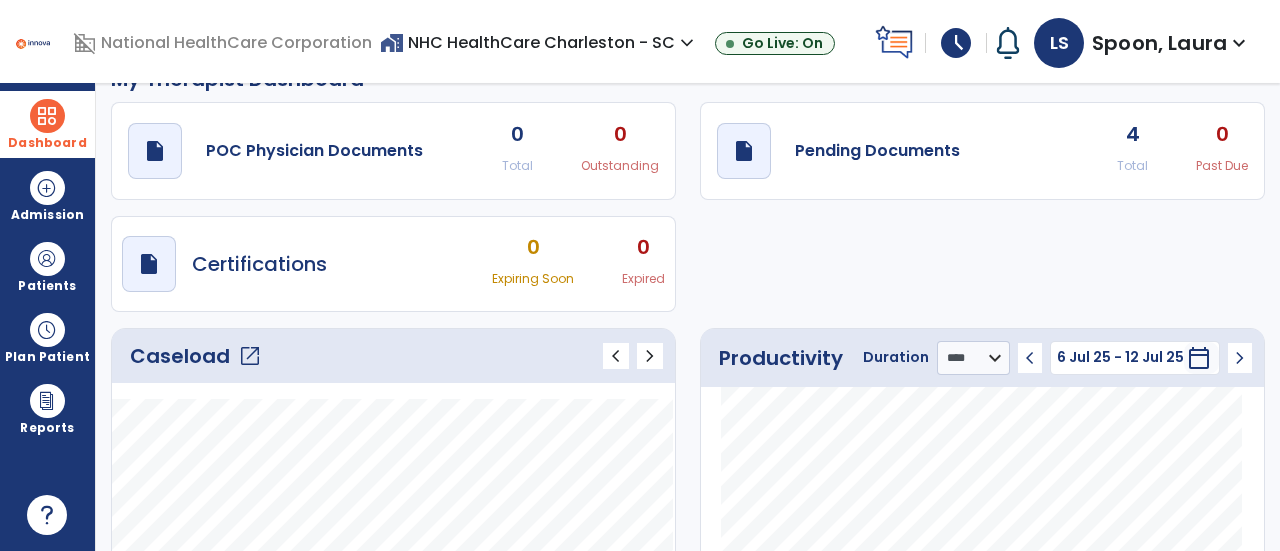 scroll, scrollTop: 0, scrollLeft: 0, axis: both 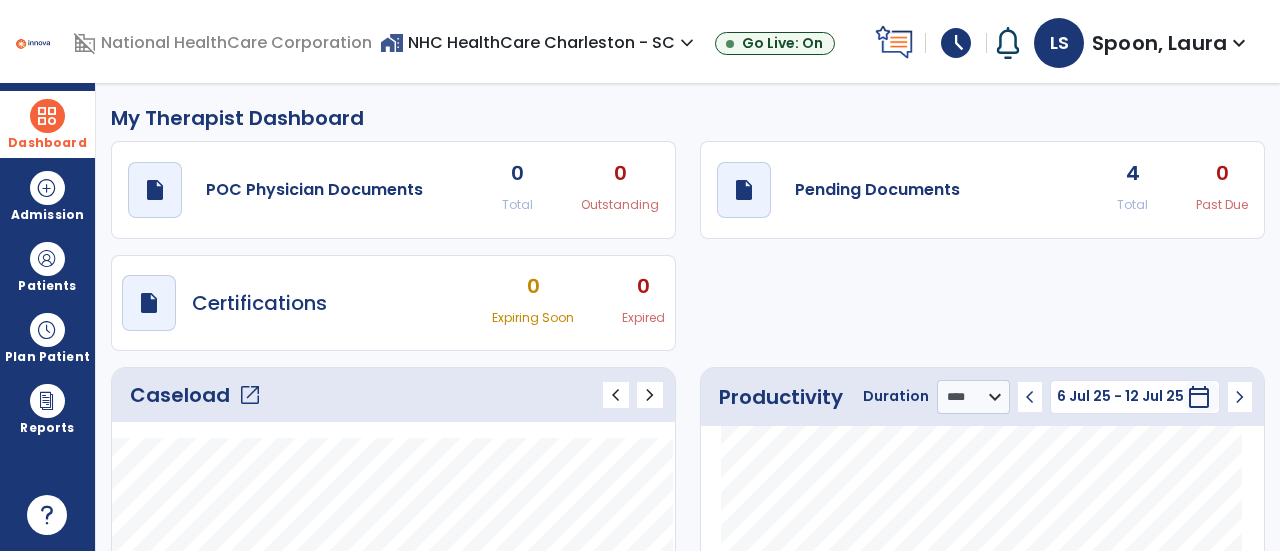 click on "Caseload   open_in_new   chevron_left   chevron_right" 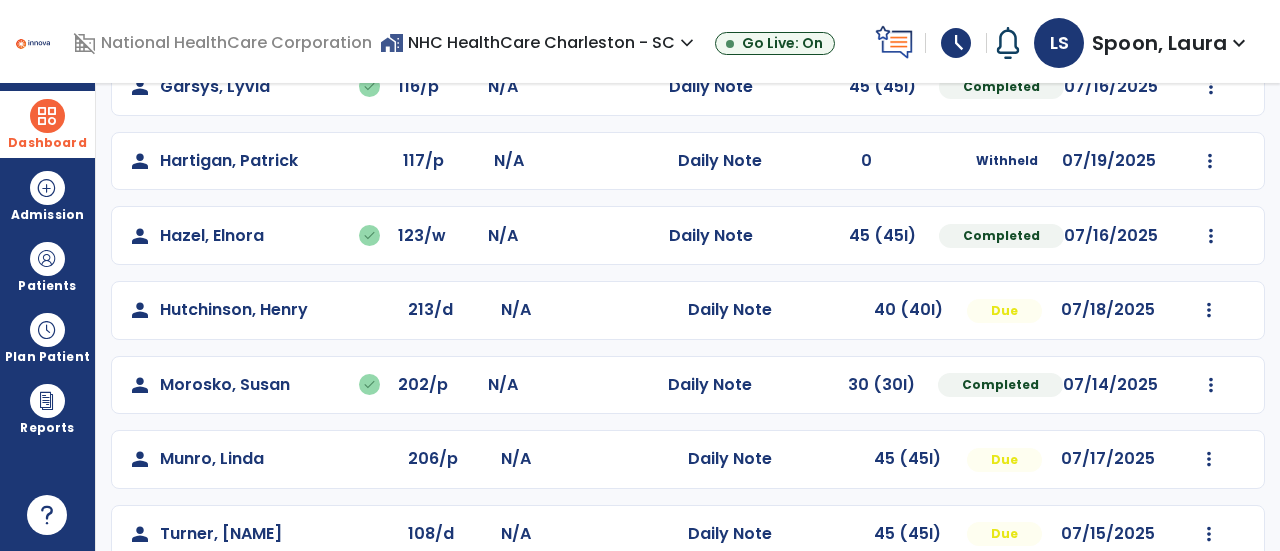 scroll, scrollTop: 400, scrollLeft: 0, axis: vertical 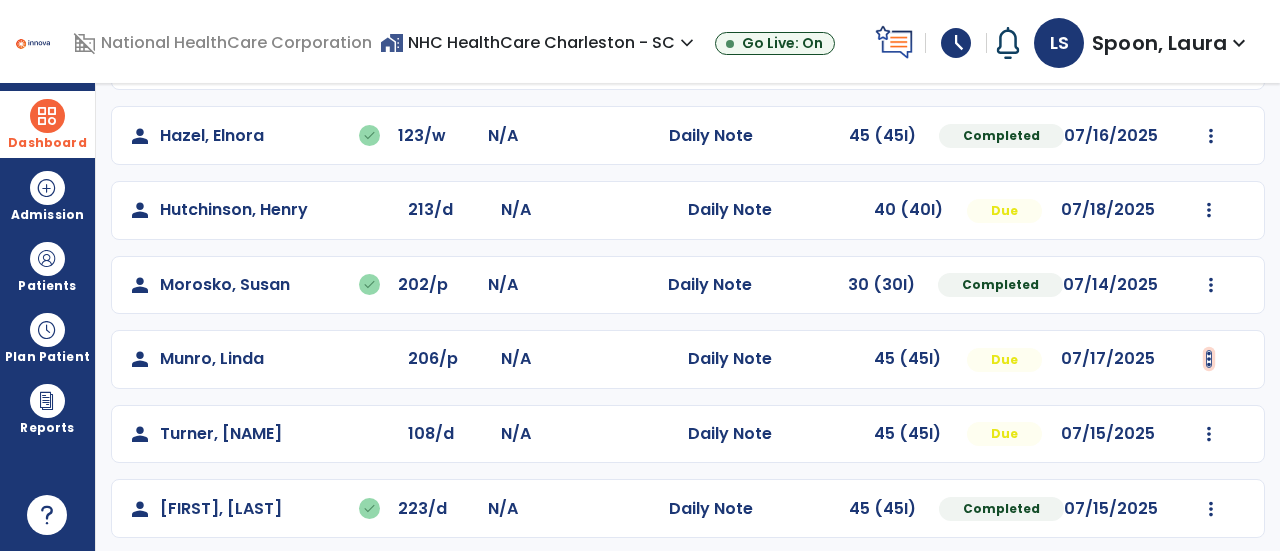 click at bounding box center [1209, -88] 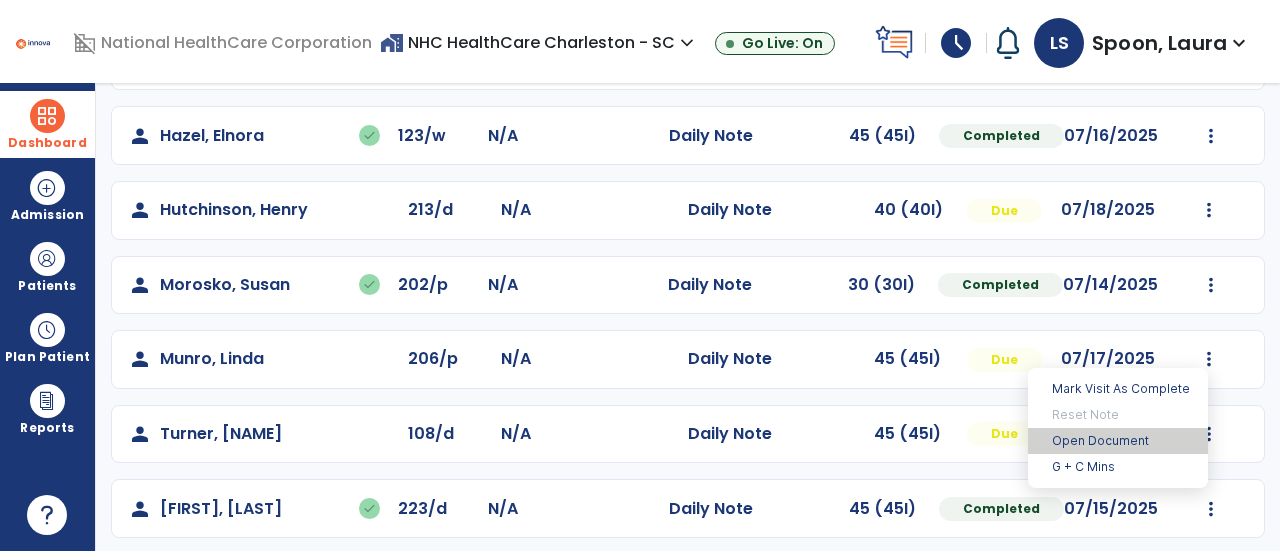 click on "Open Document" at bounding box center [1118, 441] 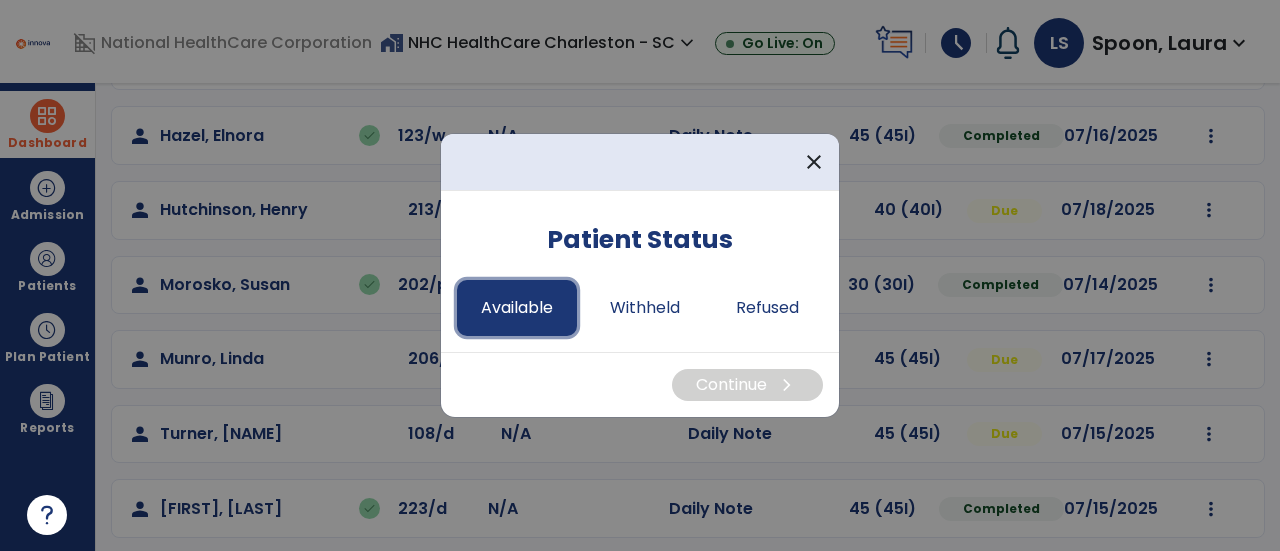 click on "Available" at bounding box center [517, 308] 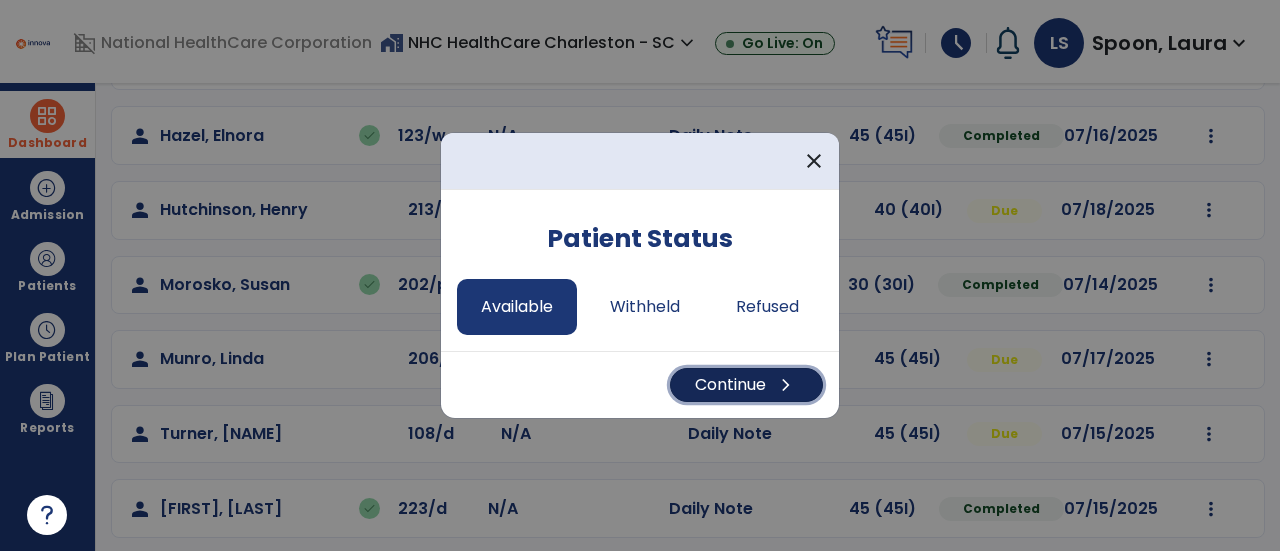 click on "Continue   chevron_right" at bounding box center (746, 385) 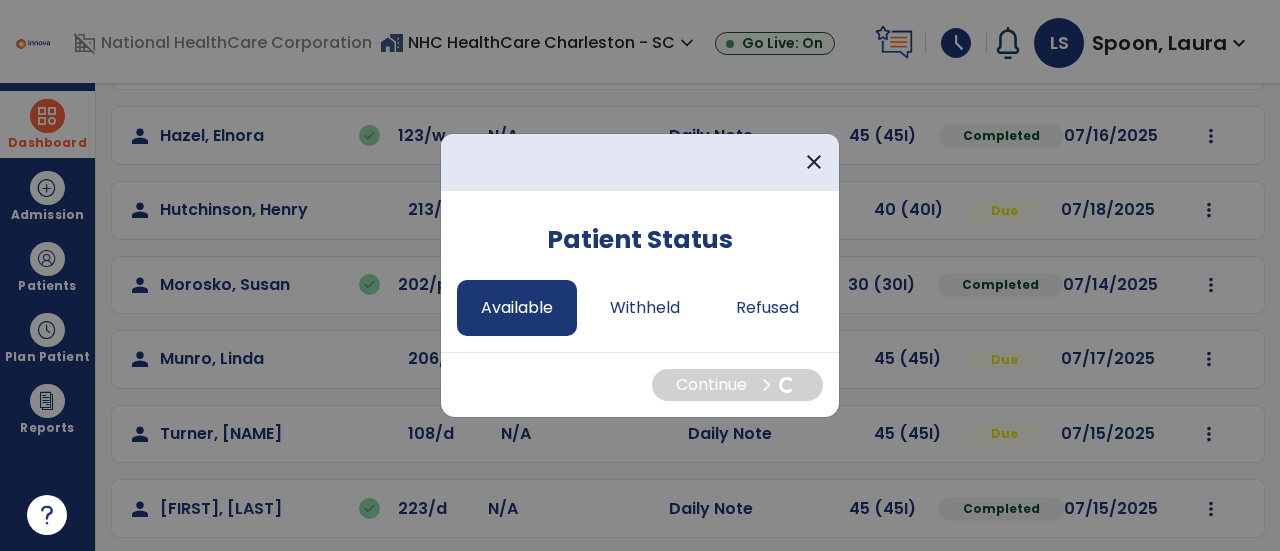 select on "*" 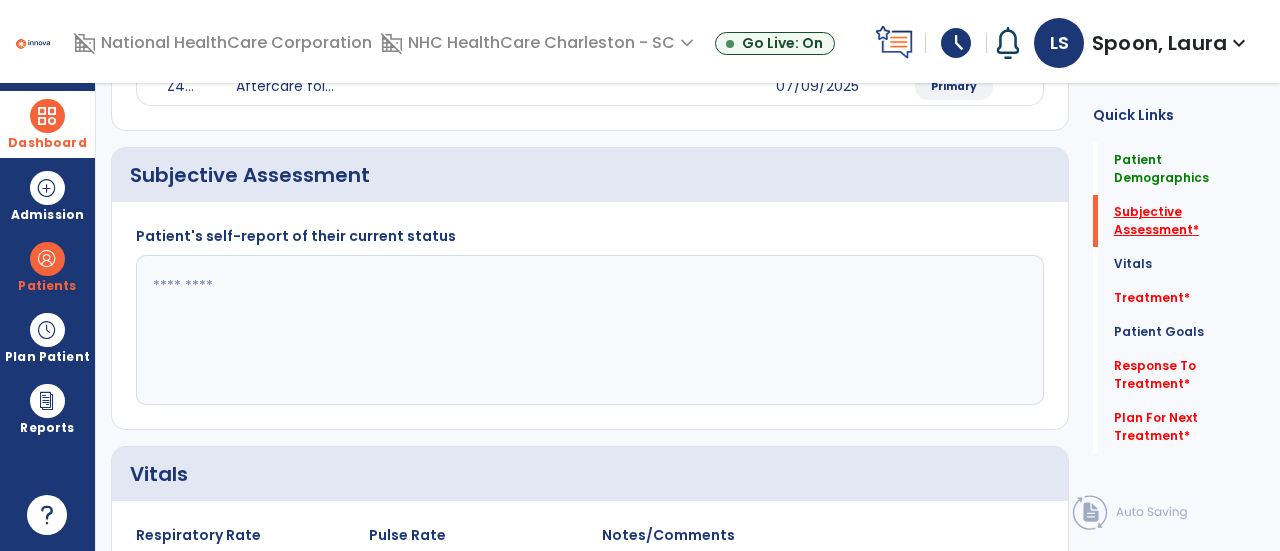 click on "Subjective Assessment   *" 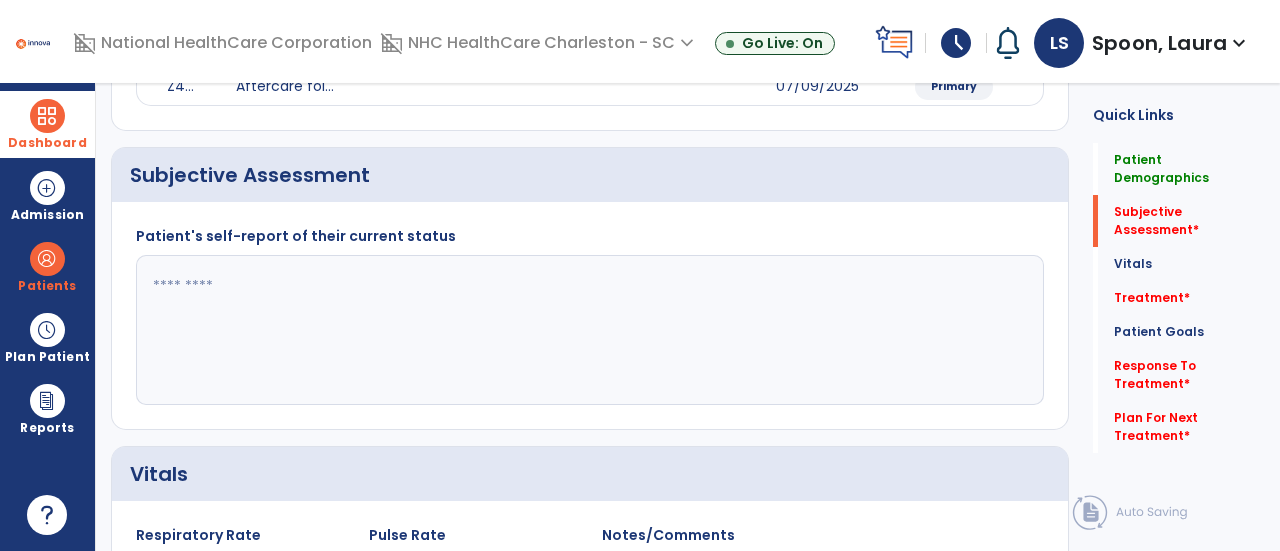 scroll, scrollTop: 369, scrollLeft: 0, axis: vertical 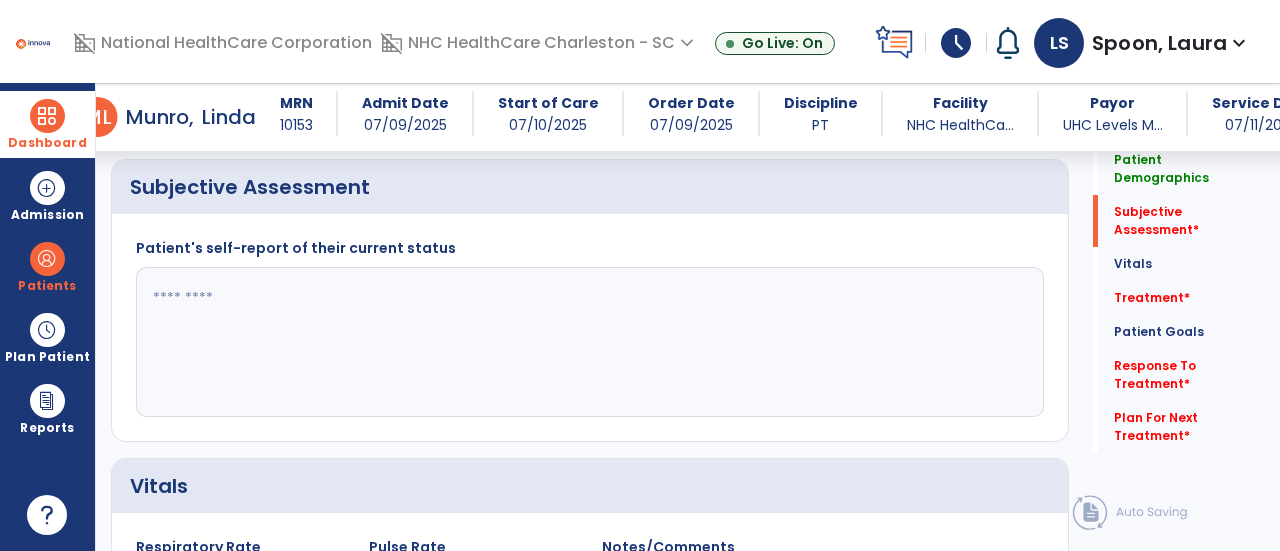 click 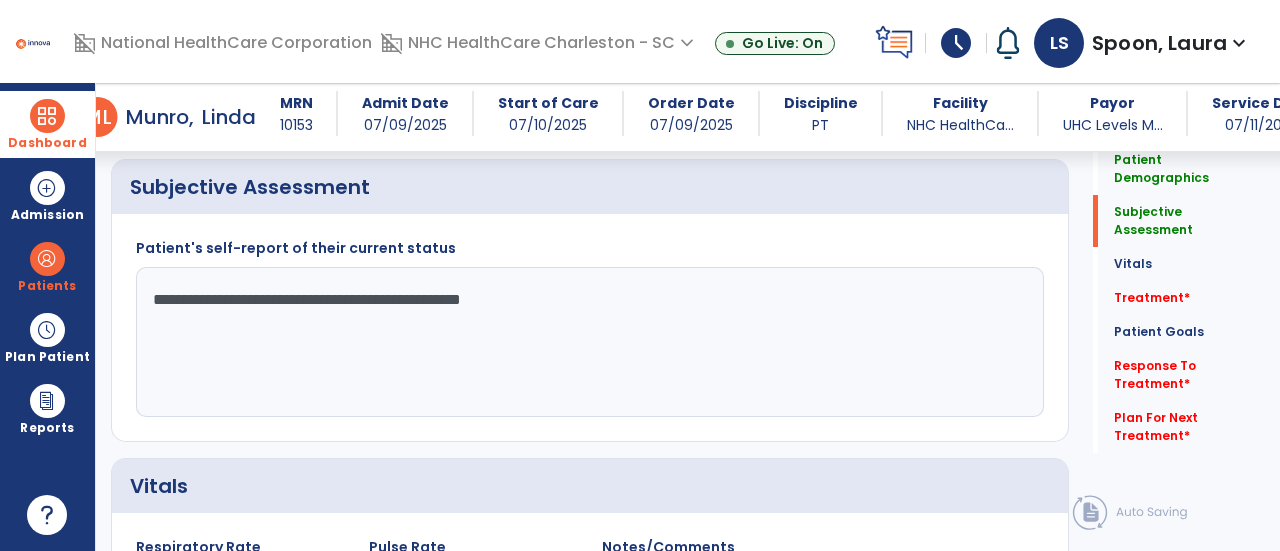 type on "**********" 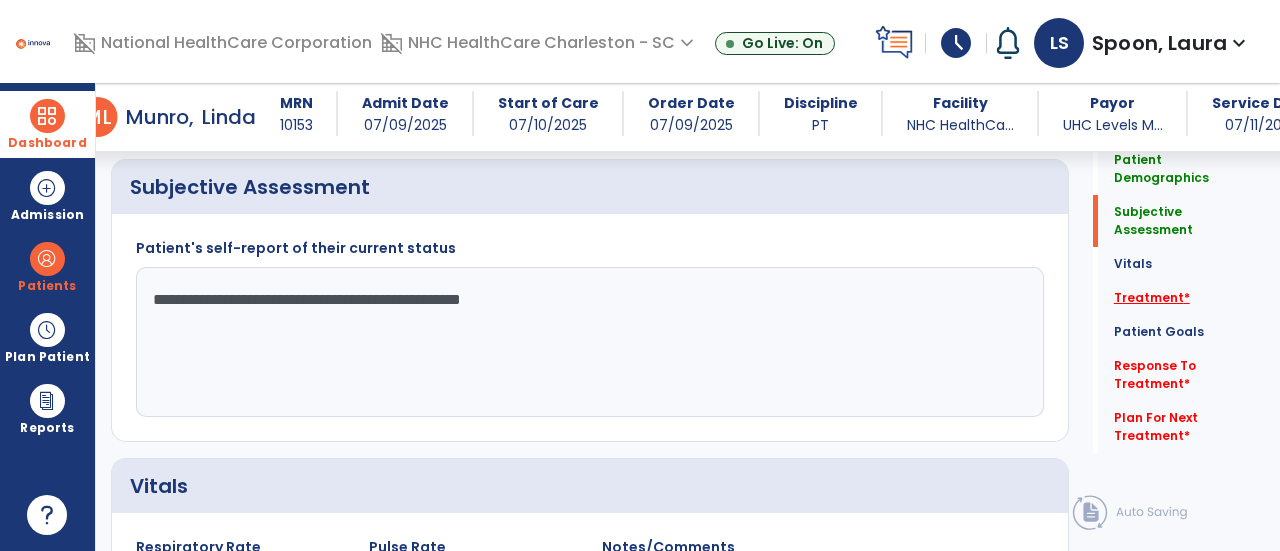 click on "Treatment   *" 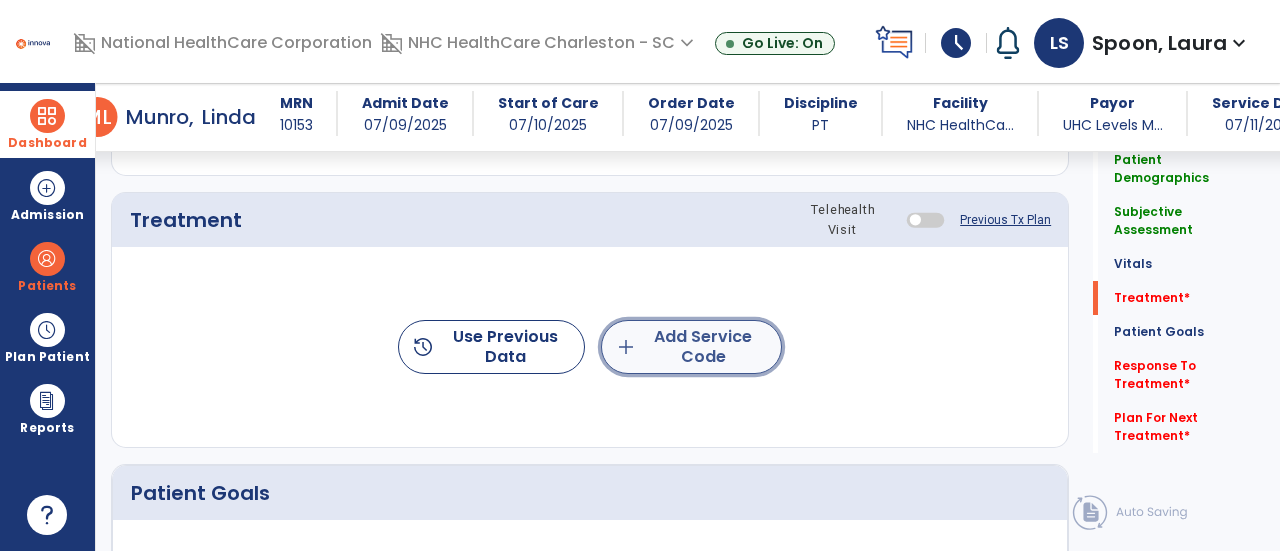 click on "add  Add Service Code" 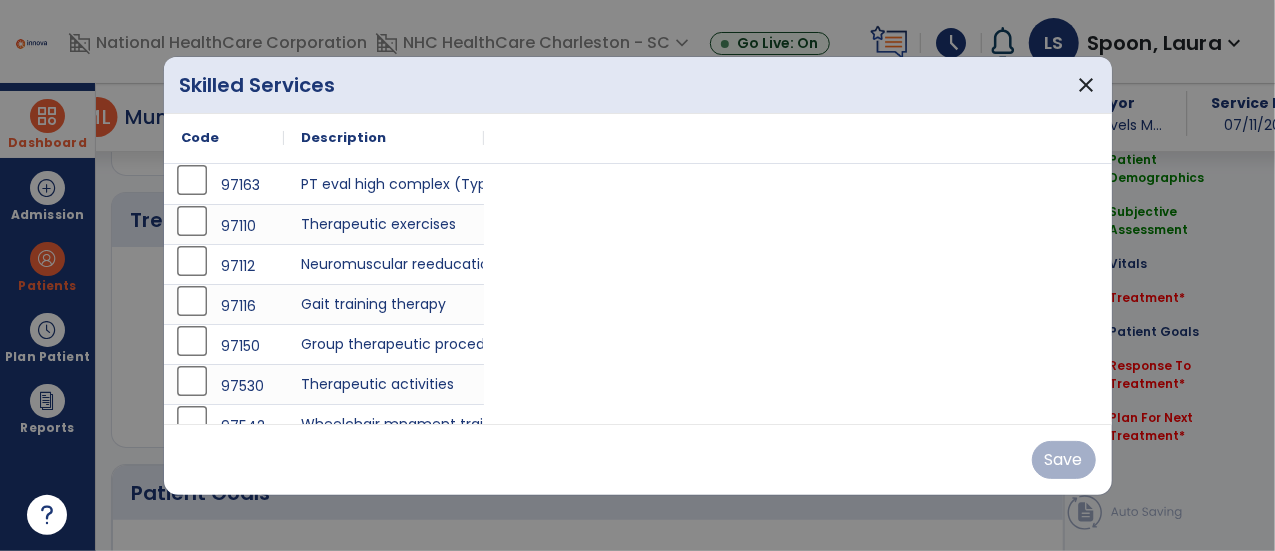 scroll, scrollTop: 1057, scrollLeft: 0, axis: vertical 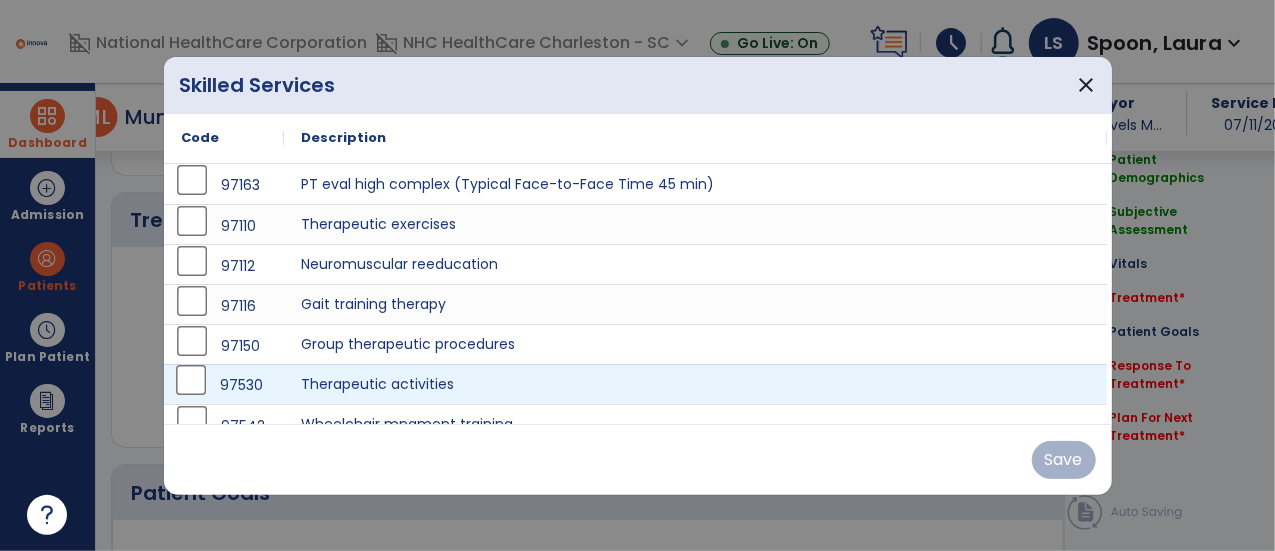click on "97530" at bounding box center (224, 385) 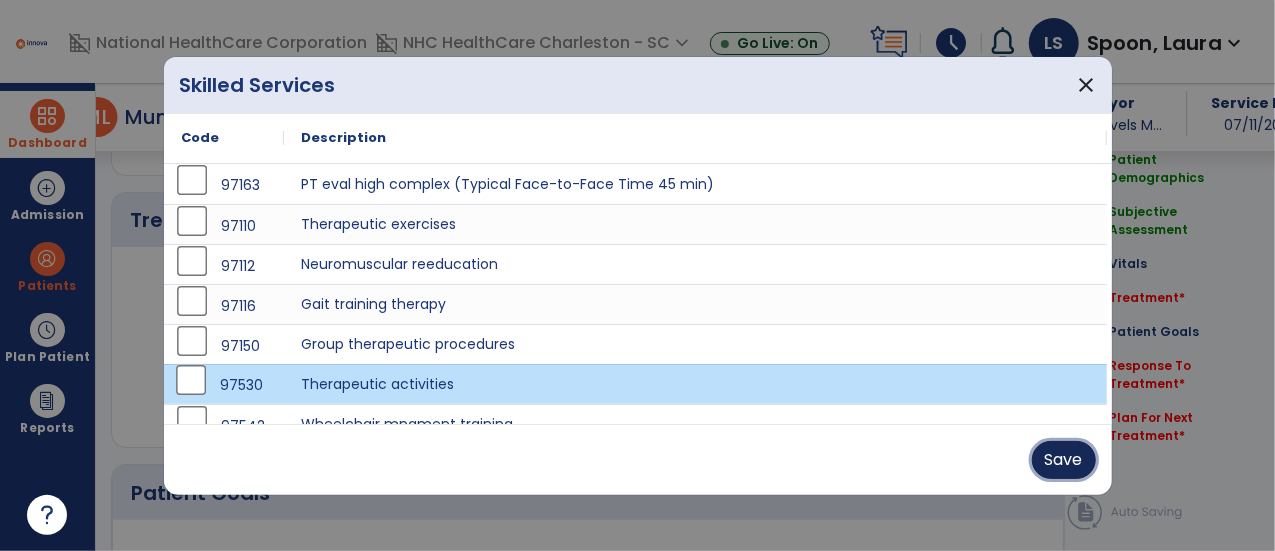 click on "Save" at bounding box center (1064, 460) 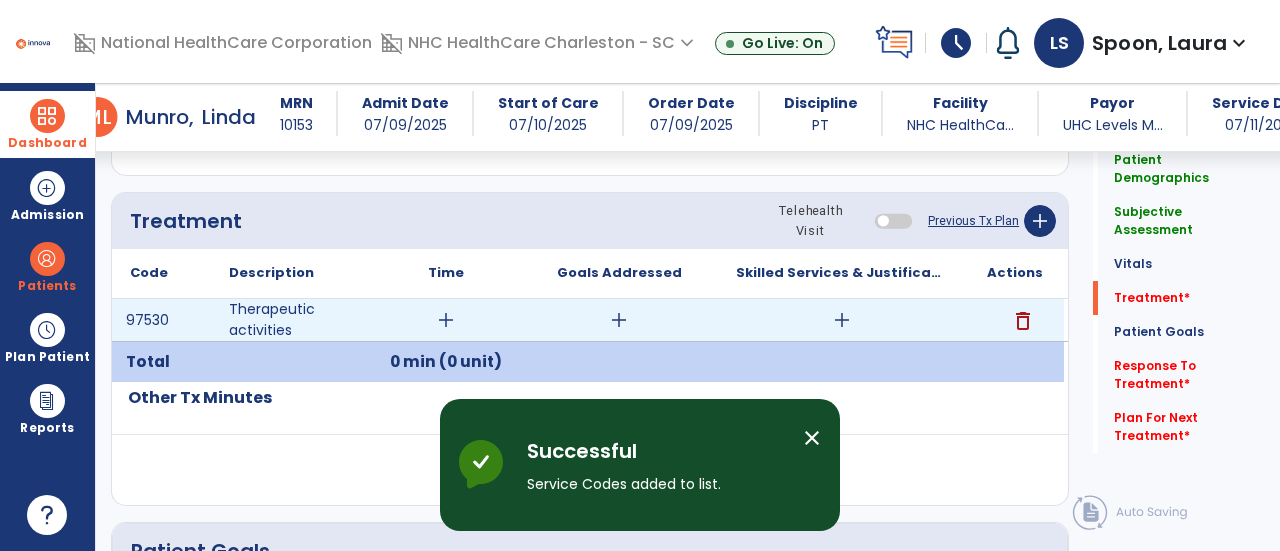 click on "add" at bounding box center [446, 320] 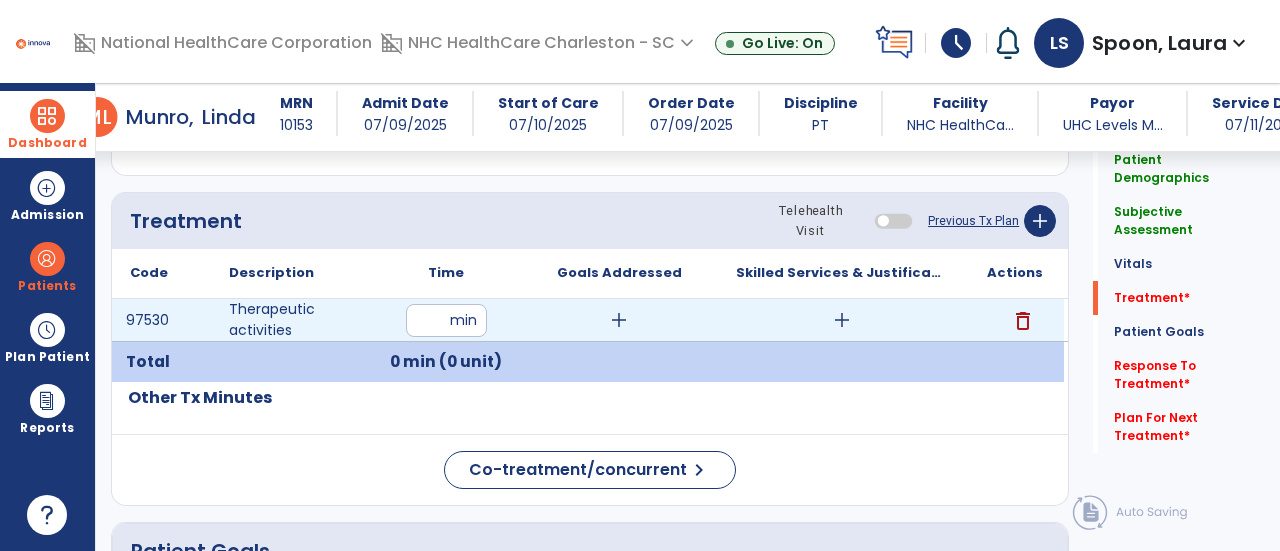 type on "**" 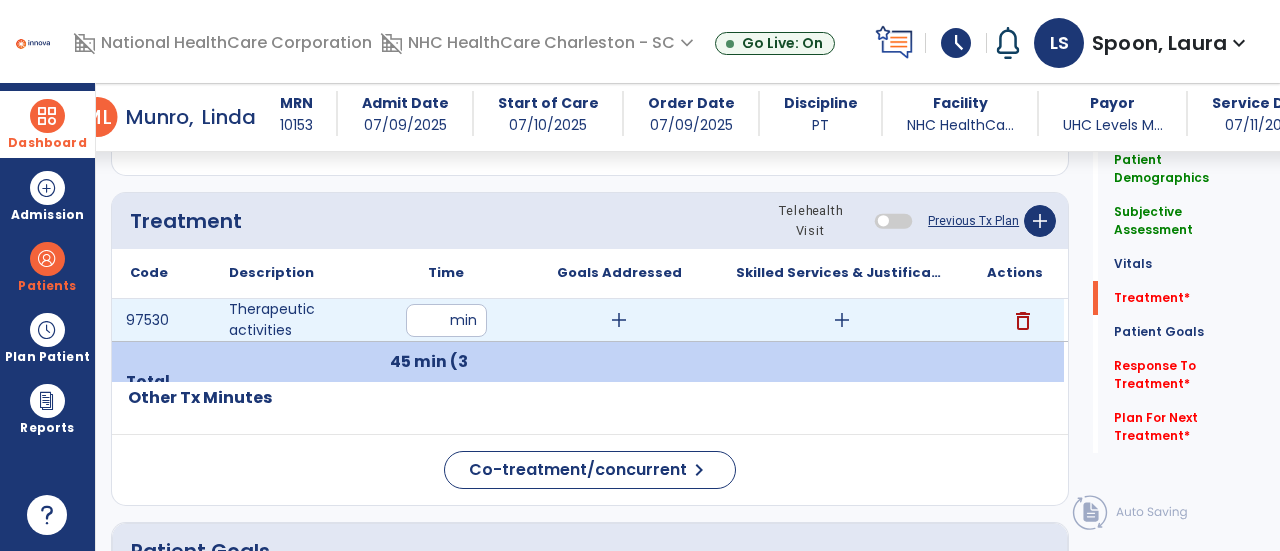 click on "add" at bounding box center (842, 320) 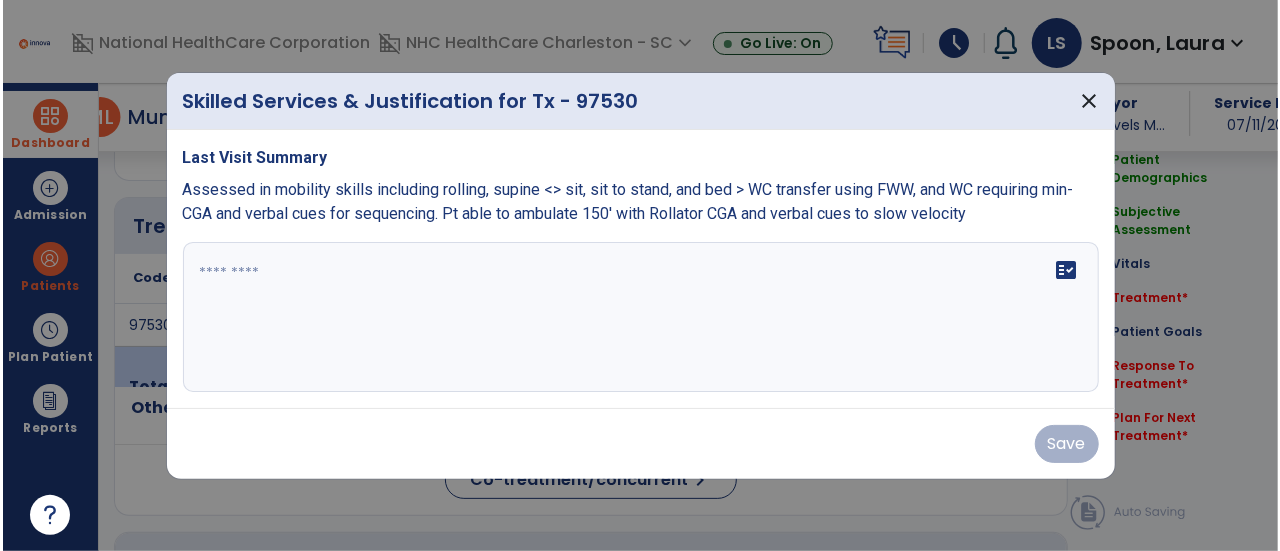 scroll, scrollTop: 1057, scrollLeft: 0, axis: vertical 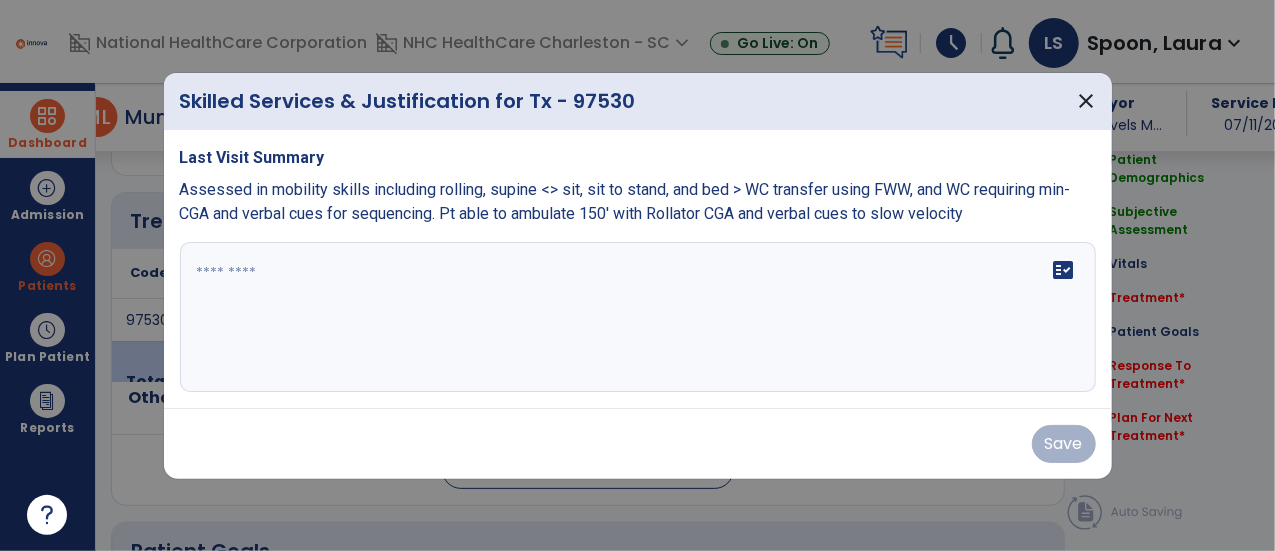 click at bounding box center [638, 317] 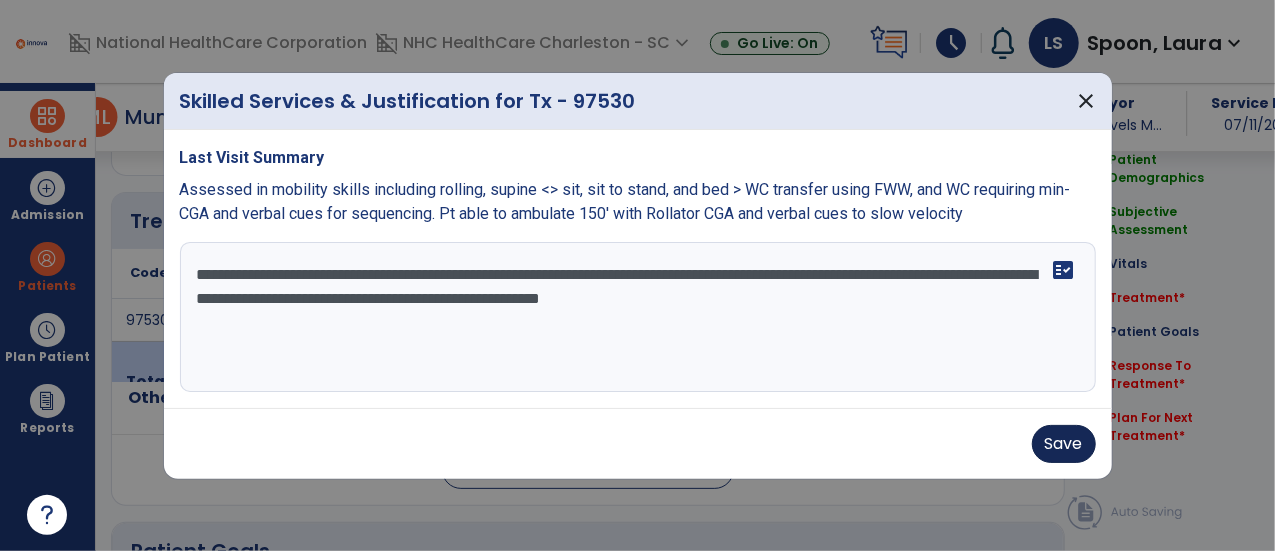 type on "**********" 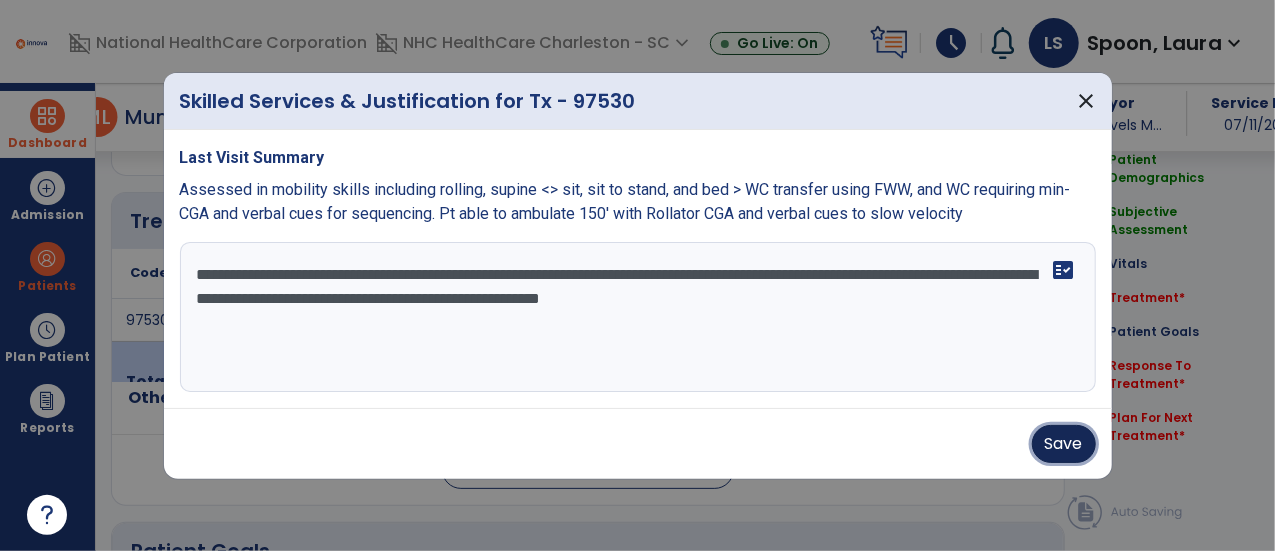 click on "Save" at bounding box center (1064, 444) 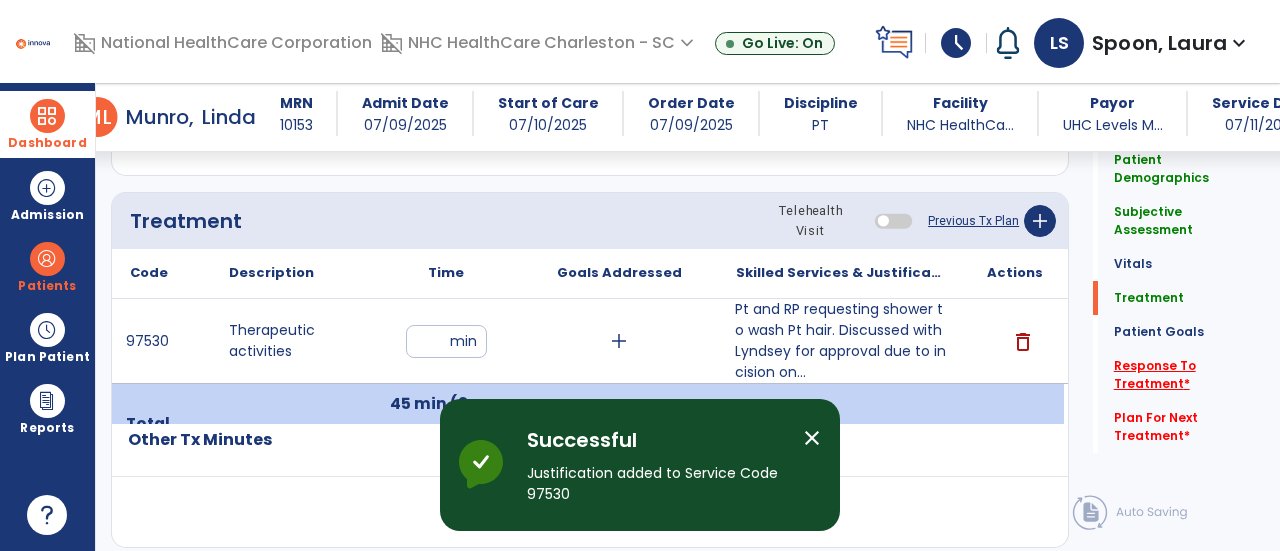click on "Response To Treatment   *" 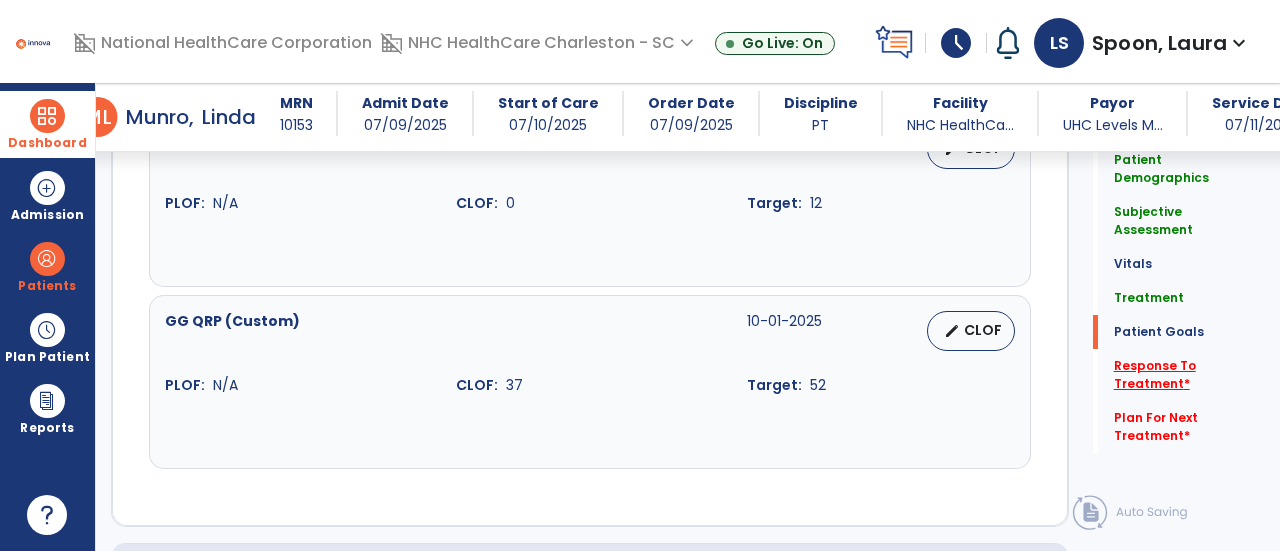 scroll, scrollTop: 2539, scrollLeft: 0, axis: vertical 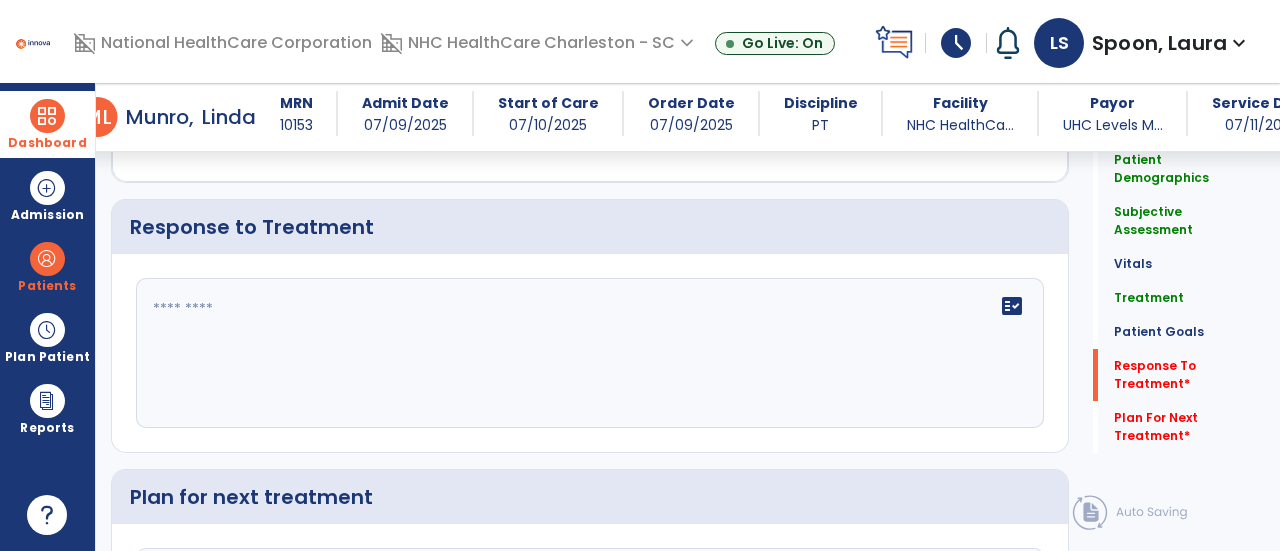 click 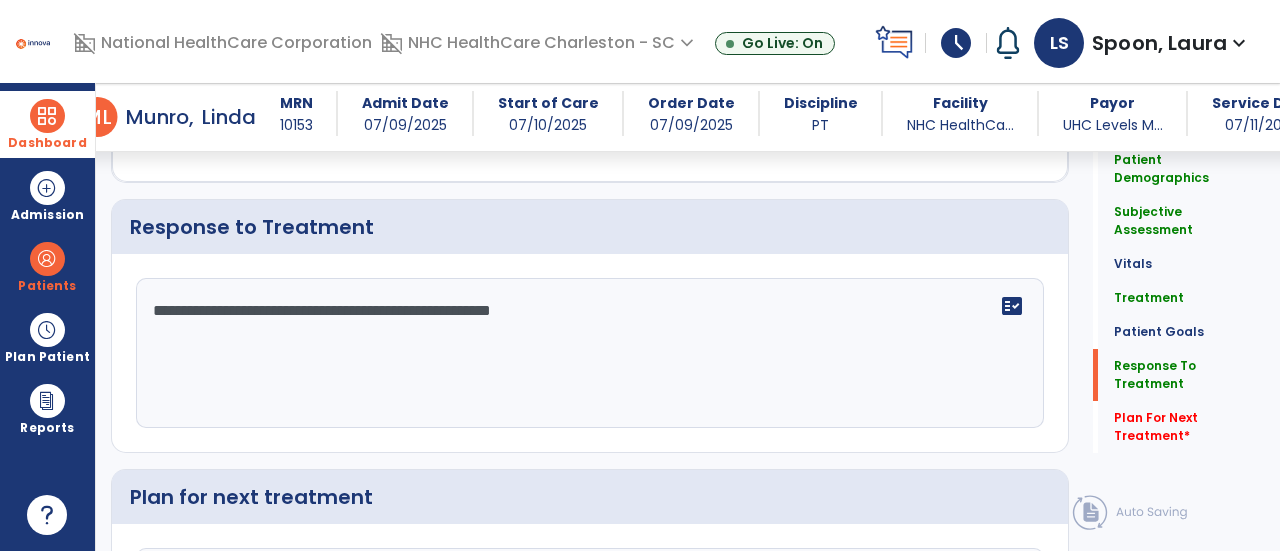 scroll, scrollTop: 2539, scrollLeft: 0, axis: vertical 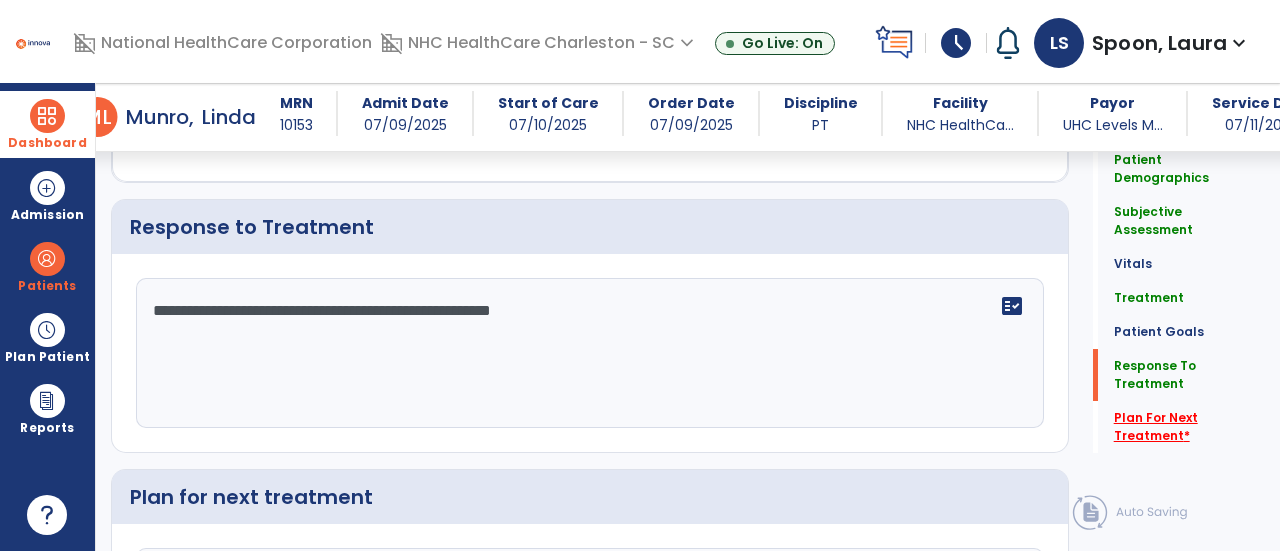 type on "**********" 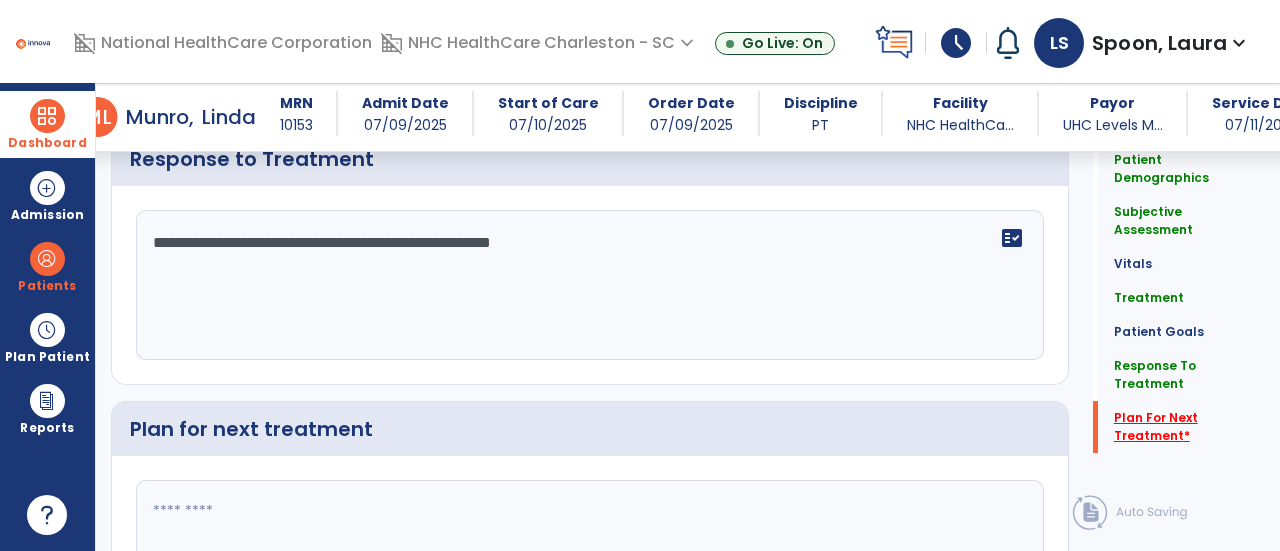 scroll, scrollTop: 2765, scrollLeft: 0, axis: vertical 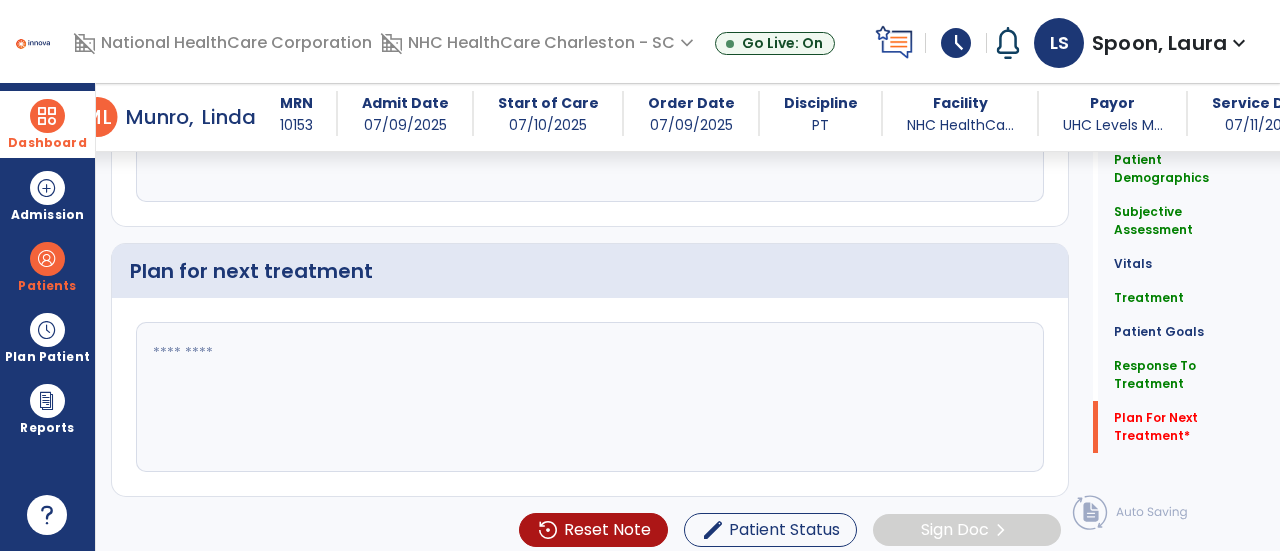 click 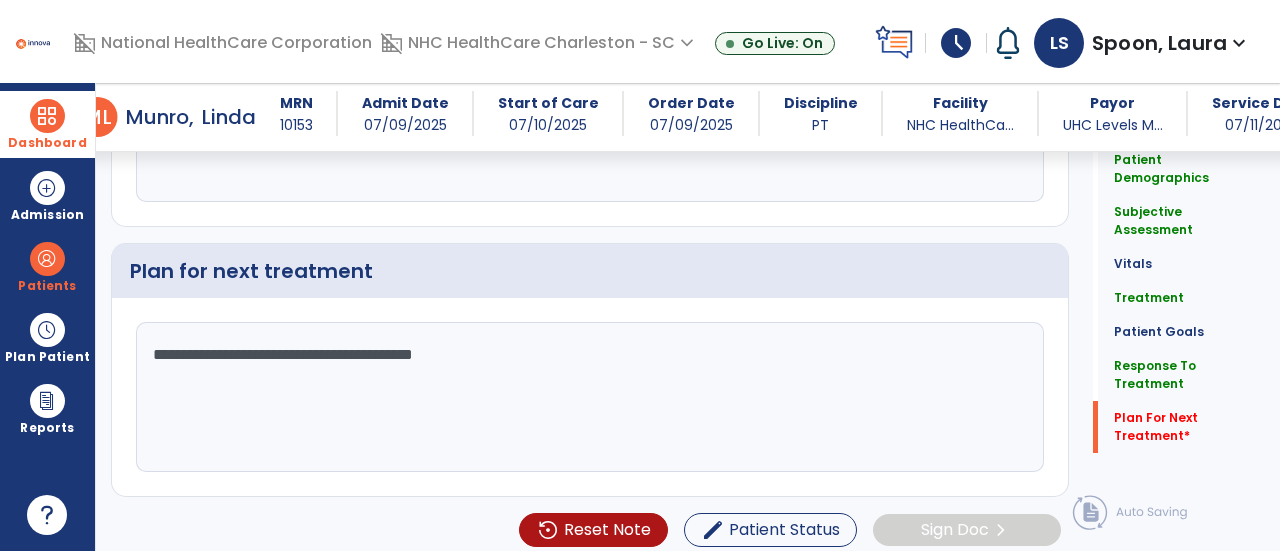 type on "**********" 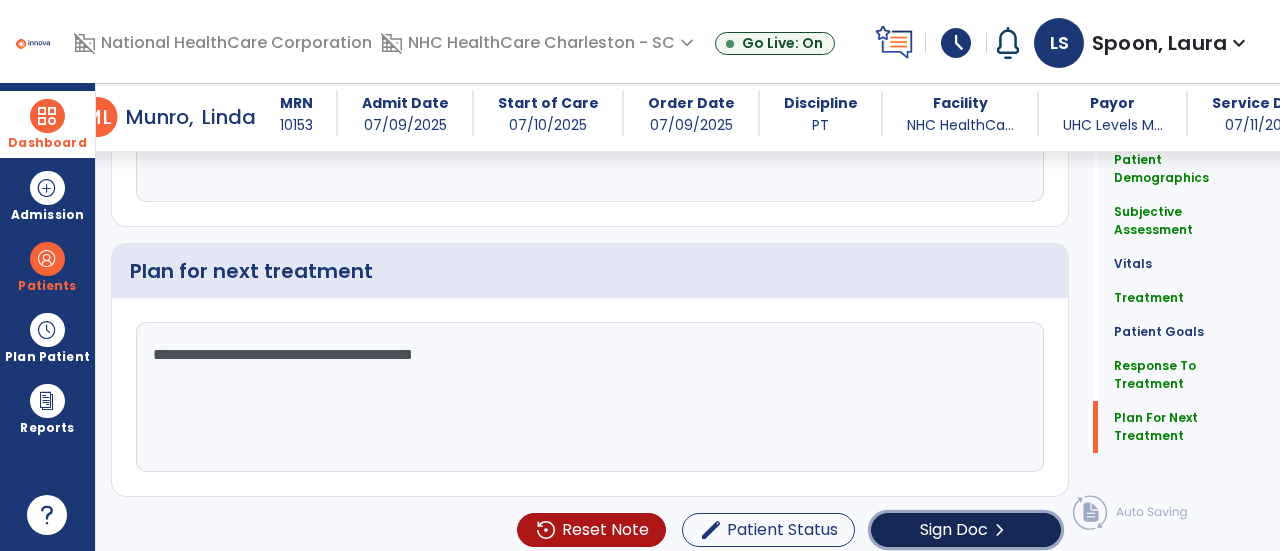 click on "Sign Doc" 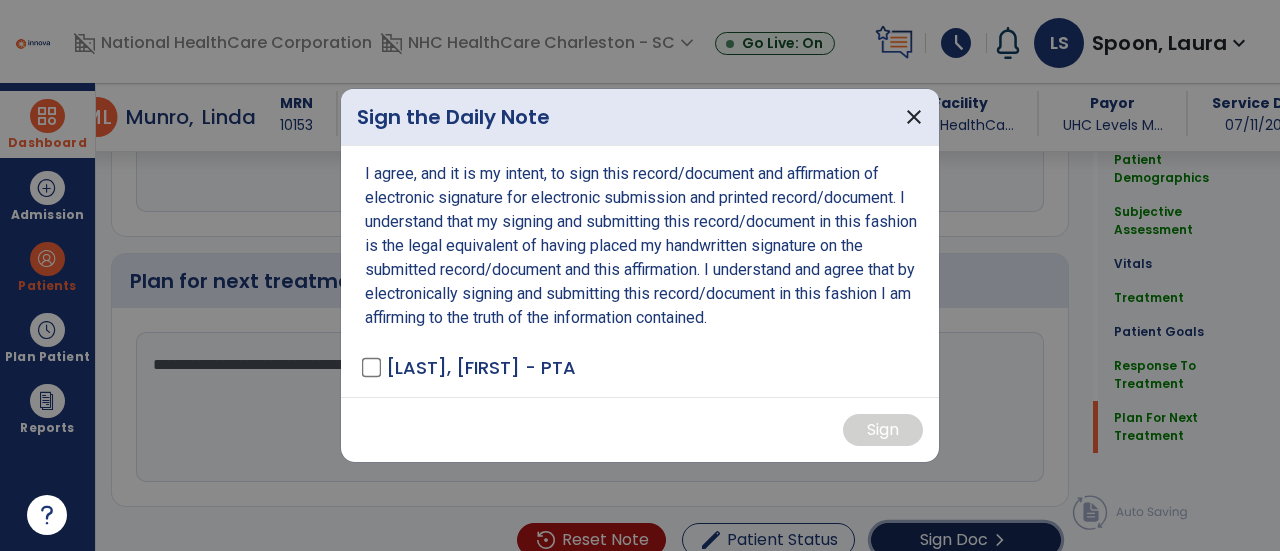 scroll, scrollTop: 2765, scrollLeft: 0, axis: vertical 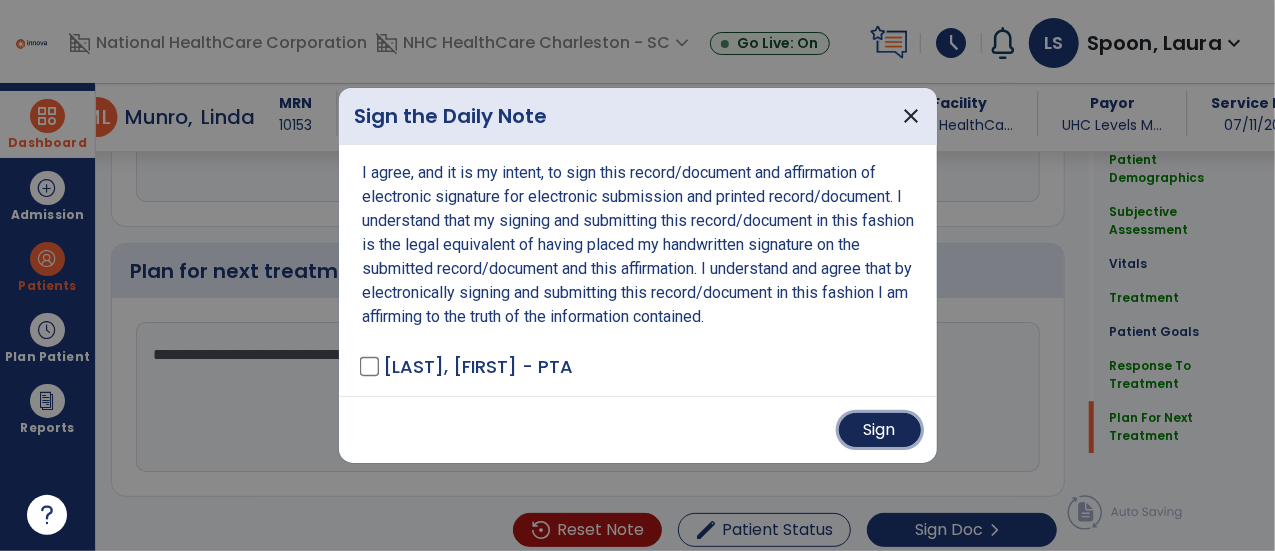 click on "Sign" at bounding box center [880, 430] 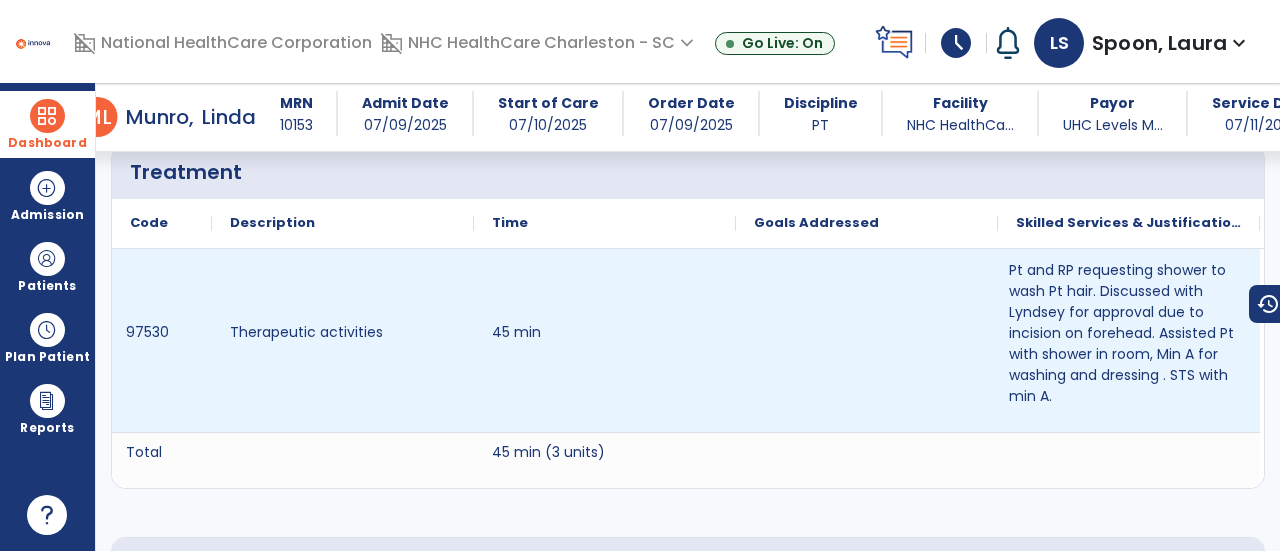 scroll, scrollTop: 1193, scrollLeft: 0, axis: vertical 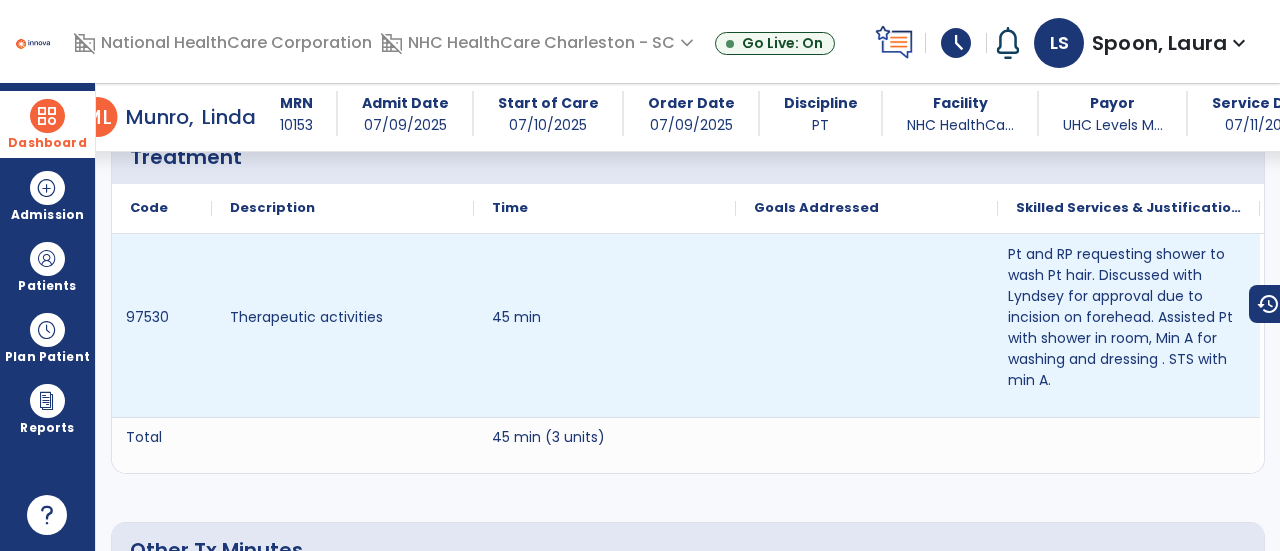 click on "Pt and RP requesting shower to wash Pt hair. Discussed with Lyndsey for approval due to incision on forehead. Assisted Pt with shower in room, Min A for washing and dressing . STS with min A." at bounding box center [1129, 317] 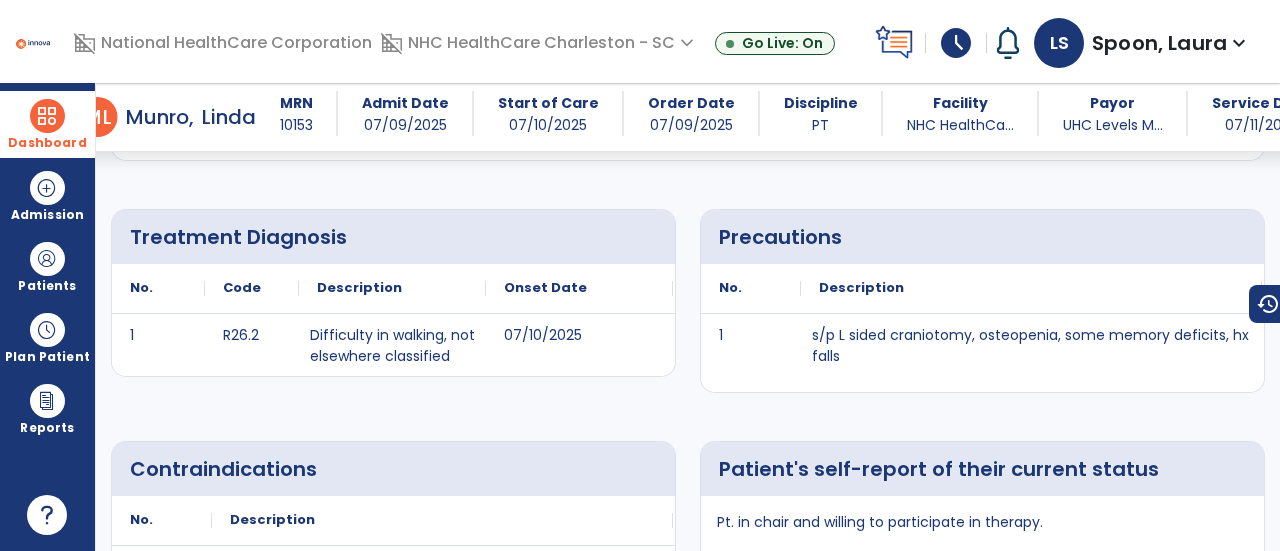 scroll, scrollTop: 0, scrollLeft: 0, axis: both 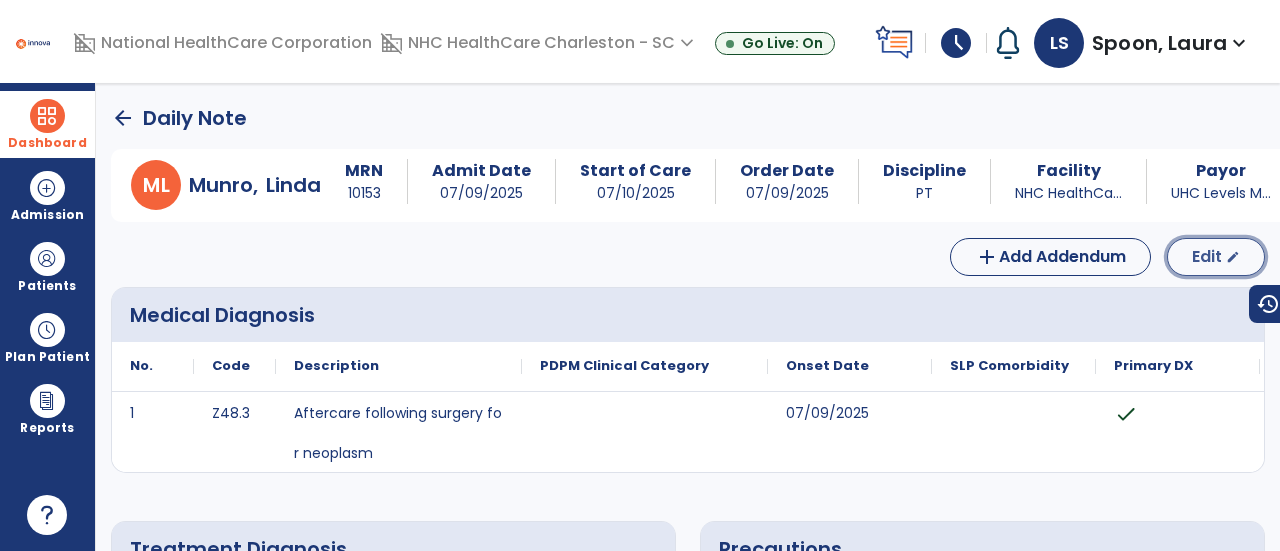 click on "Edit  edit" 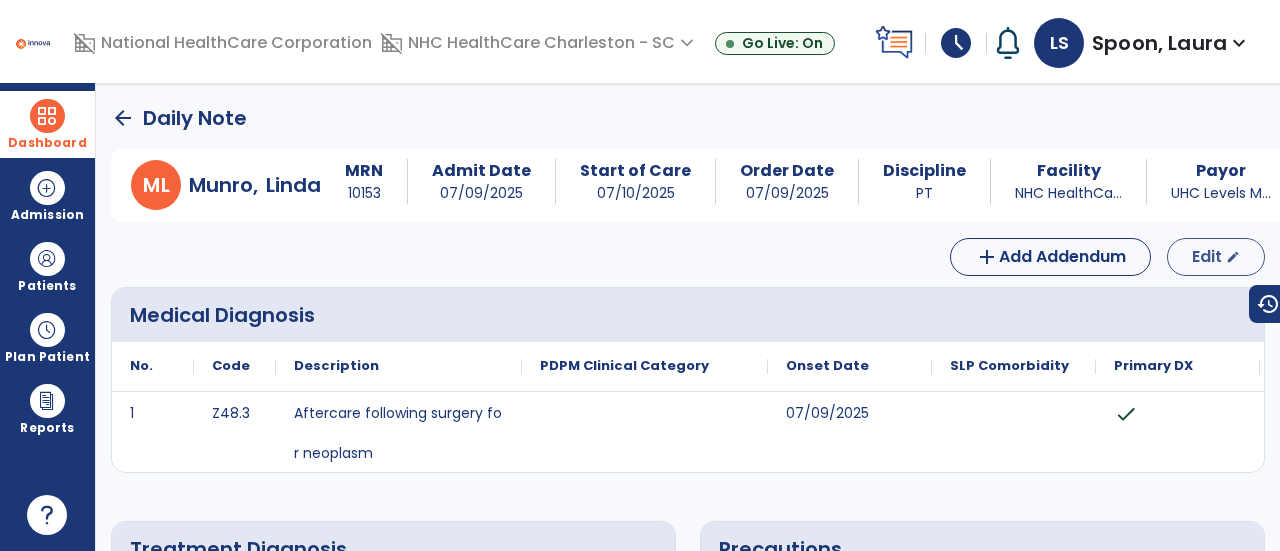 select on "*" 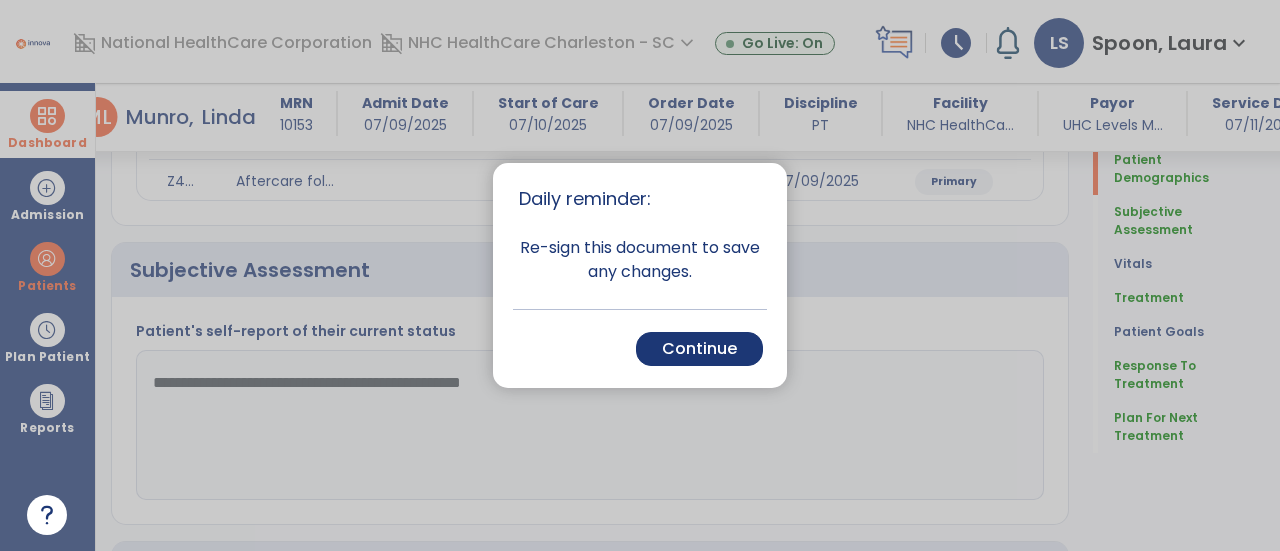 scroll, scrollTop: 300, scrollLeft: 0, axis: vertical 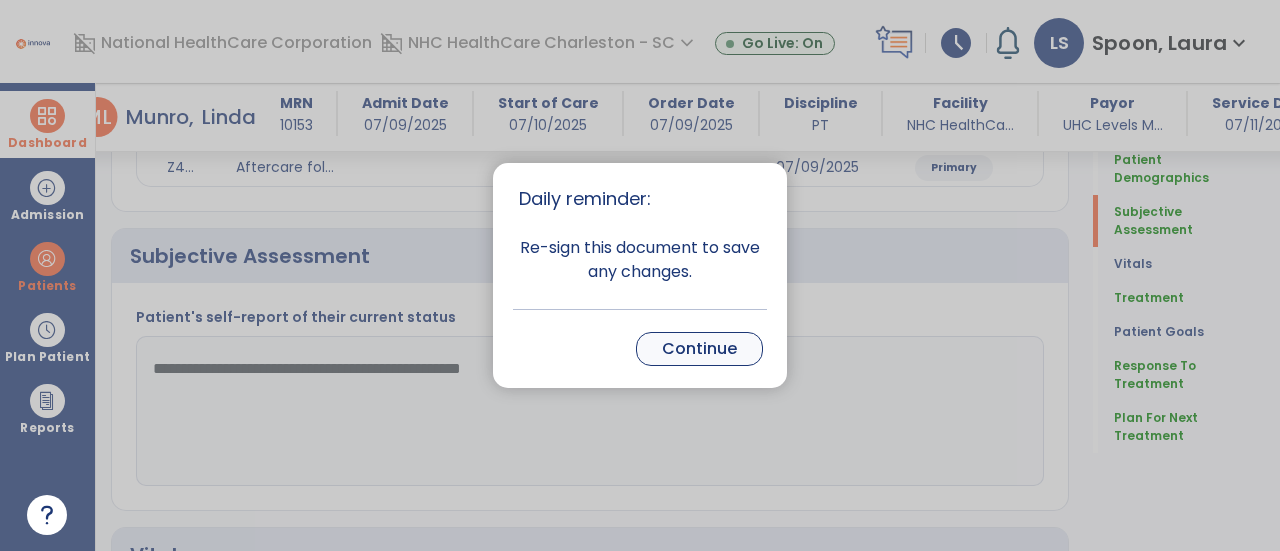 click on "Continue" at bounding box center [699, 349] 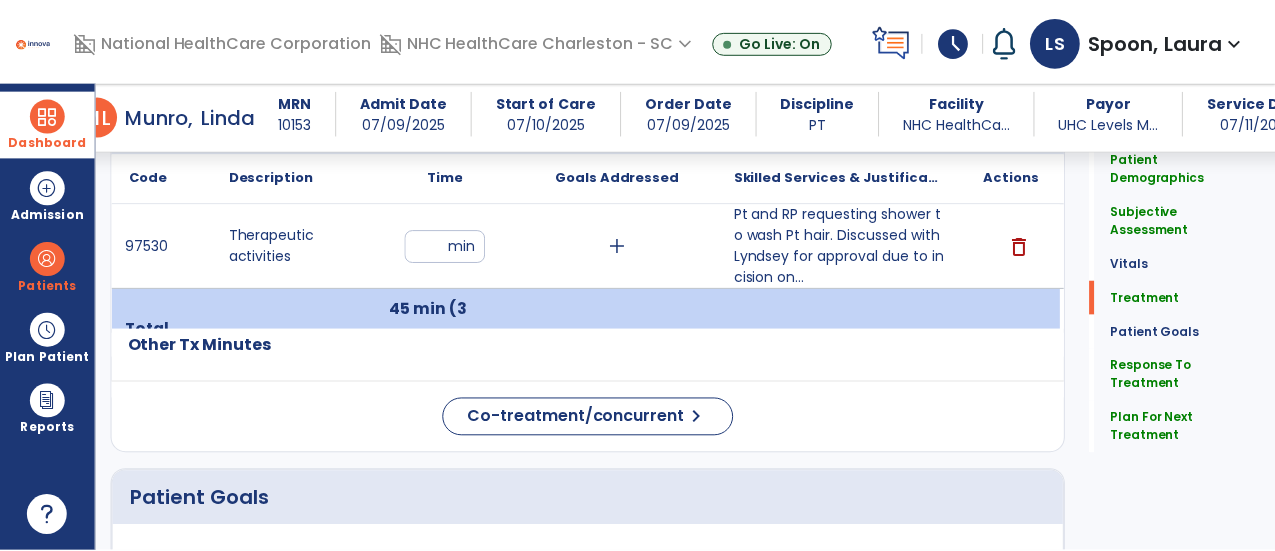scroll, scrollTop: 1200, scrollLeft: 0, axis: vertical 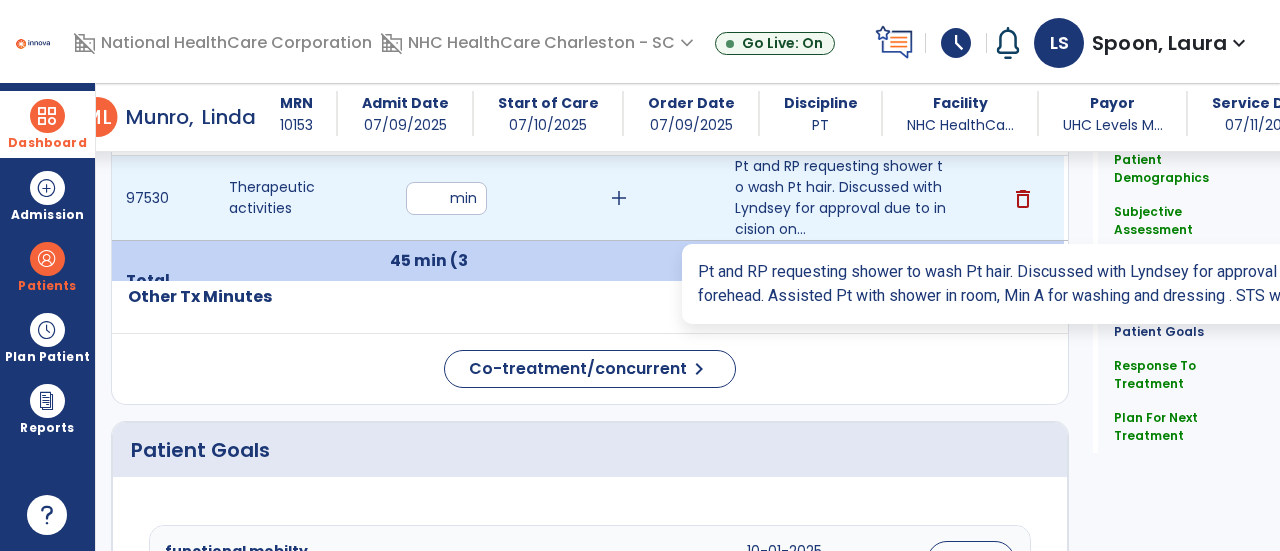 click on "Pt and RP requesting shower to wash Pt hair. Discussed with Lyndsey for approval due to incision on..." at bounding box center [841, 198] 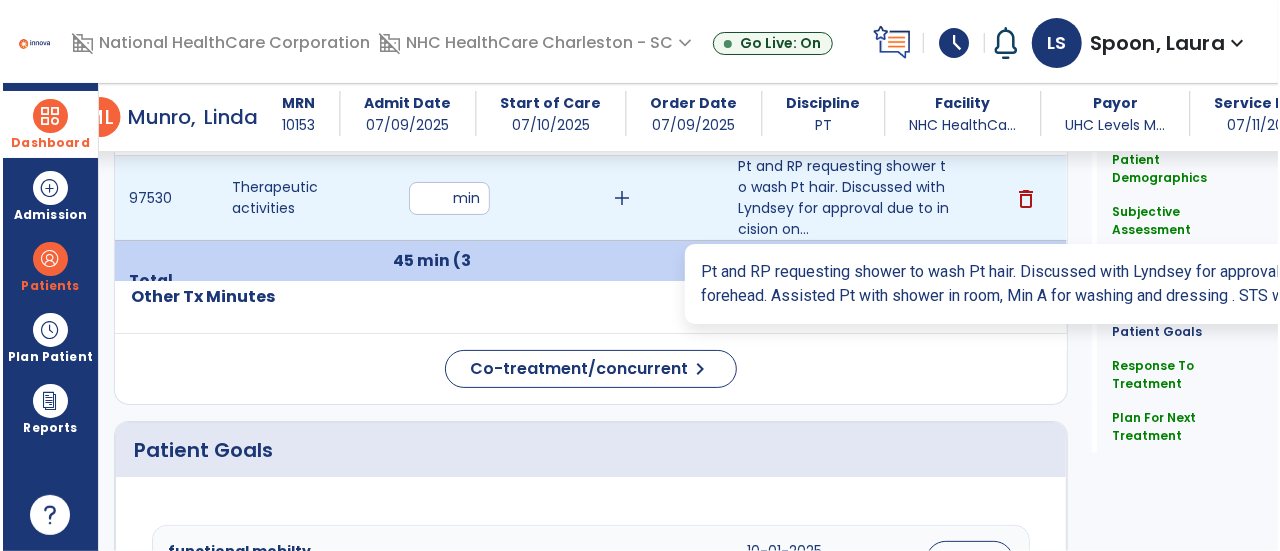 scroll, scrollTop: 1200, scrollLeft: 0, axis: vertical 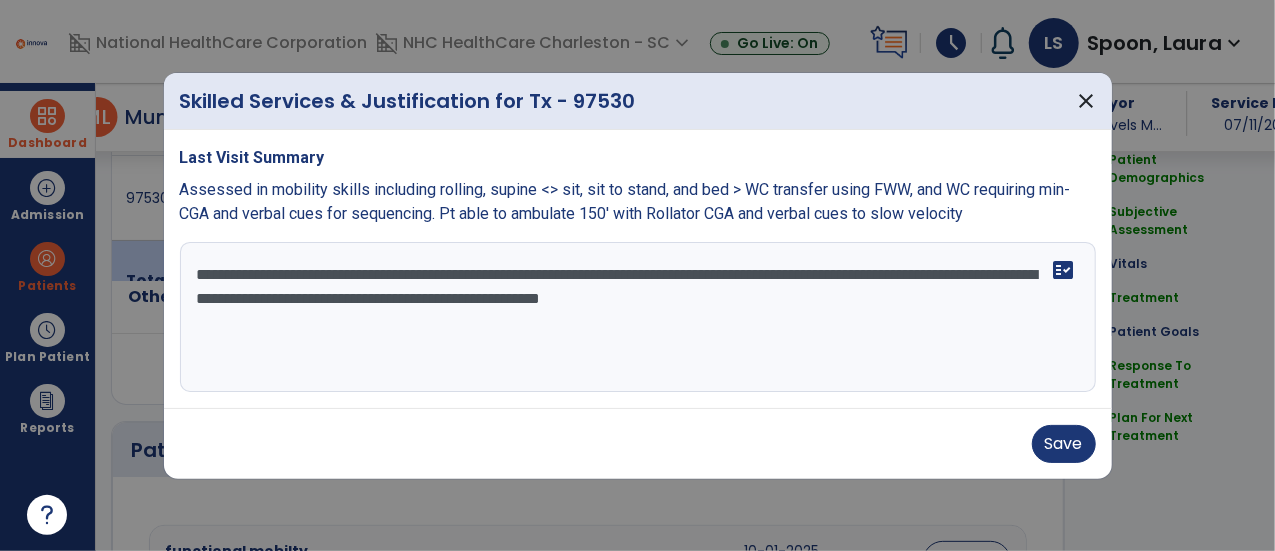 click on "**********" at bounding box center (638, 317) 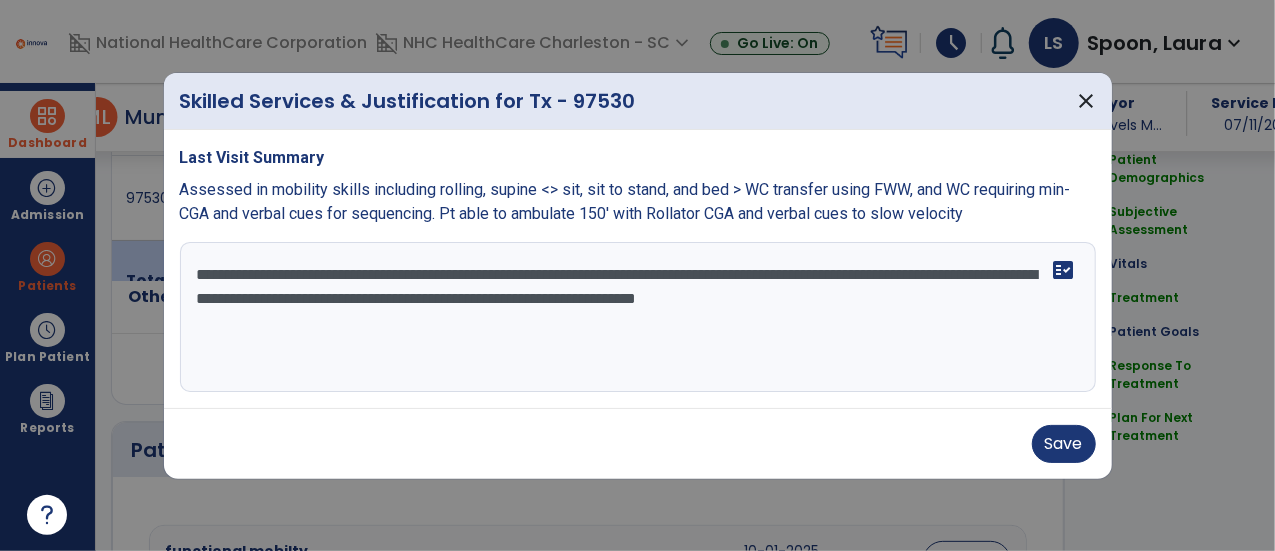 click on "**********" at bounding box center (638, 317) 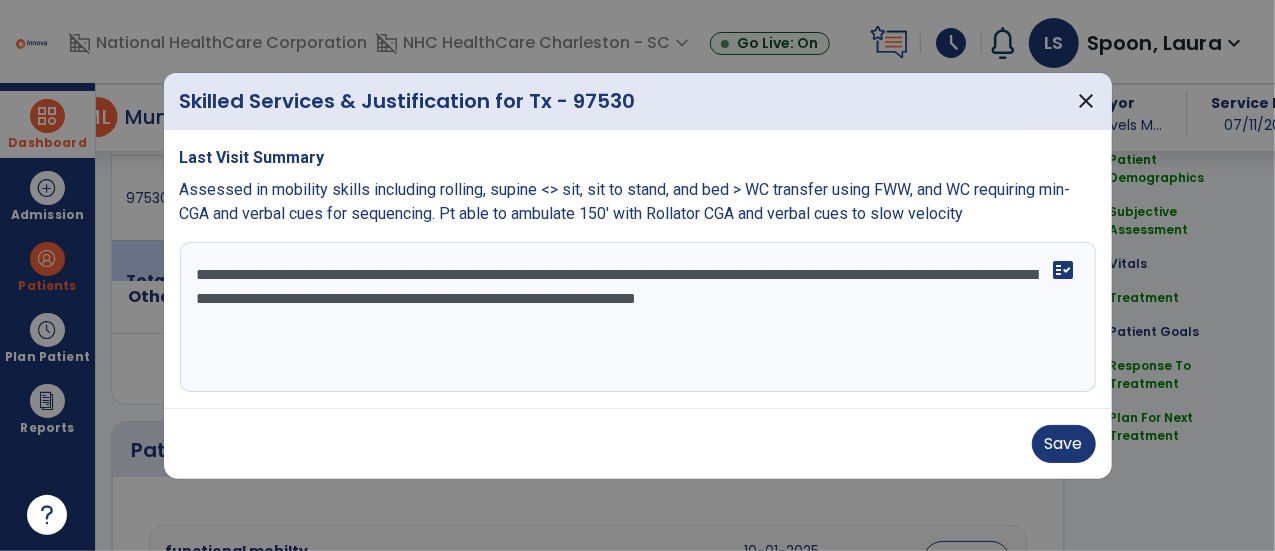 drag, startPoint x: 956, startPoint y: 345, endPoint x: 420, endPoint y: 321, distance: 536.53705 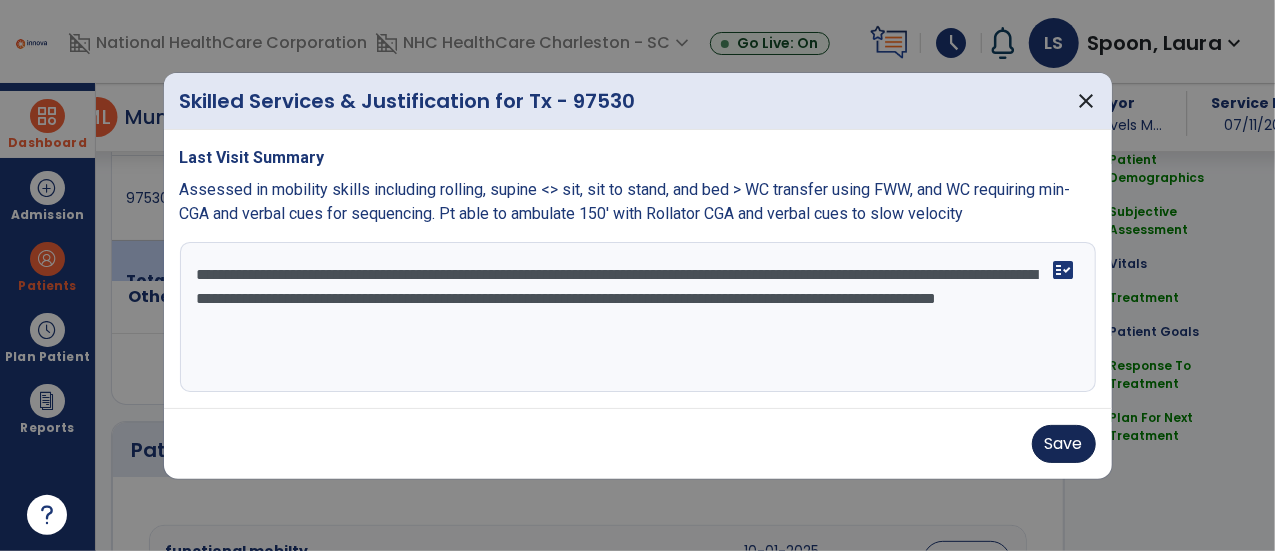 type on "**********" 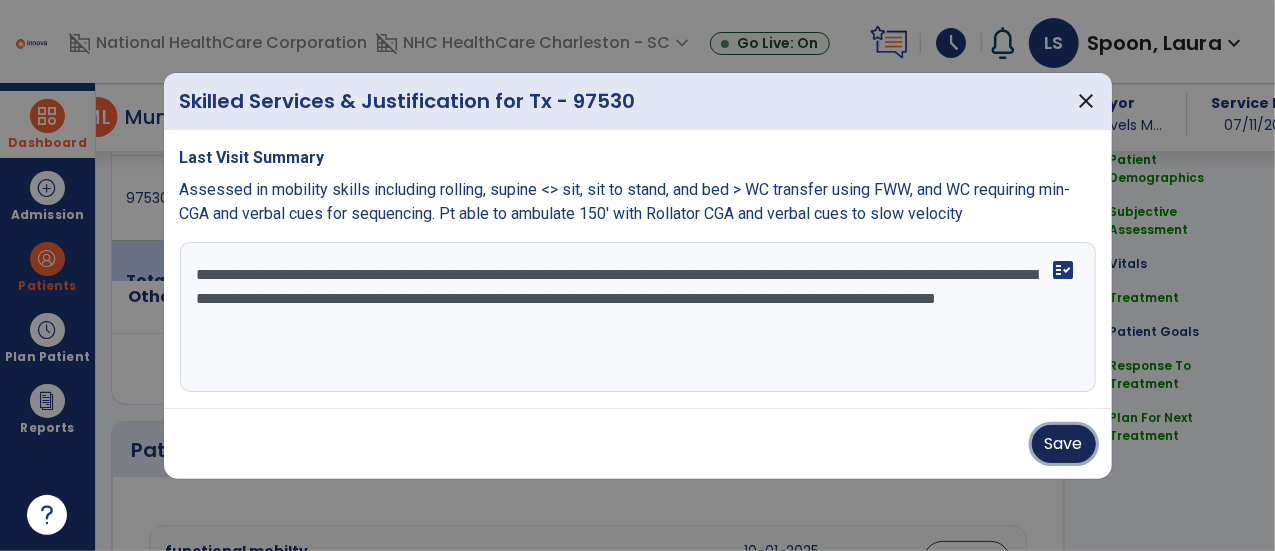 click on "Save" at bounding box center (1064, 444) 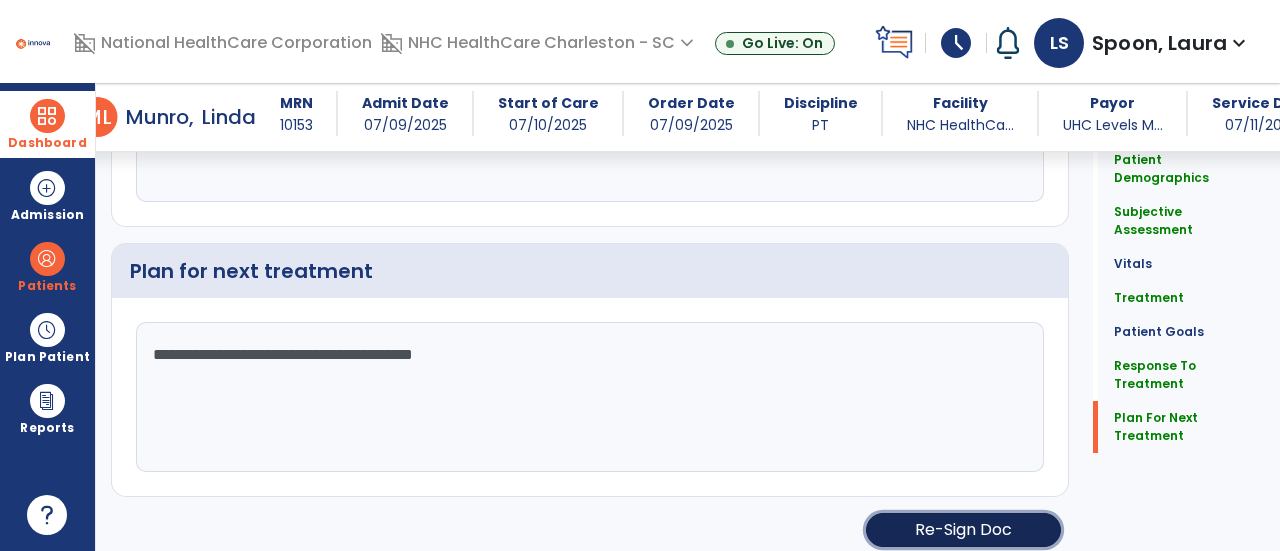 click on "Re-Sign Doc" 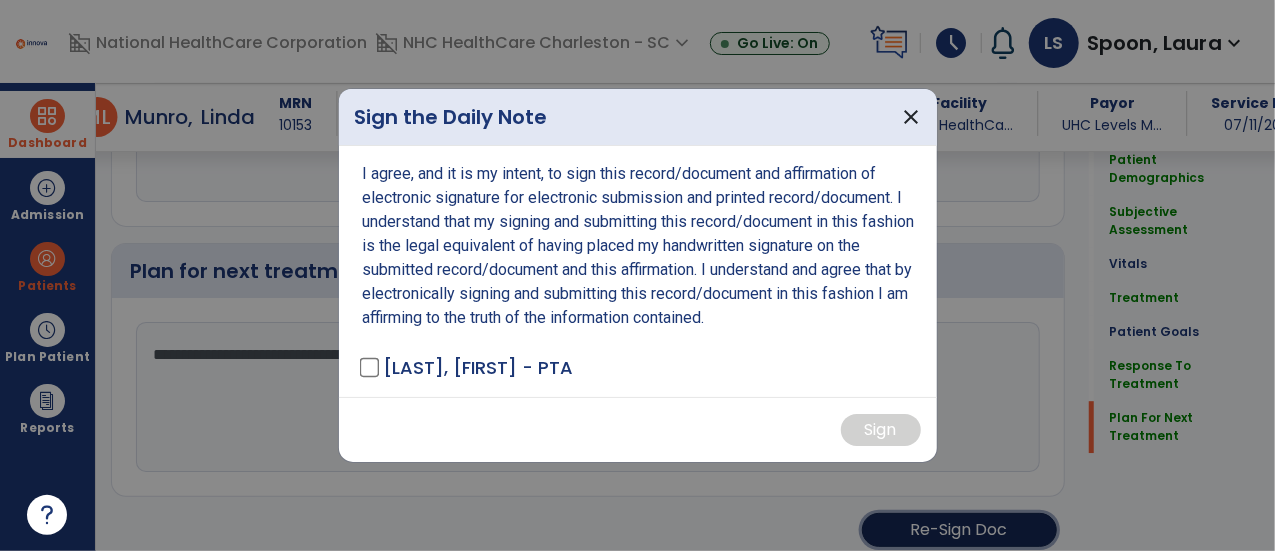 scroll, scrollTop: 2765, scrollLeft: 0, axis: vertical 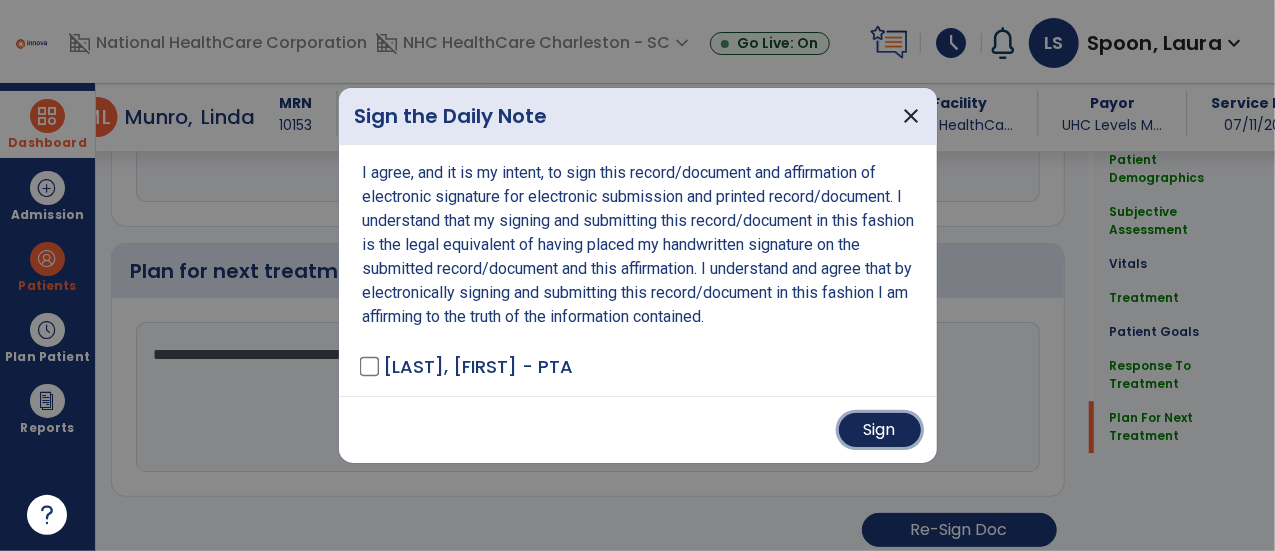 click on "Sign" at bounding box center [880, 430] 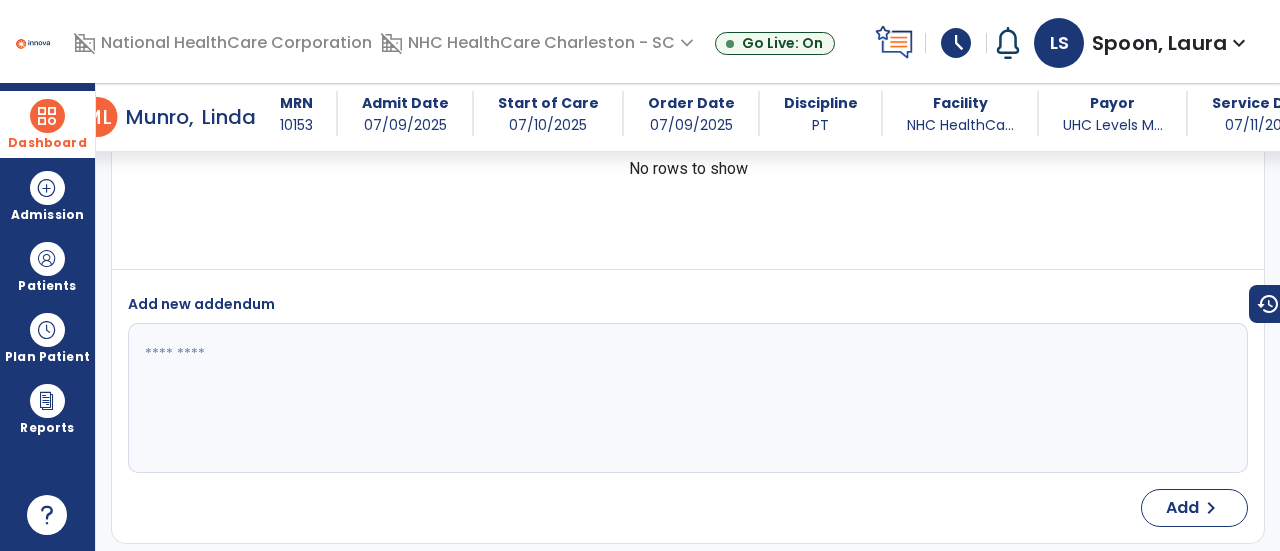 scroll, scrollTop: 3935, scrollLeft: 0, axis: vertical 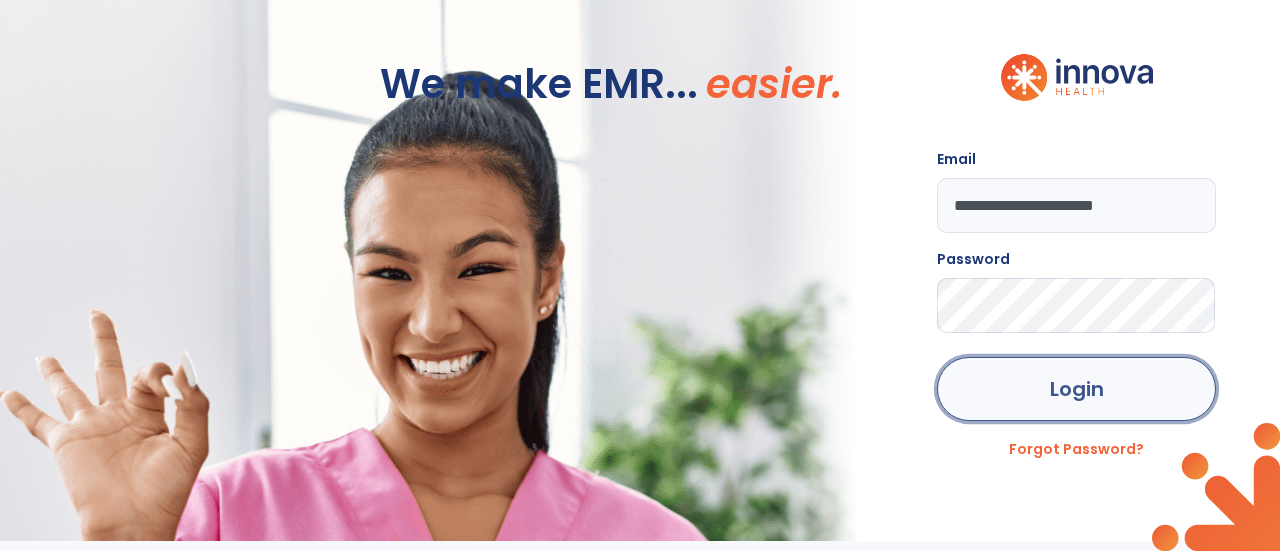 click on "Login" 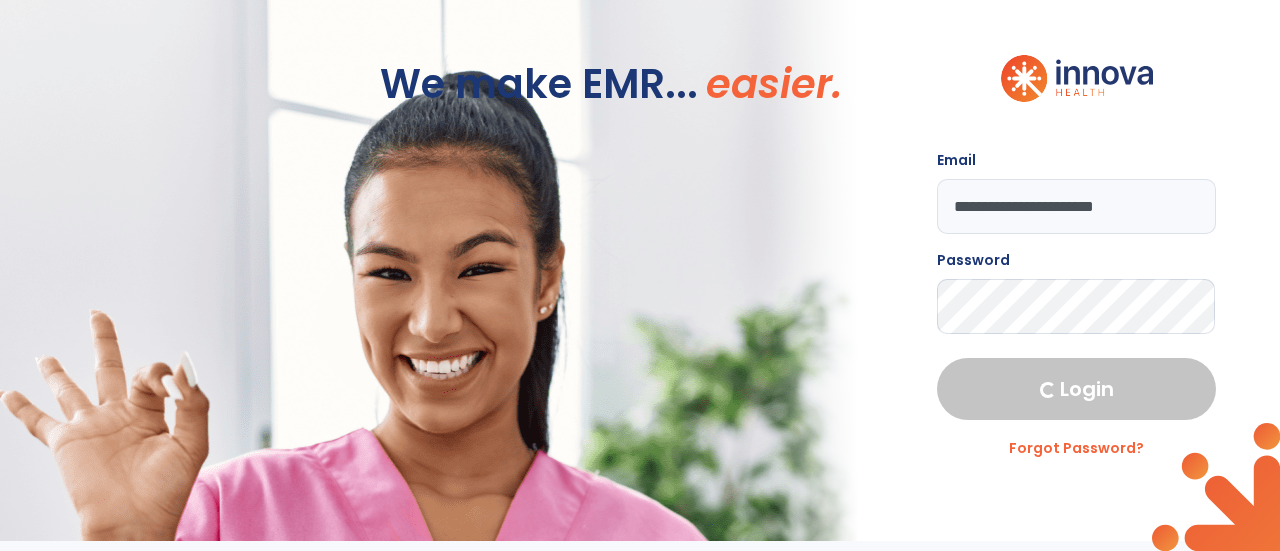 select on "****" 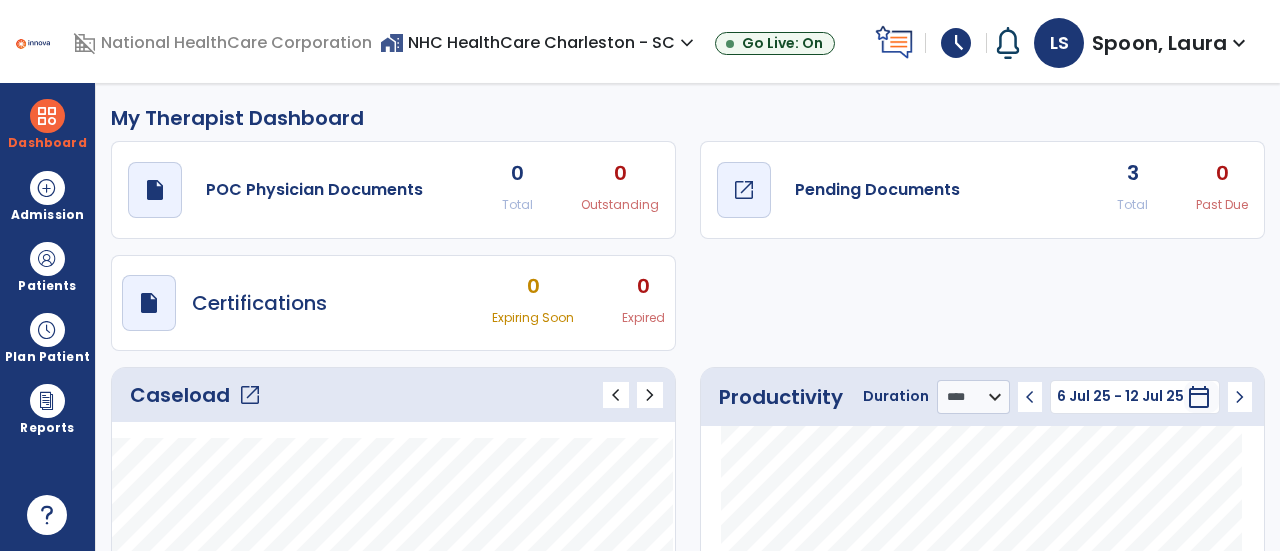 click on "open_in_new" 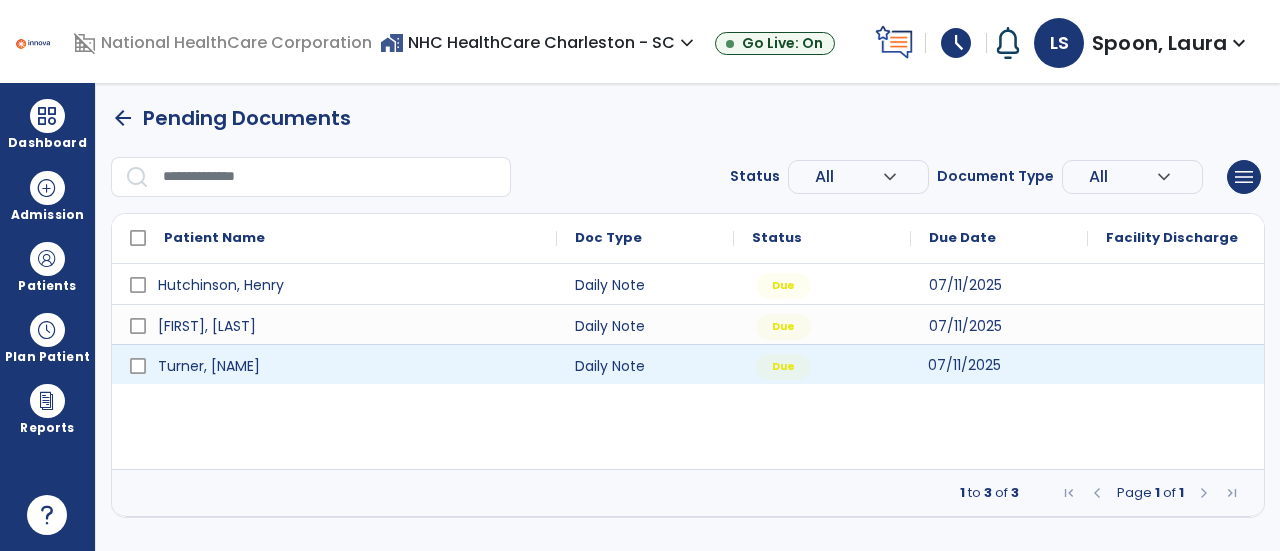 click on "07/11/2025" at bounding box center [964, 365] 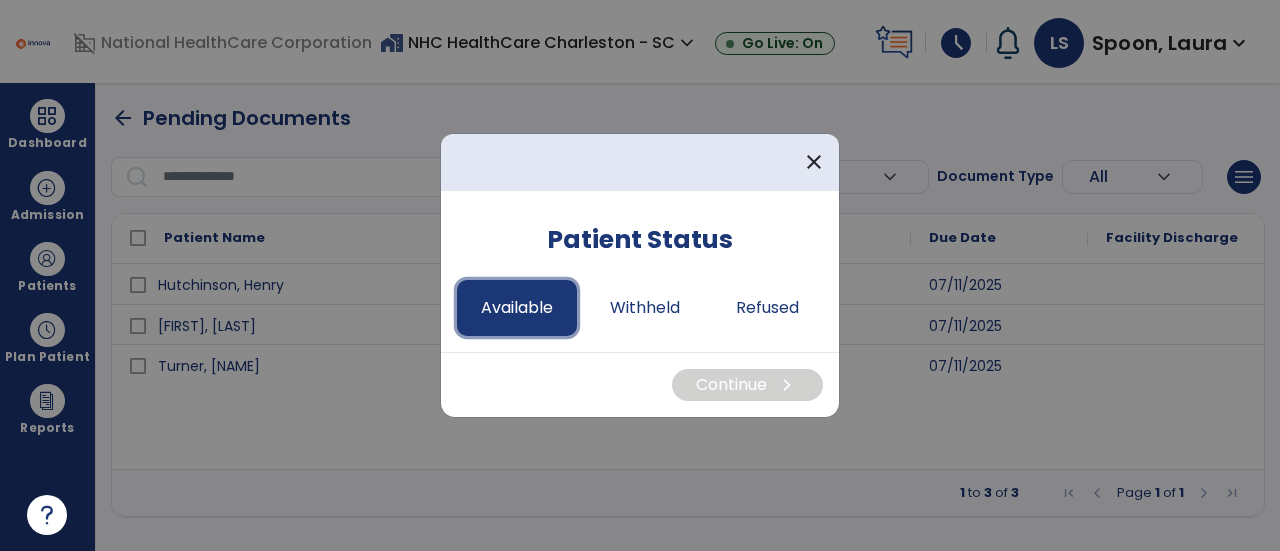 click on "Available" at bounding box center (517, 308) 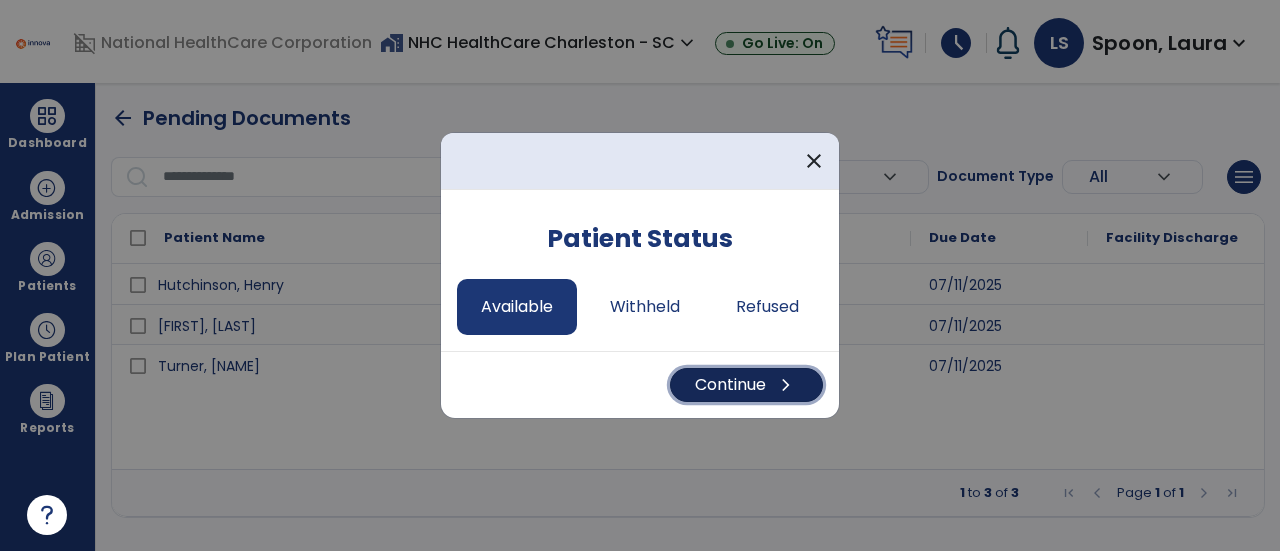 click on "Continue   chevron_right" at bounding box center (746, 385) 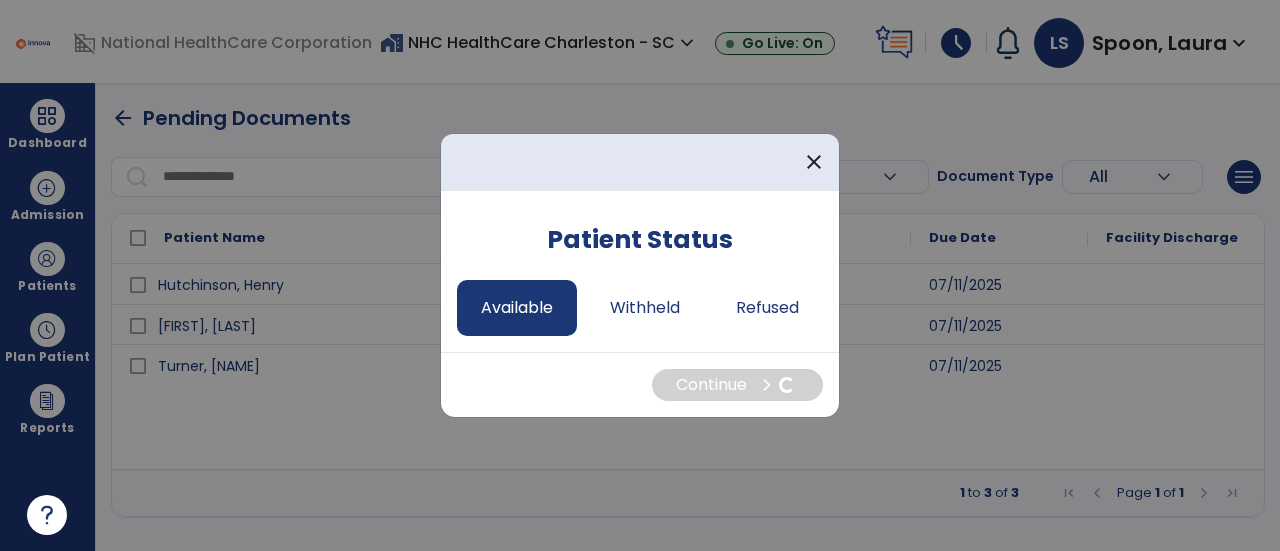 select on "*" 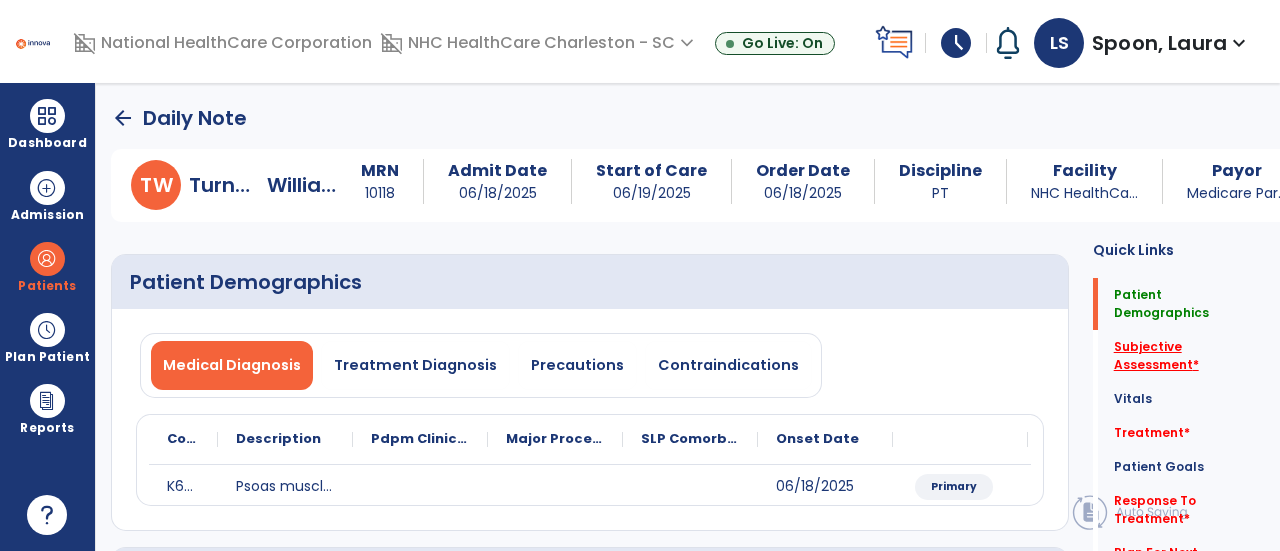 click on "Subjective Assessment   *" 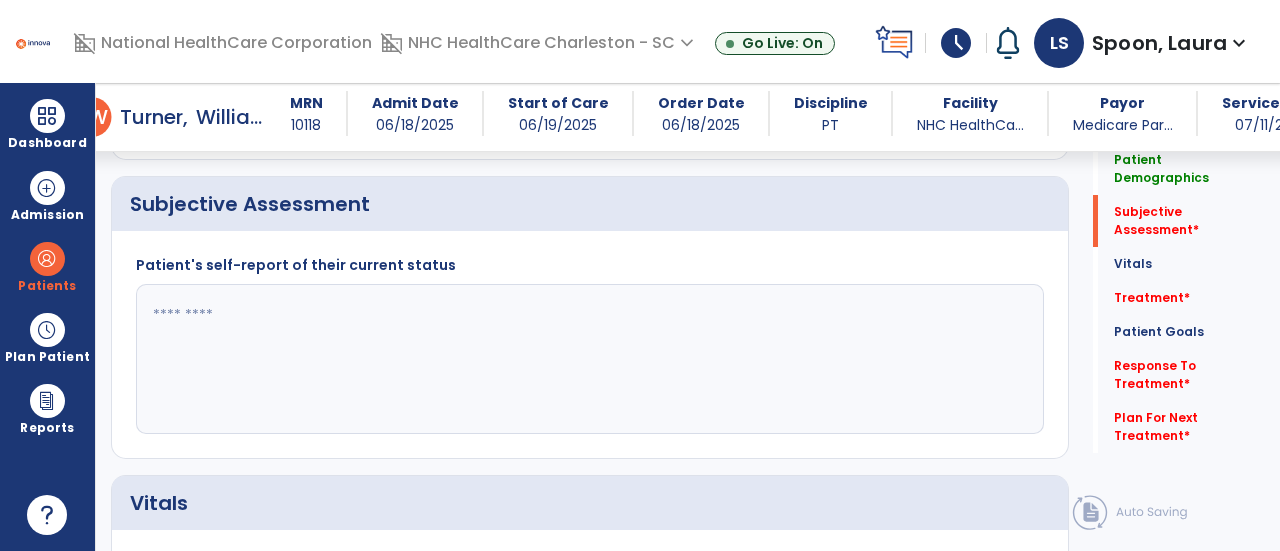 scroll, scrollTop: 369, scrollLeft: 0, axis: vertical 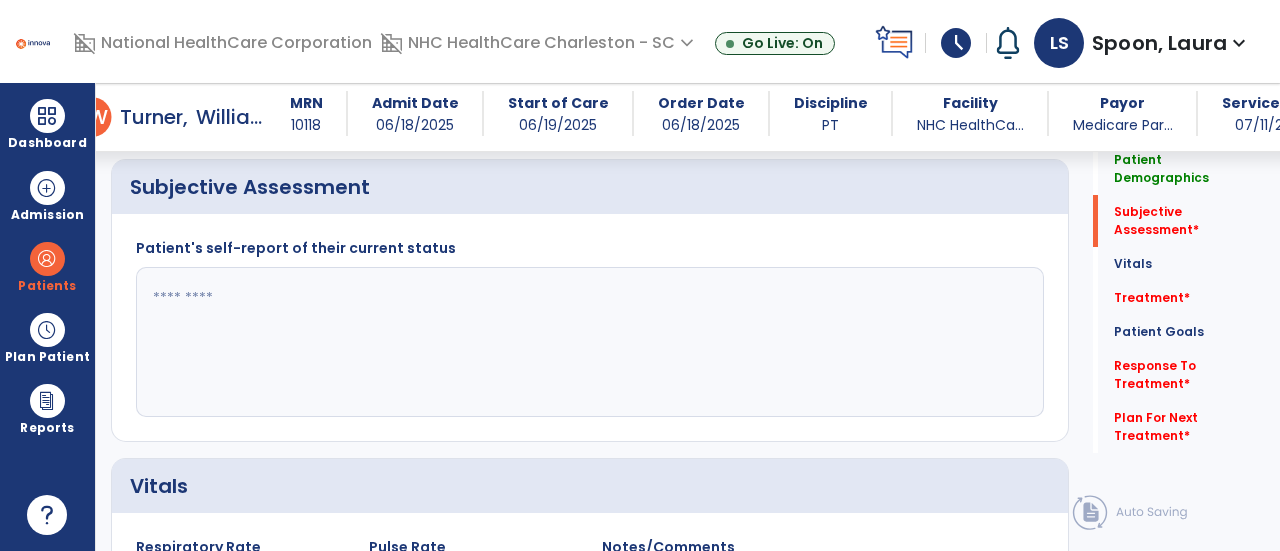 click 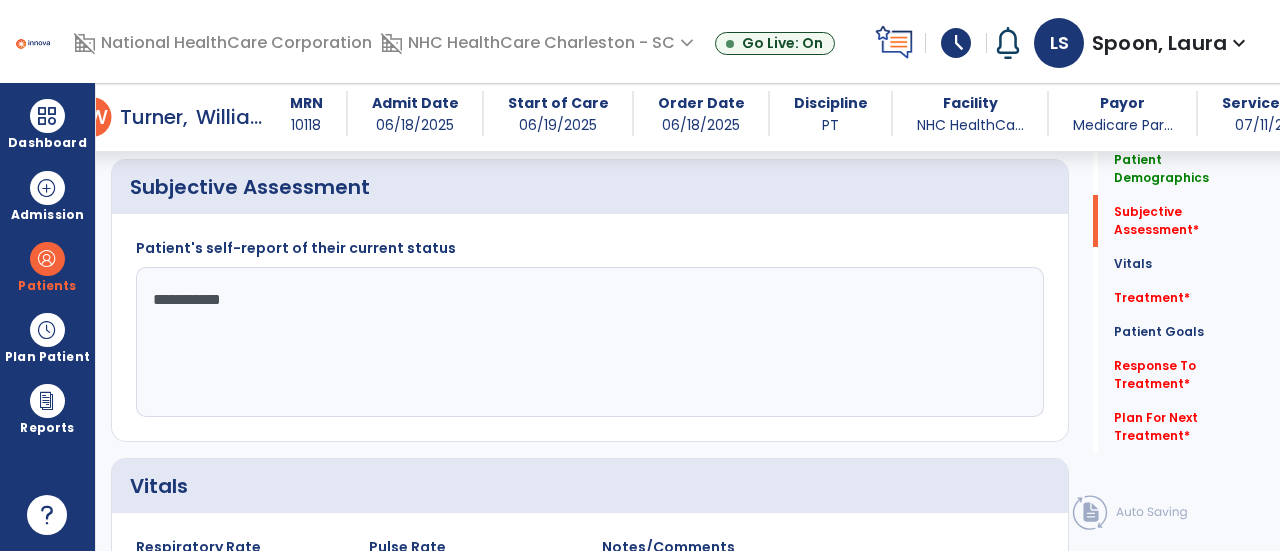 click on "**********" 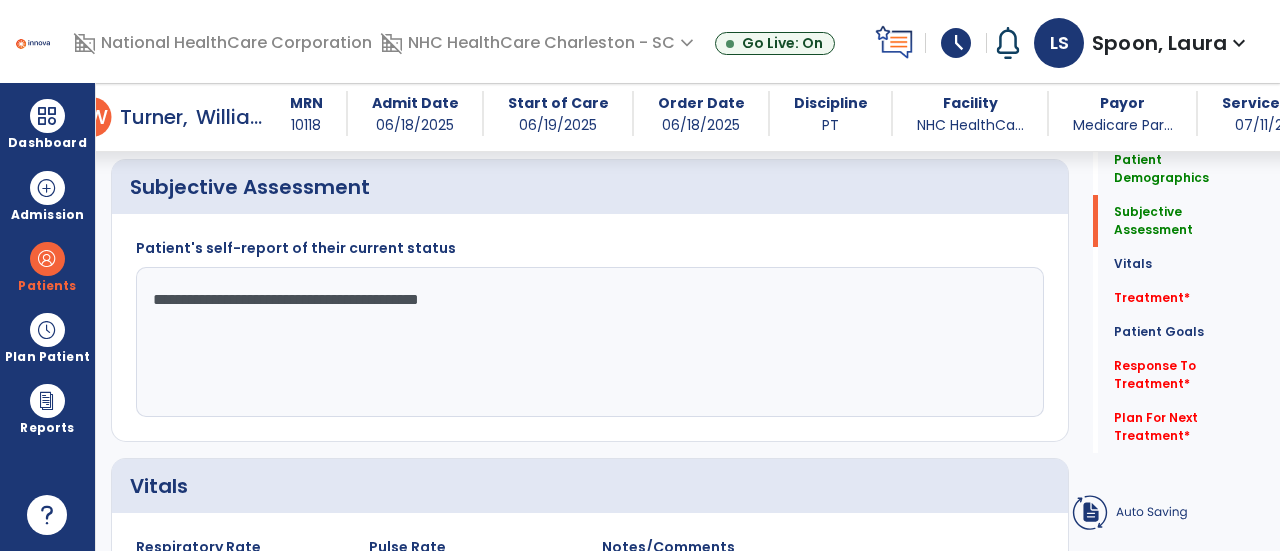type on "**********" 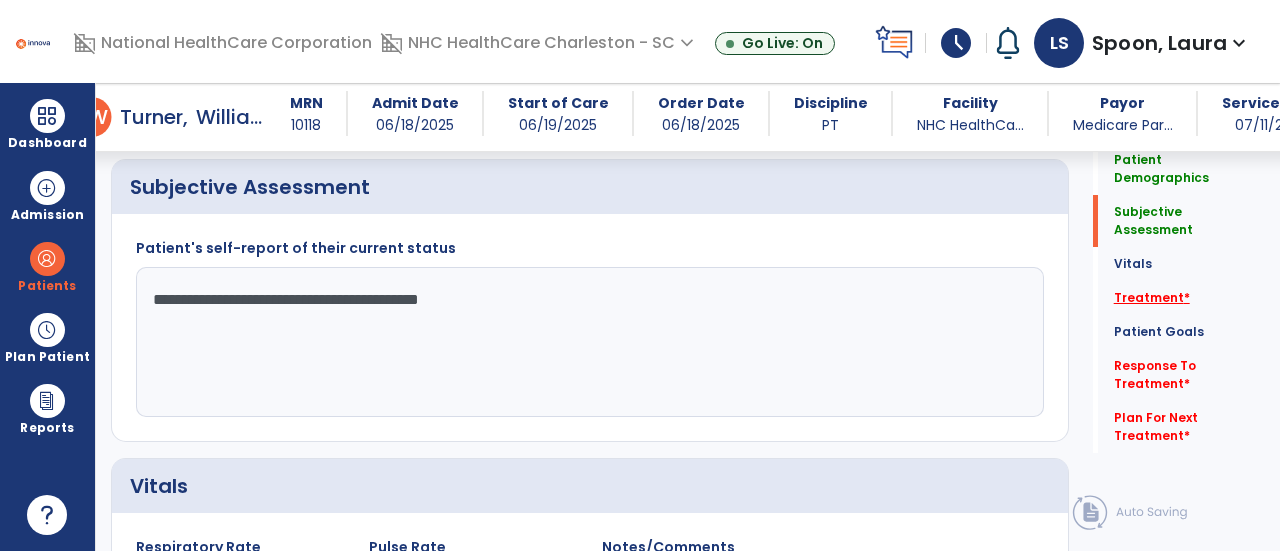 click on "Treatment   *" 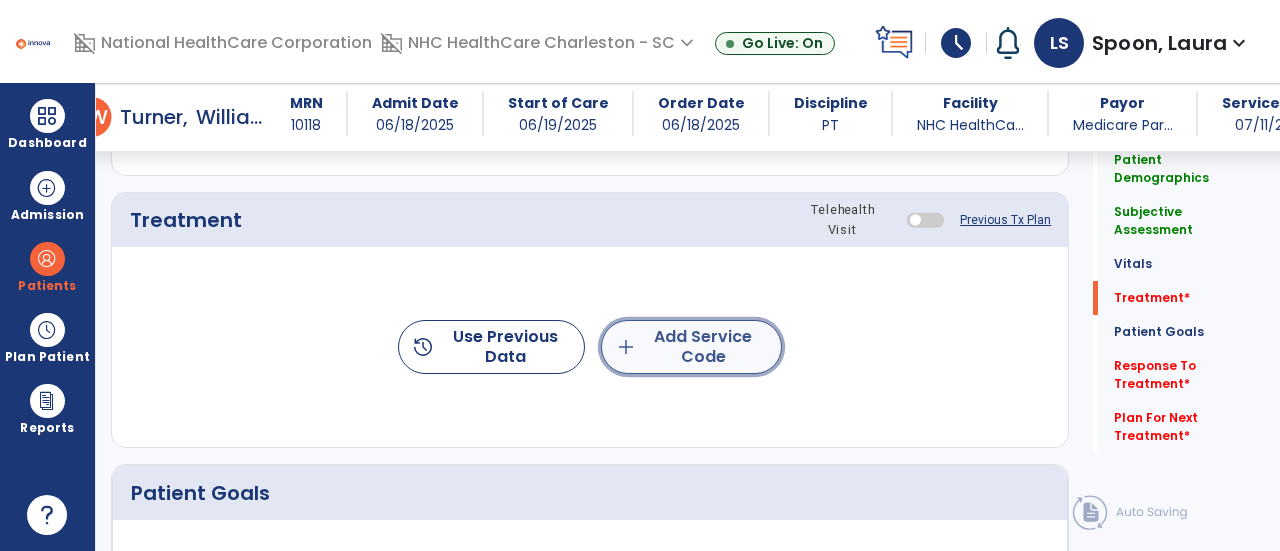 click on "add  Add Service Code" 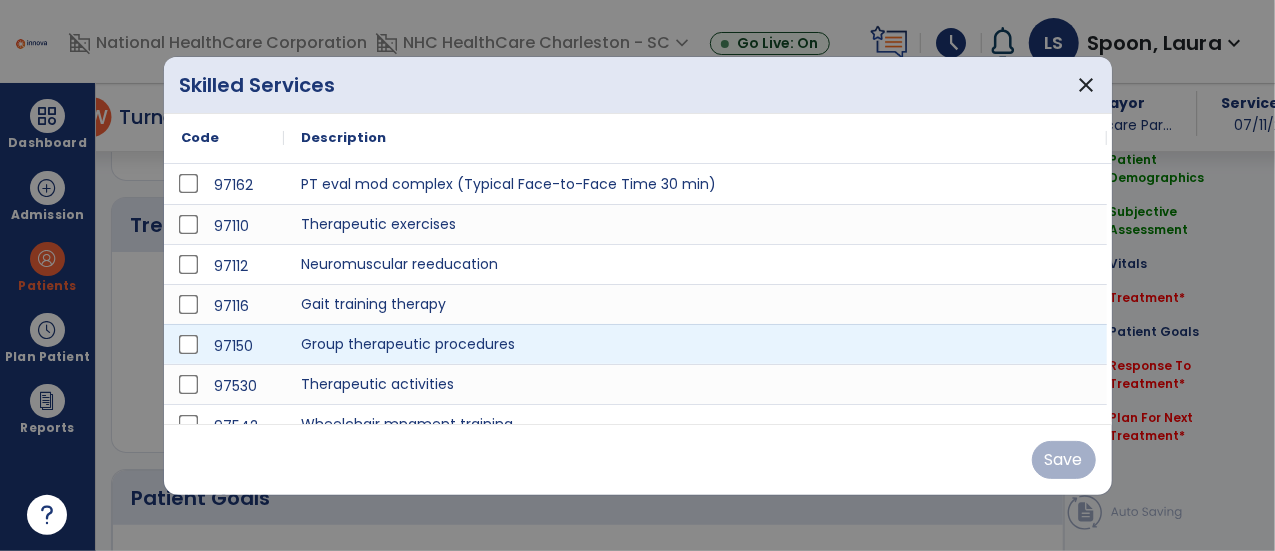 scroll, scrollTop: 1057, scrollLeft: 0, axis: vertical 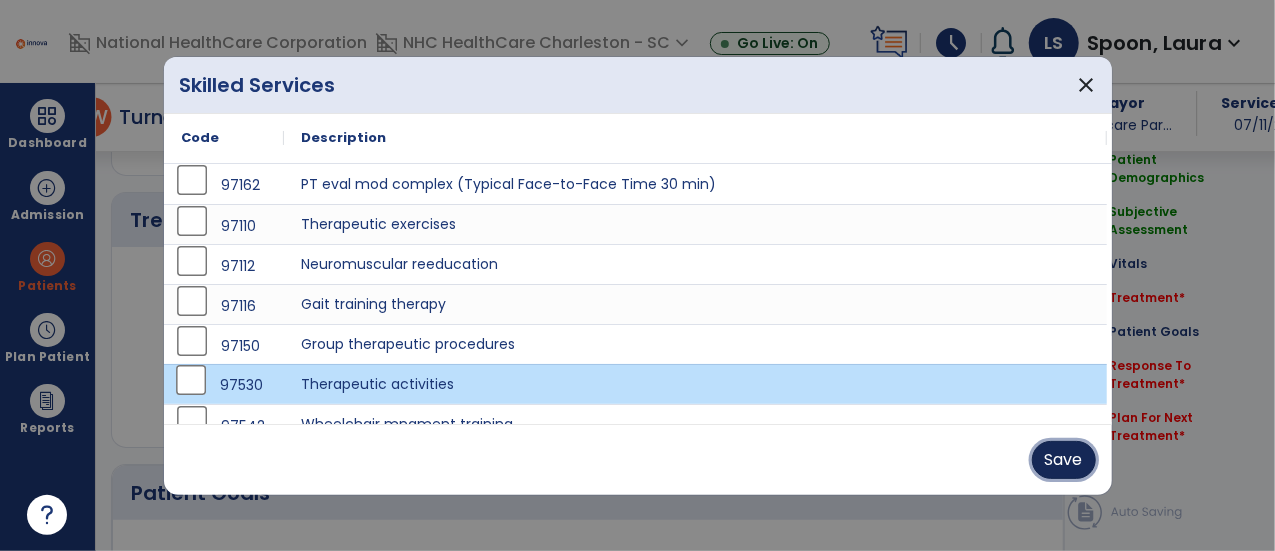 click on "Save" at bounding box center (1064, 460) 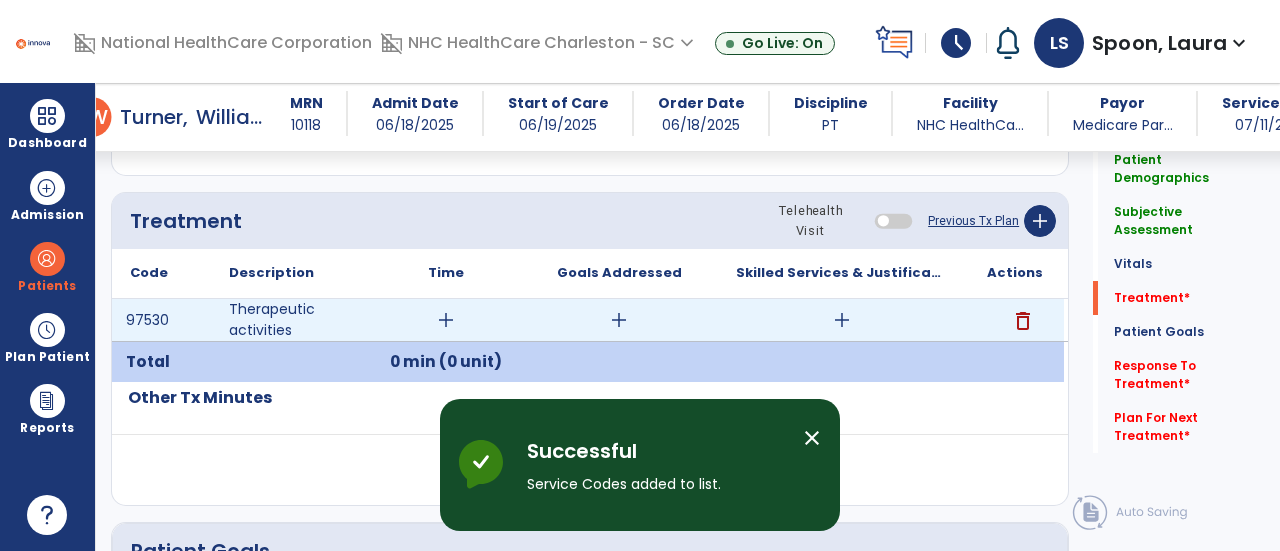 click on "add" at bounding box center [446, 320] 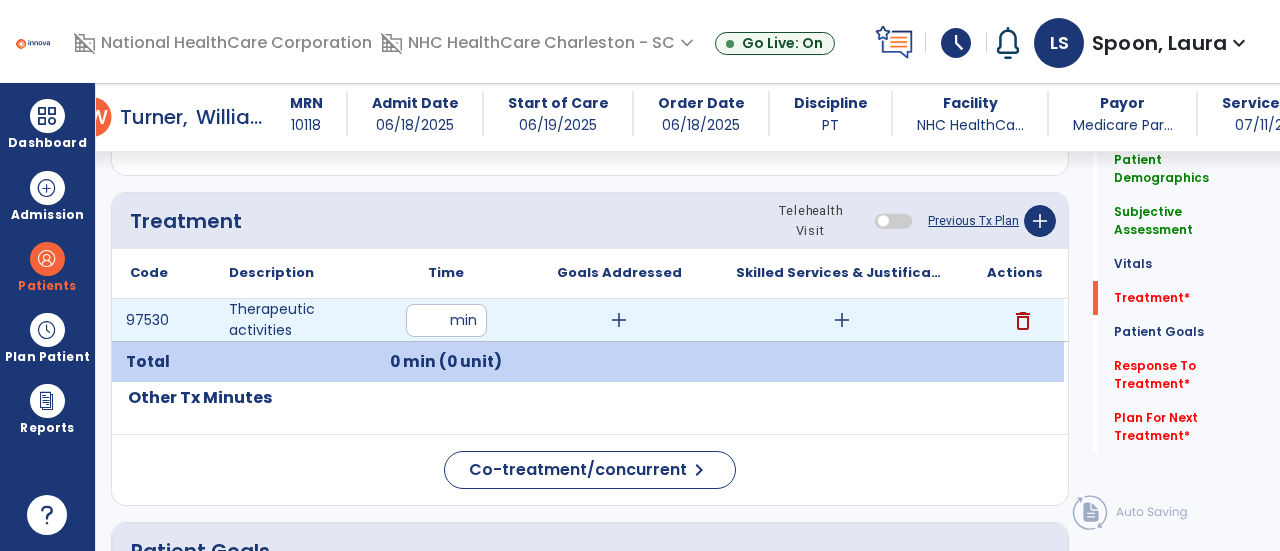 type on "**" 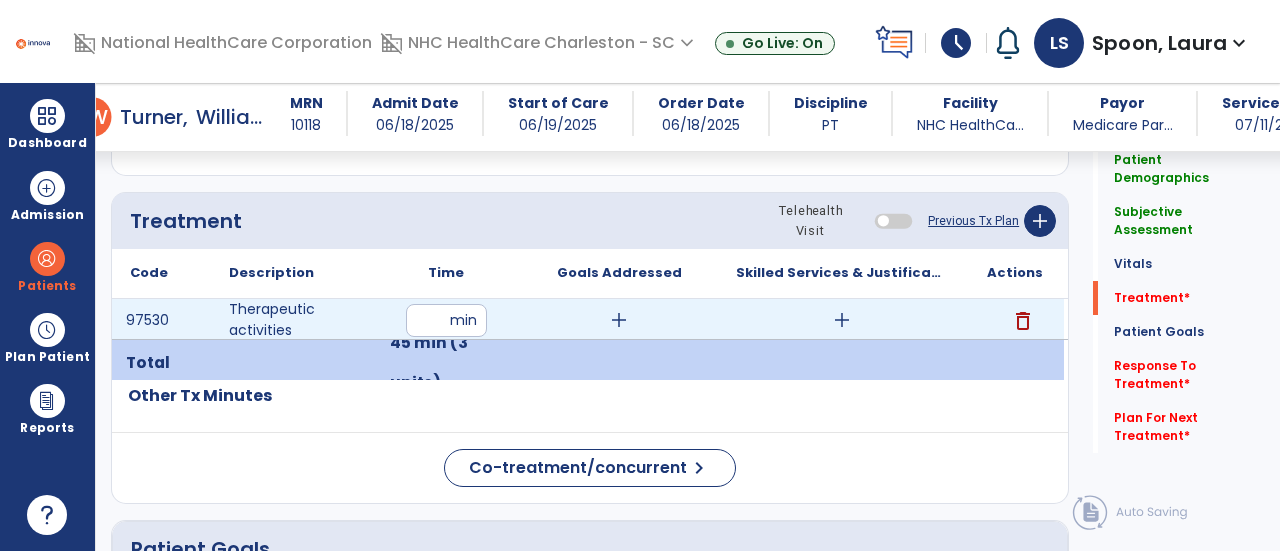 click on "add" at bounding box center [842, 320] 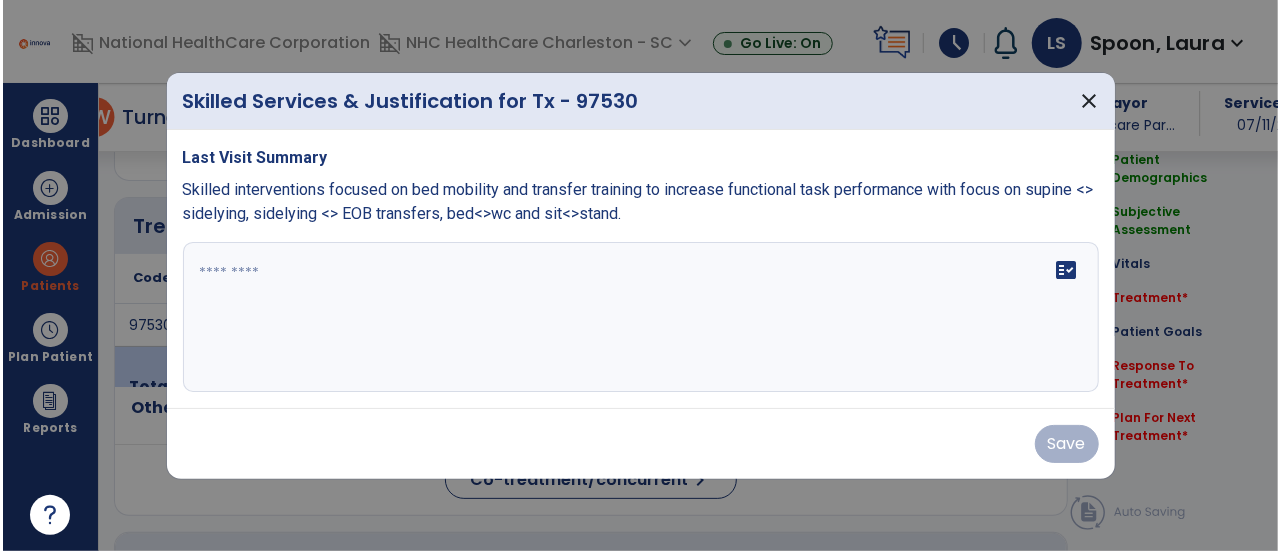 scroll, scrollTop: 1057, scrollLeft: 0, axis: vertical 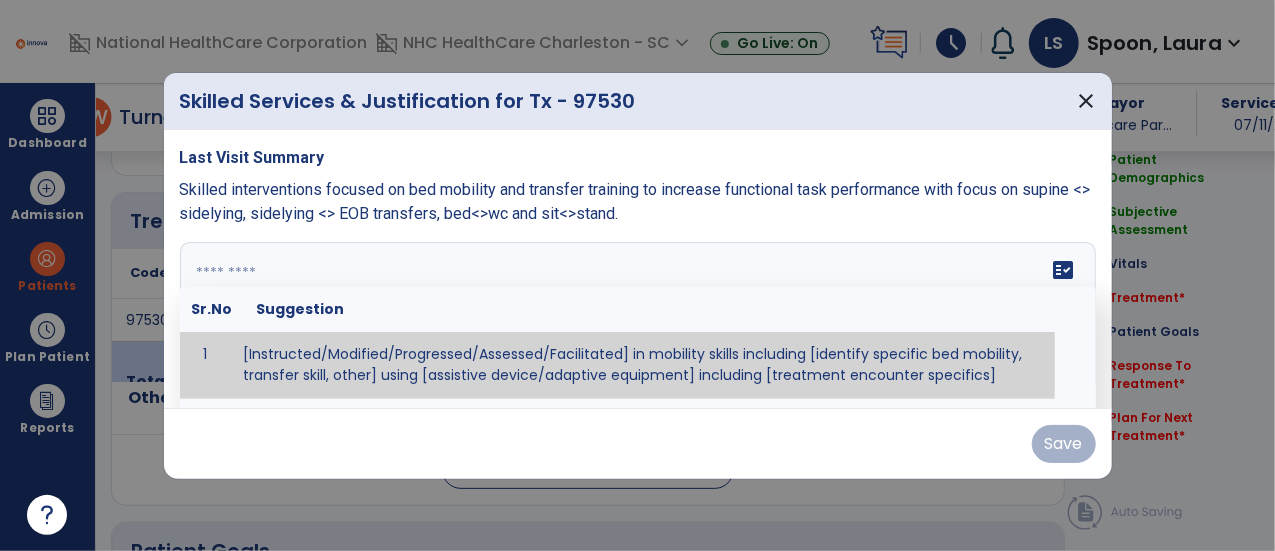 click at bounding box center [638, 317] 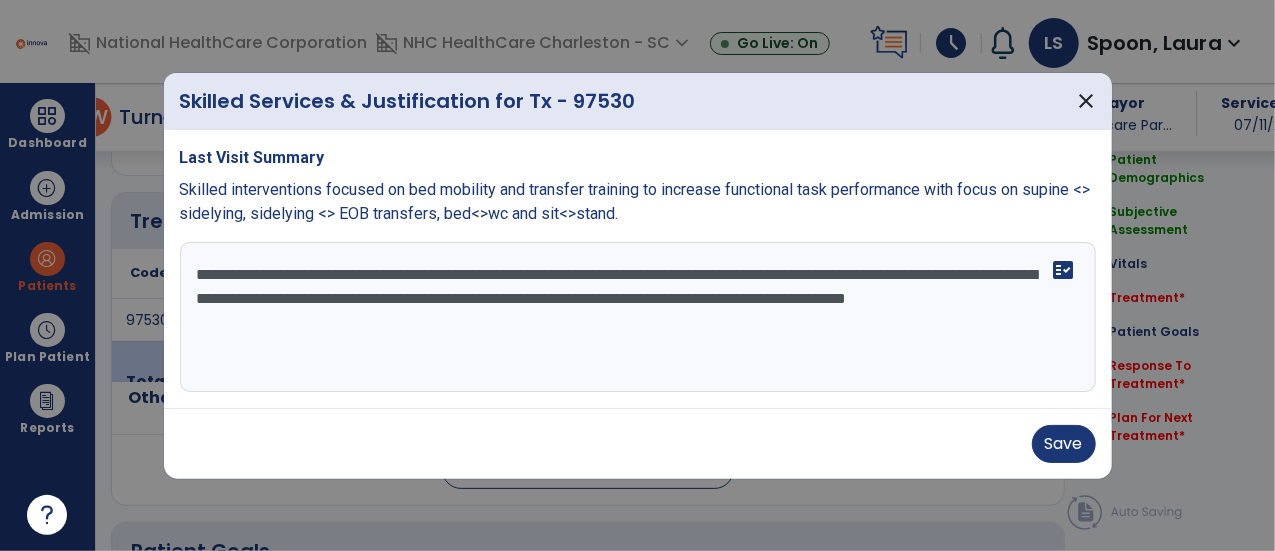 click on "**********" at bounding box center [638, 317] 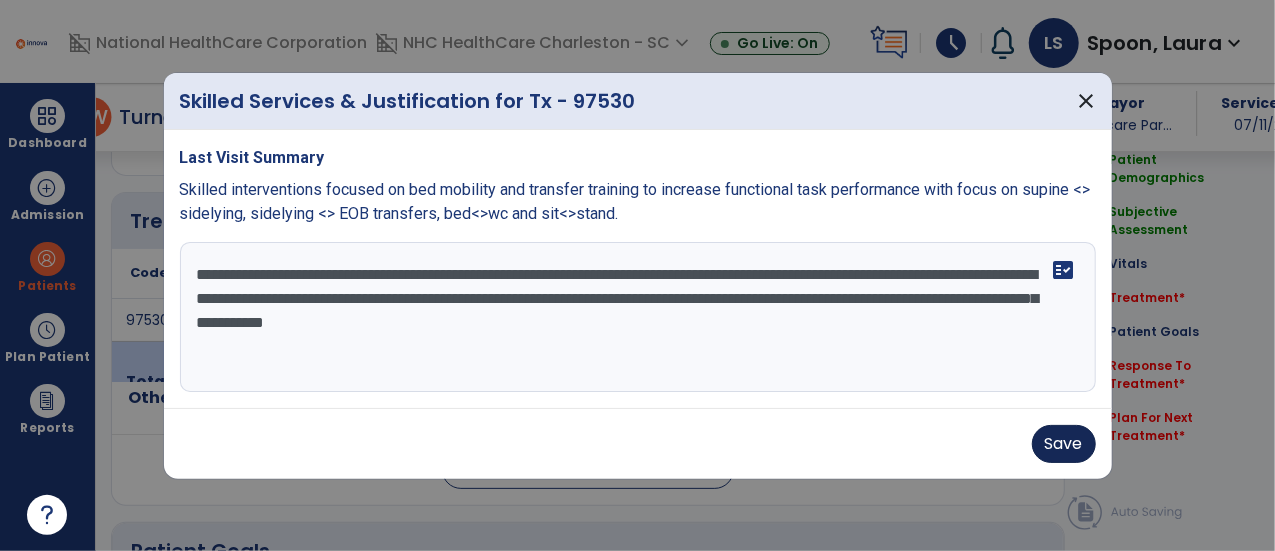 type on "**********" 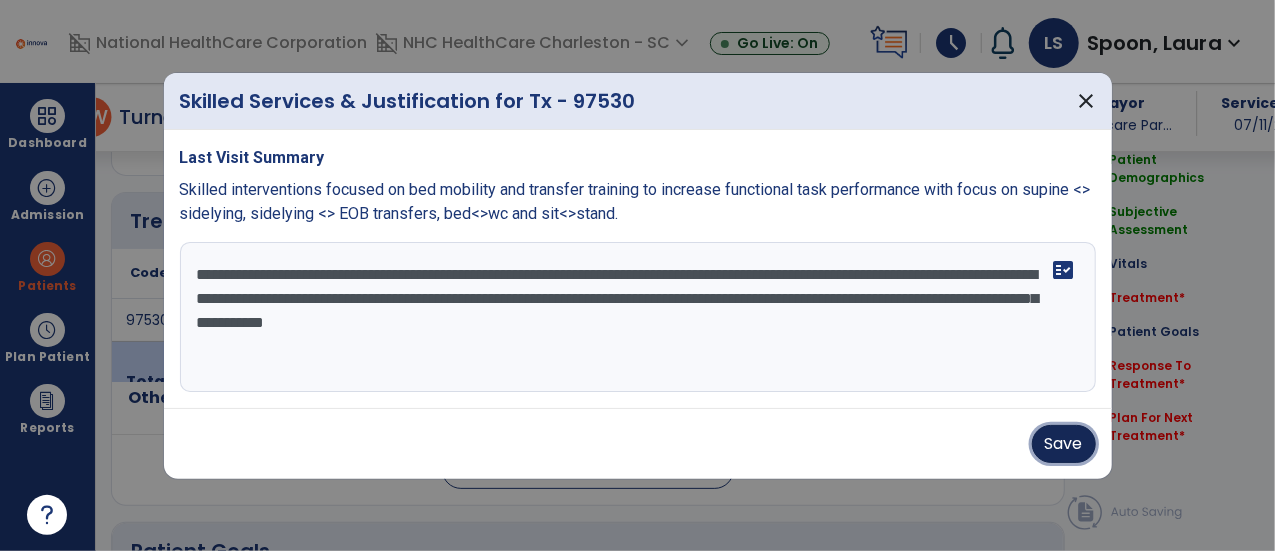 click on "Save" at bounding box center [1064, 444] 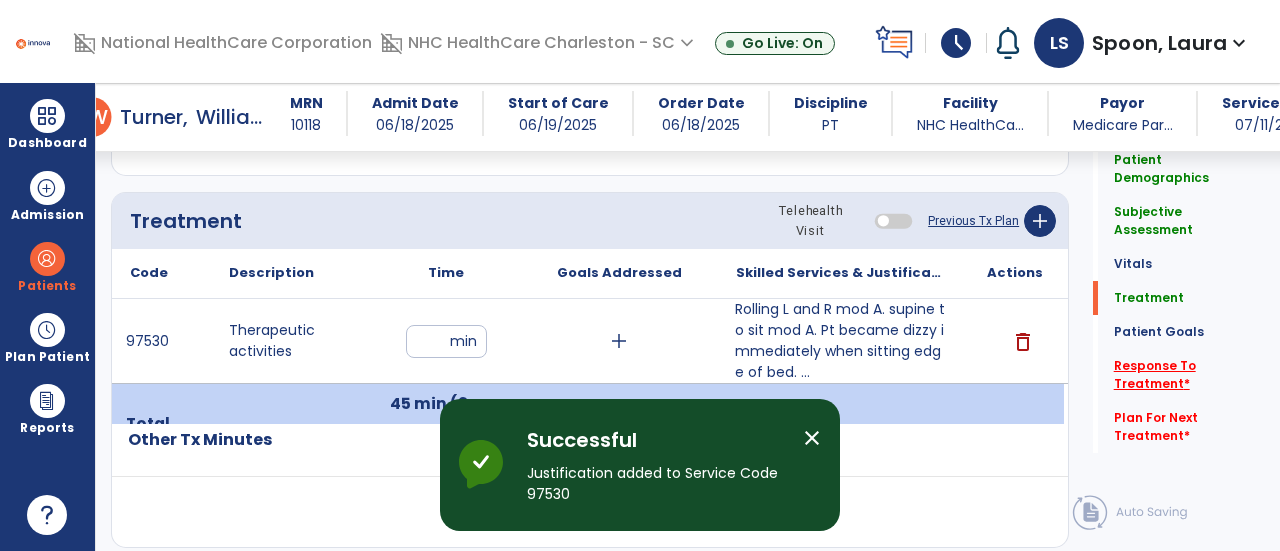 click on "Response To Treatment   *" 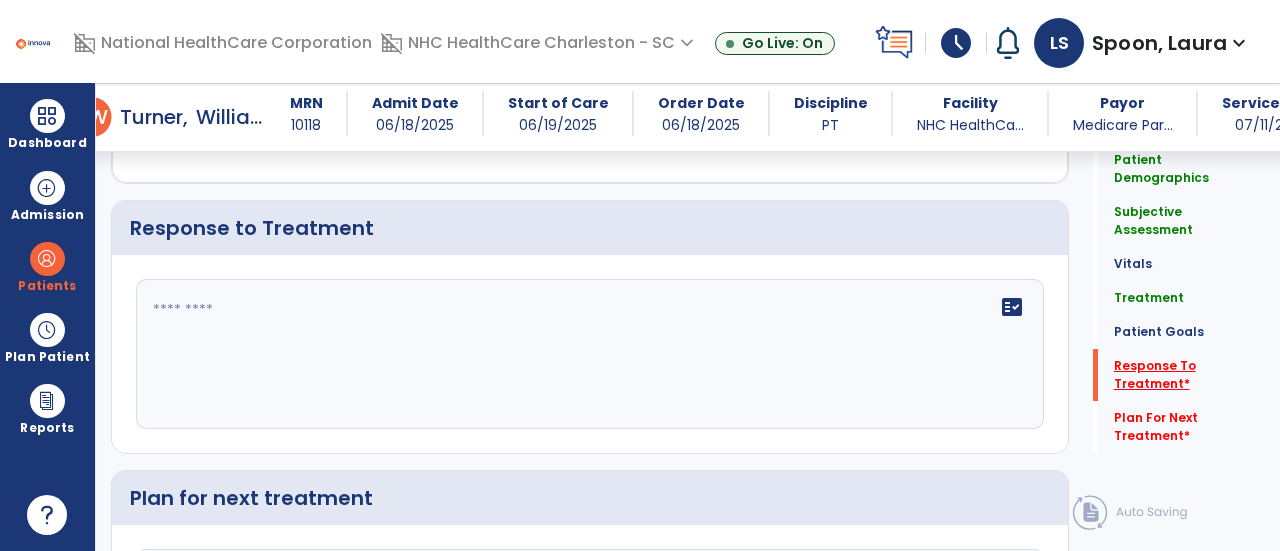 scroll, scrollTop: 2460, scrollLeft: 0, axis: vertical 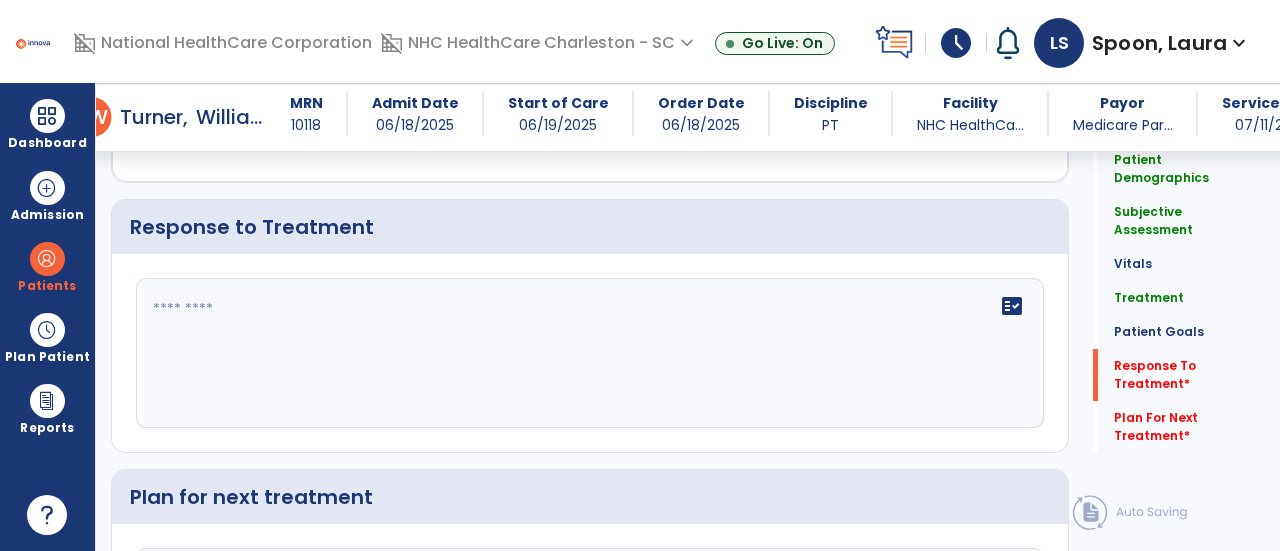 click on "fact_check" 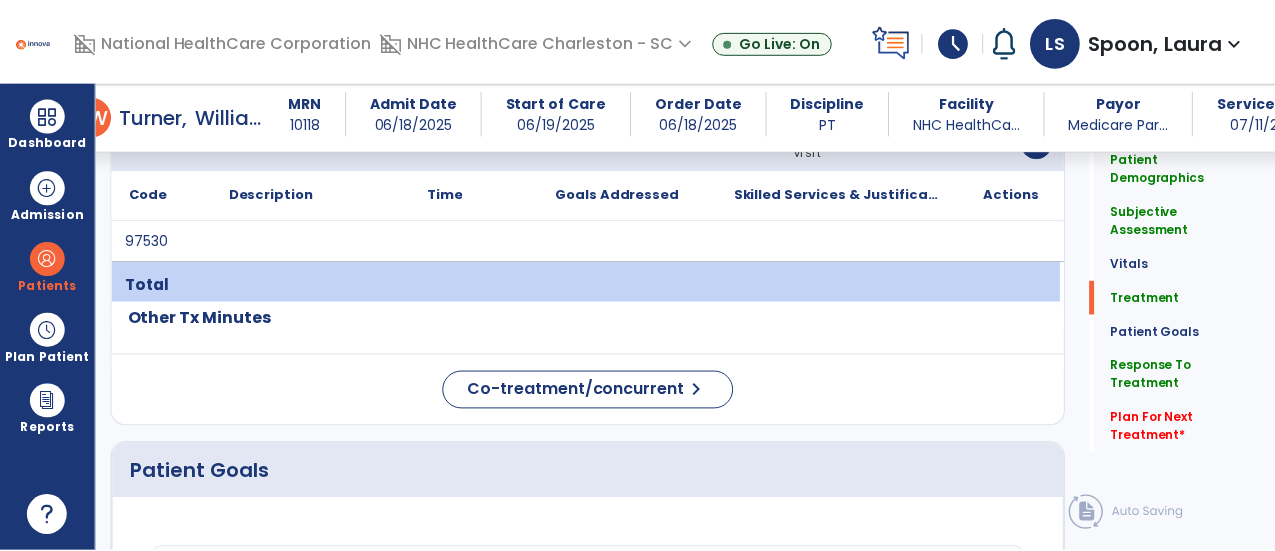 scroll, scrollTop: 1116, scrollLeft: 0, axis: vertical 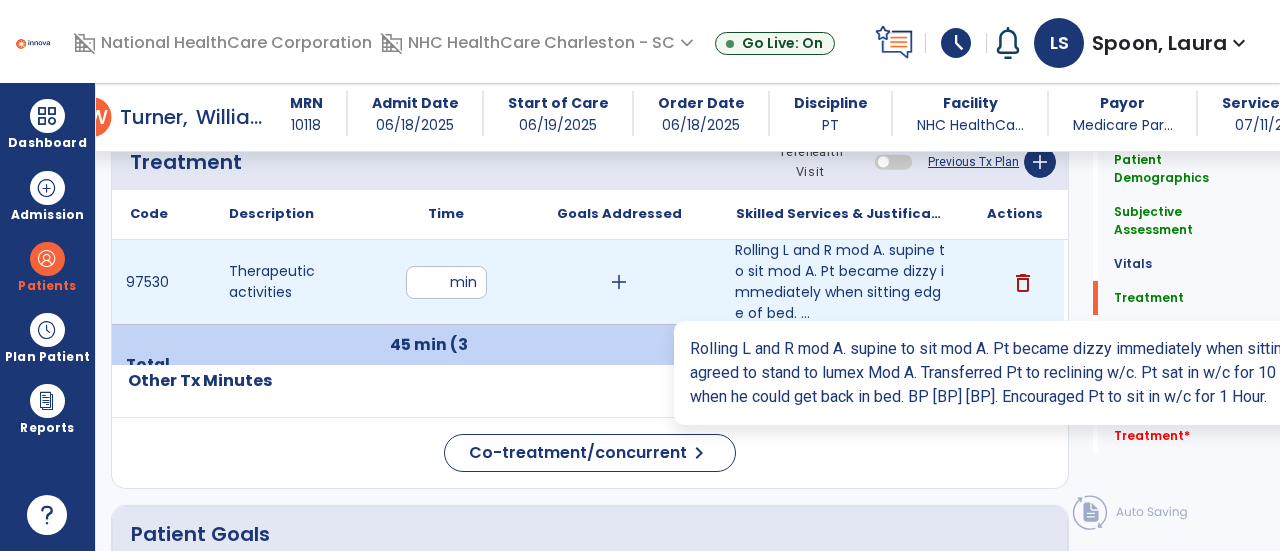 type on "**********" 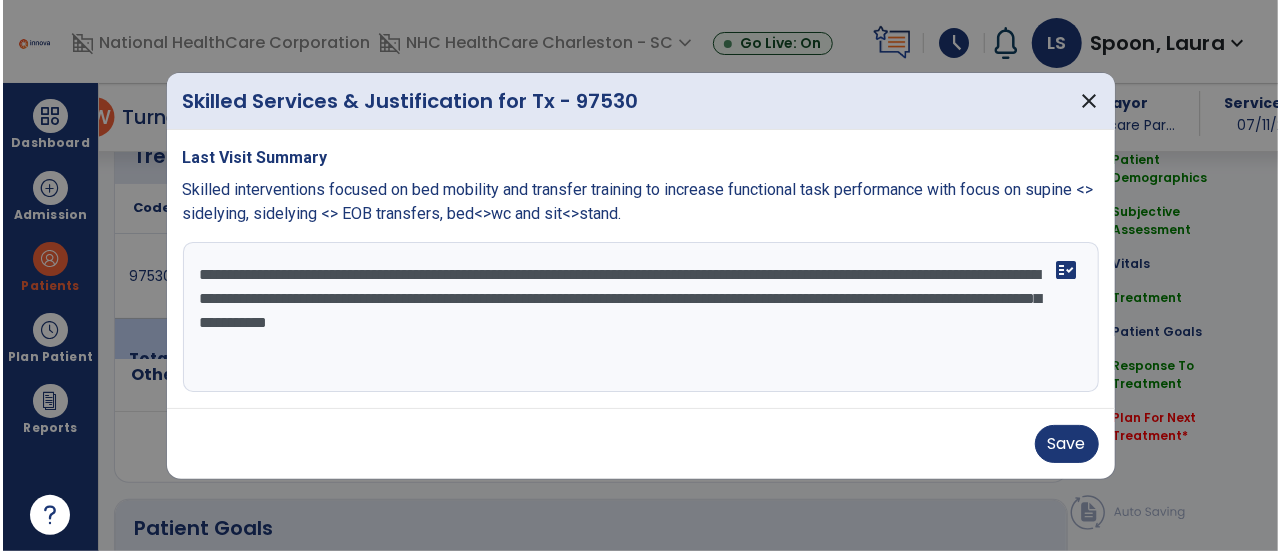scroll, scrollTop: 1116, scrollLeft: 0, axis: vertical 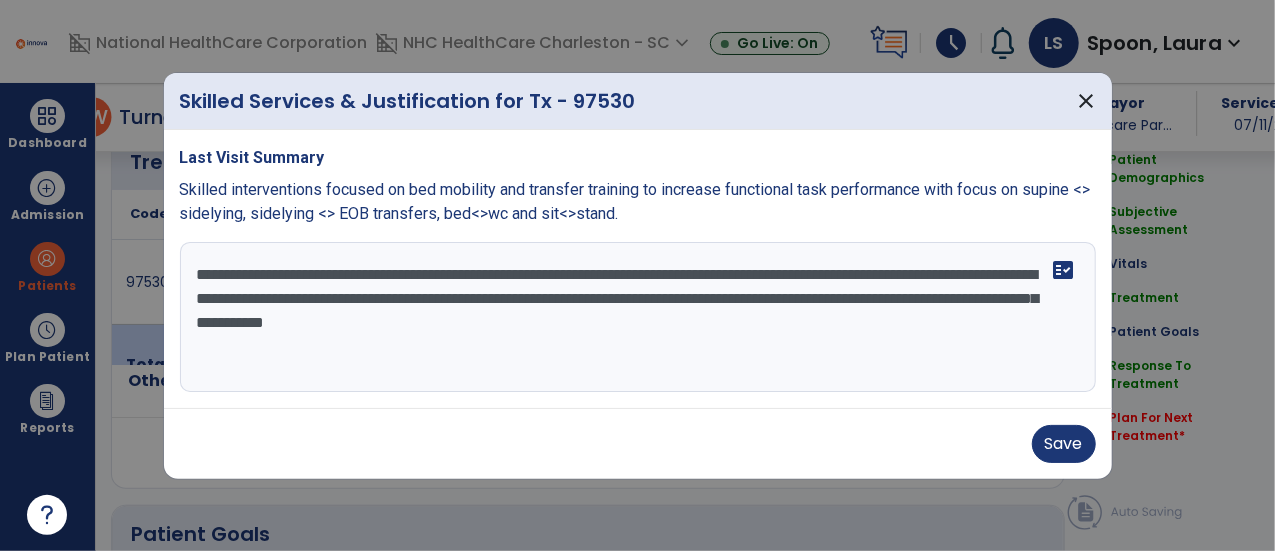 click on "**********" at bounding box center (638, 317) 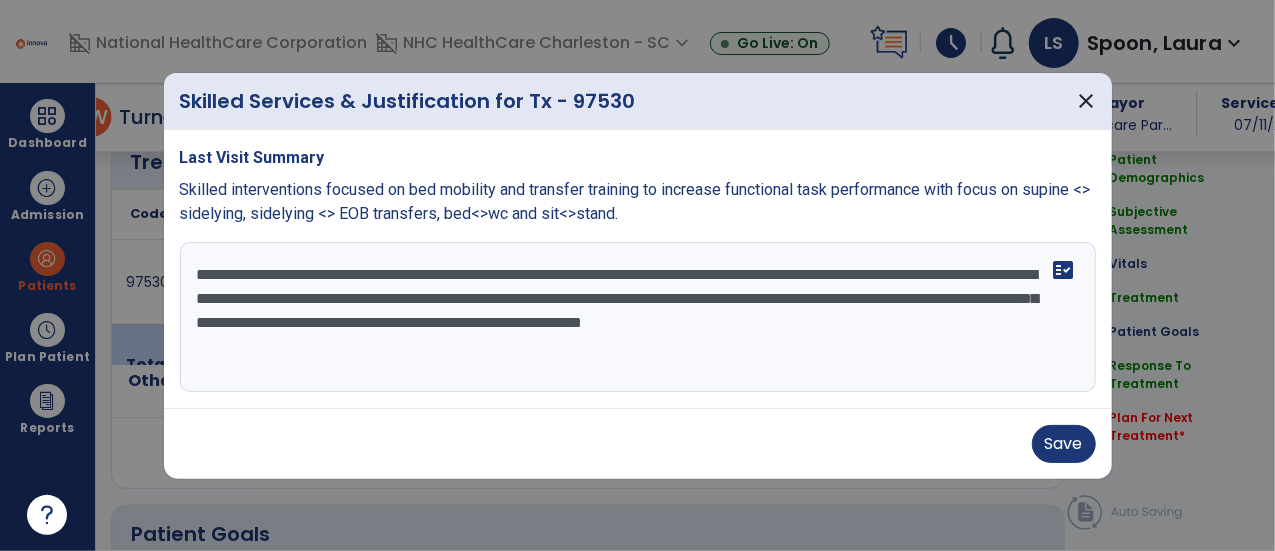 drag, startPoint x: 341, startPoint y: 323, endPoint x: 336, endPoint y: 342, distance: 19.646883 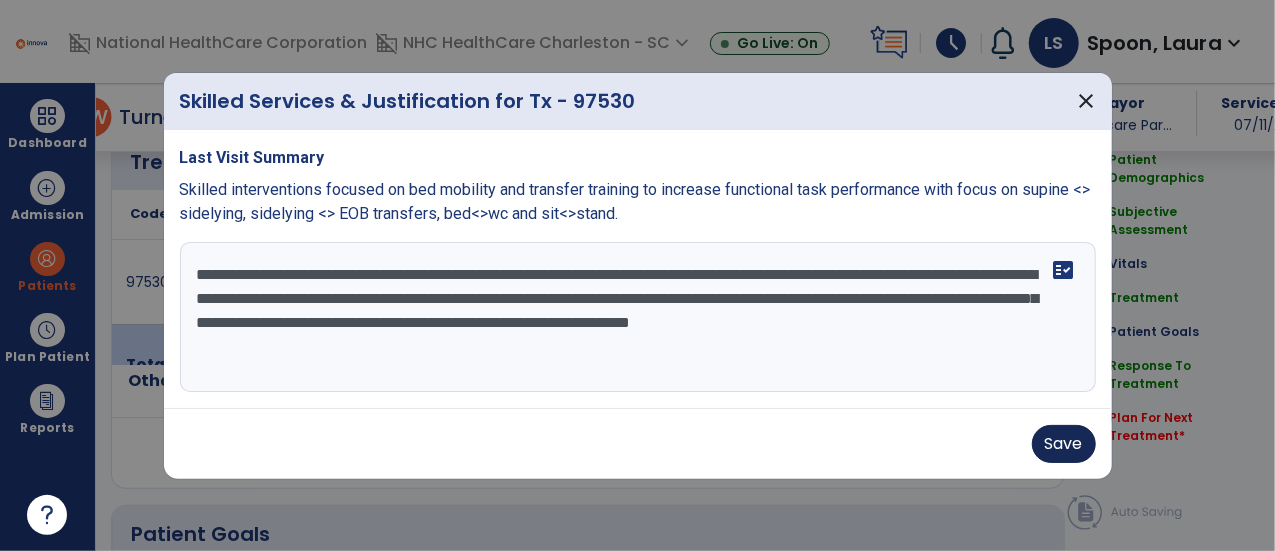 type on "**********" 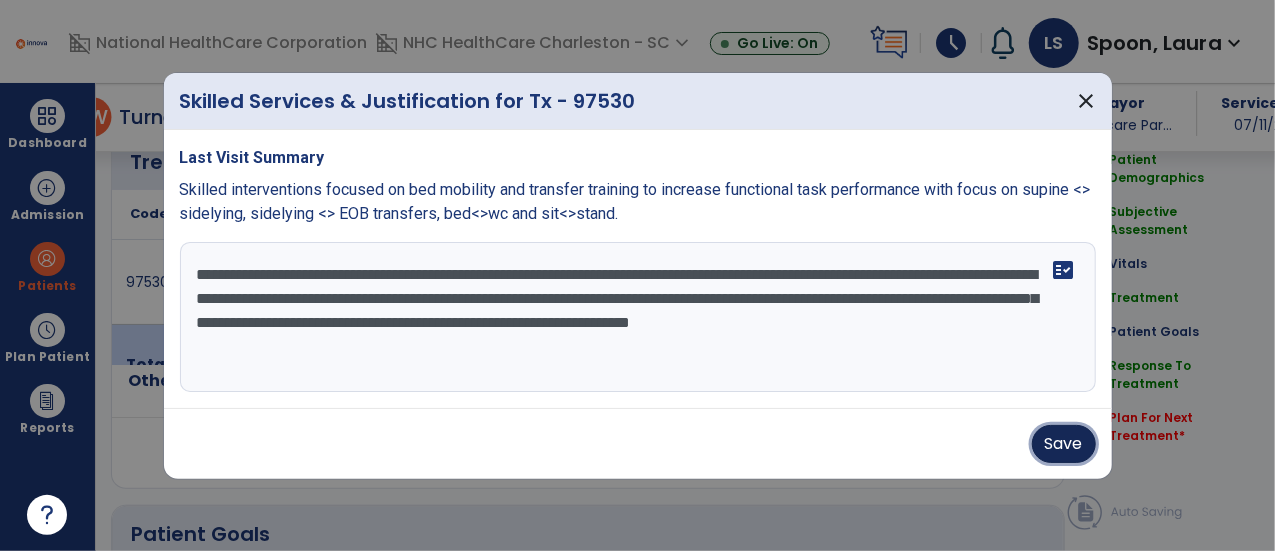 click on "Save" at bounding box center (1064, 444) 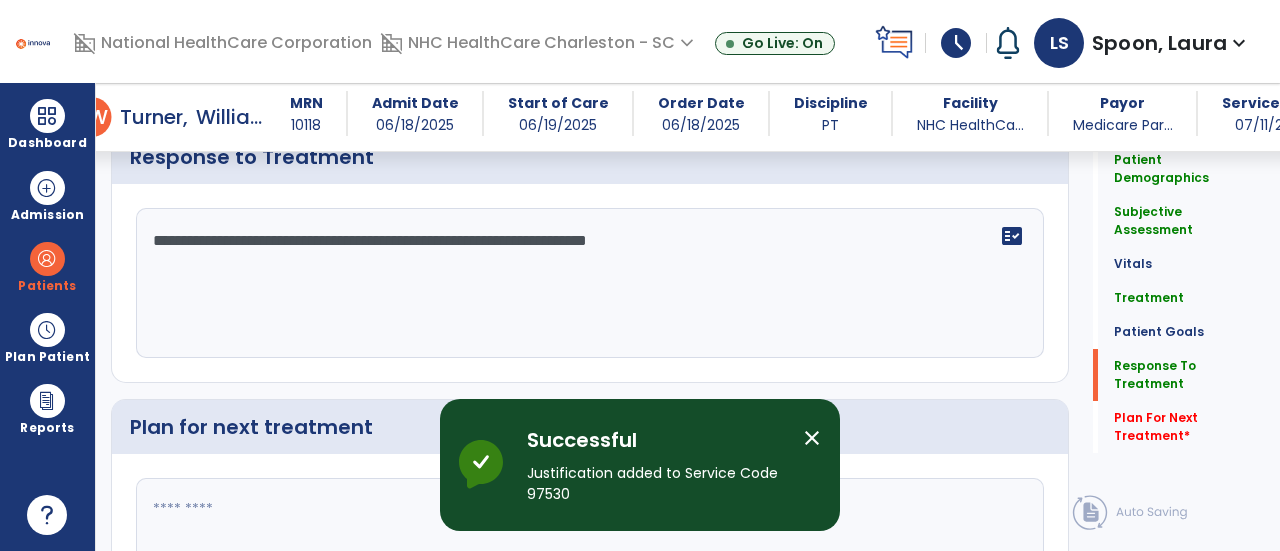 scroll, scrollTop: 2586, scrollLeft: 0, axis: vertical 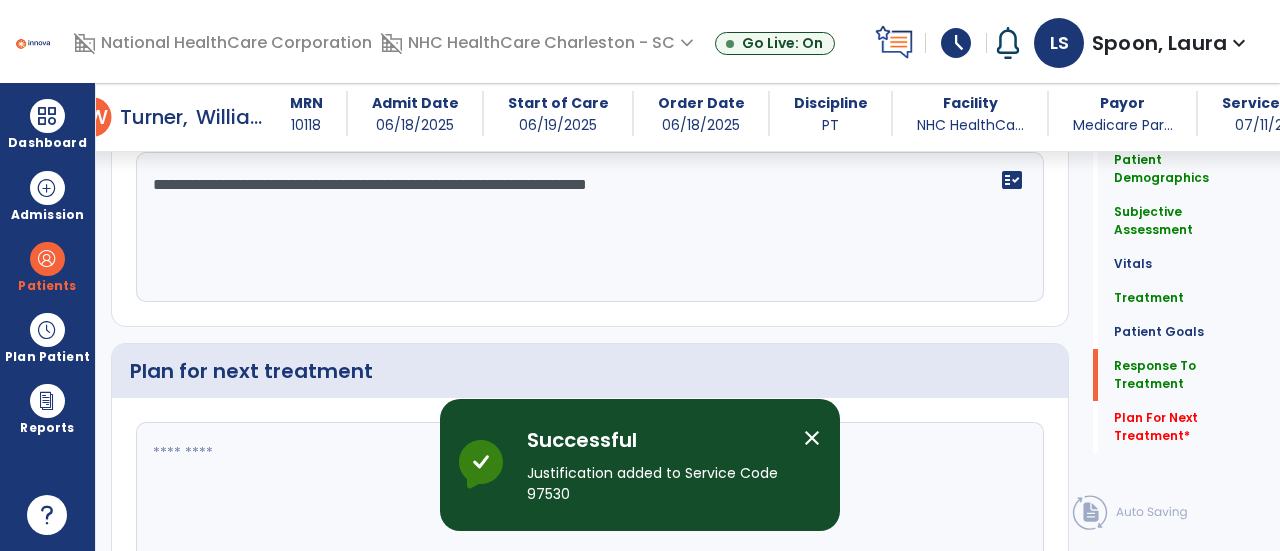 click 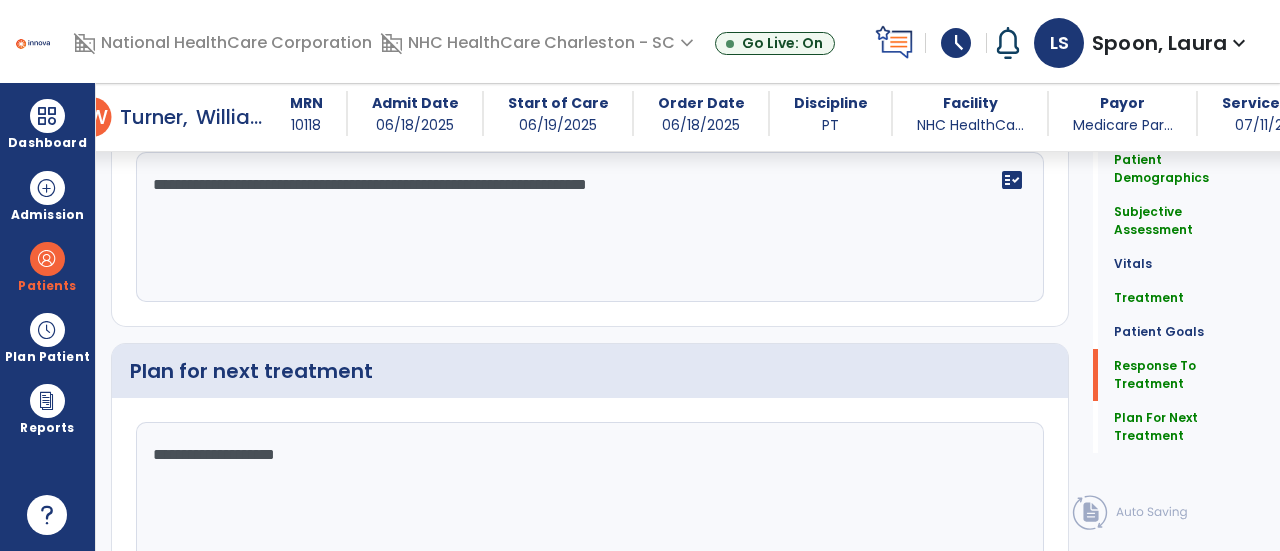 scroll, scrollTop: 2586, scrollLeft: 0, axis: vertical 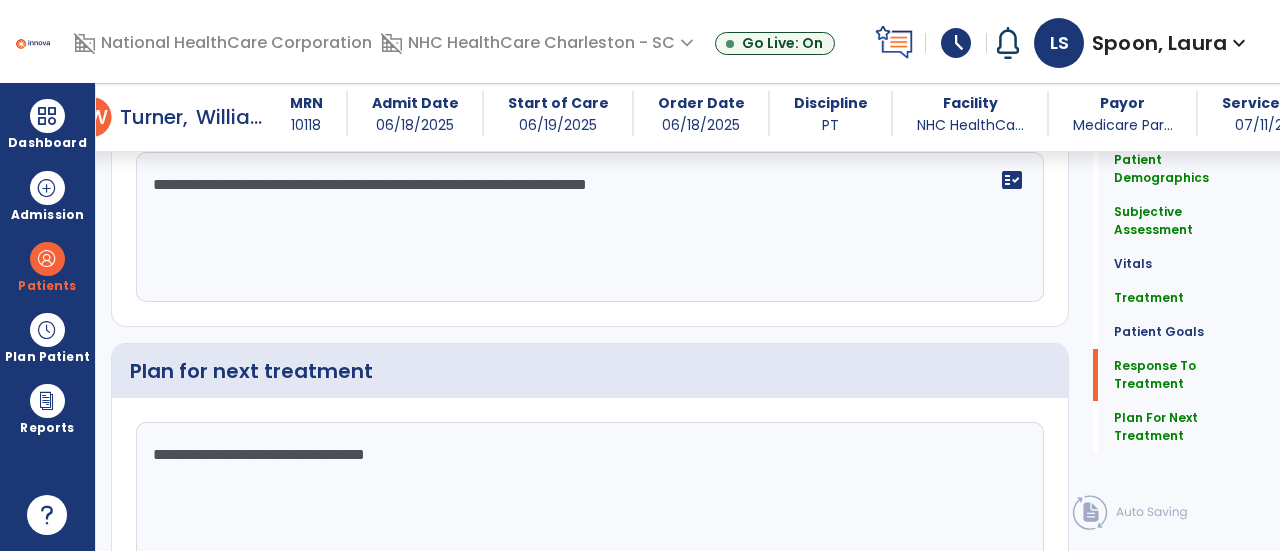 click on "**********" 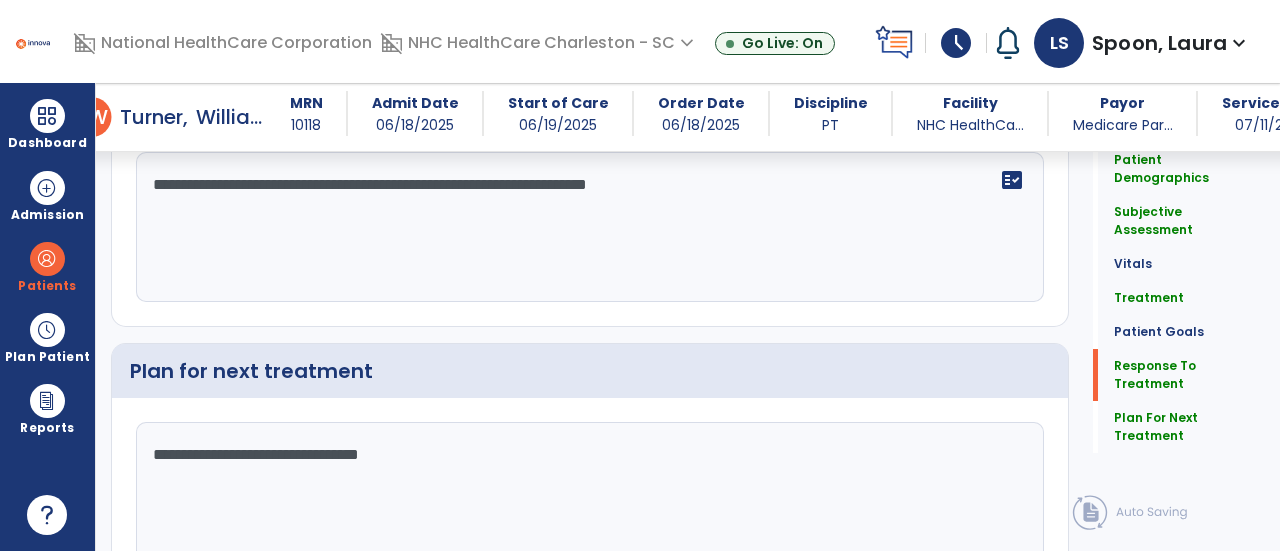 click on "**********" 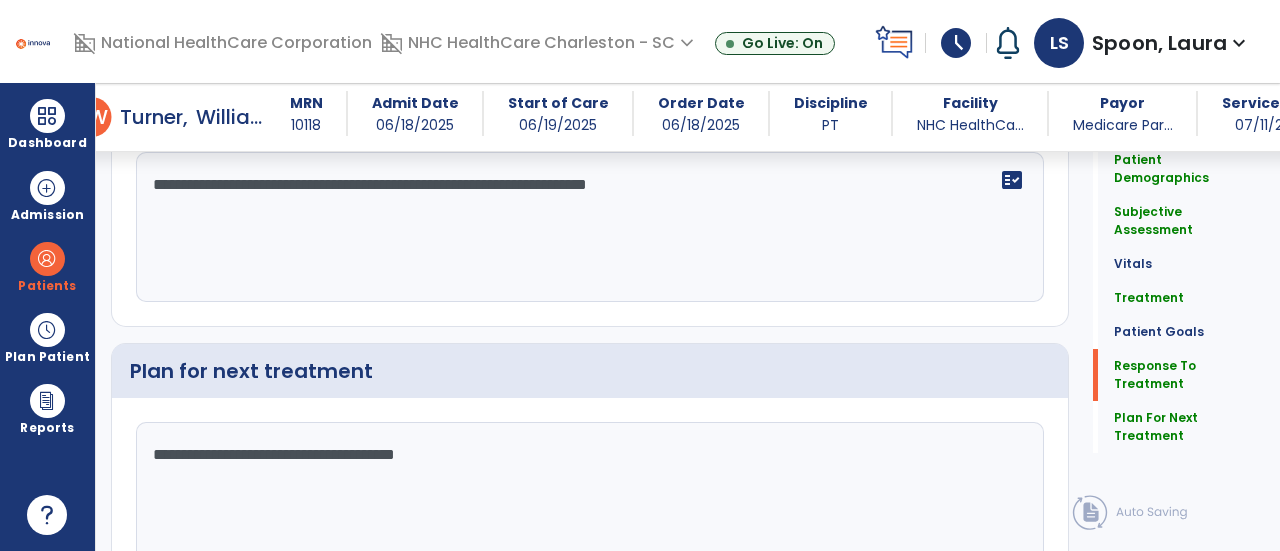 scroll, scrollTop: 2586, scrollLeft: 0, axis: vertical 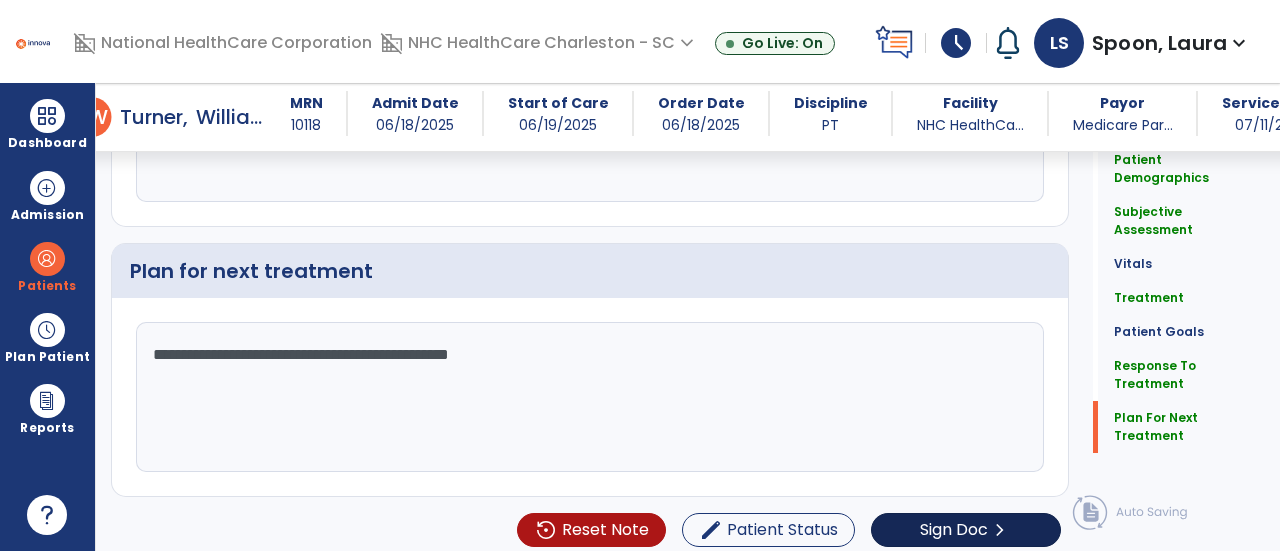 type on "**********" 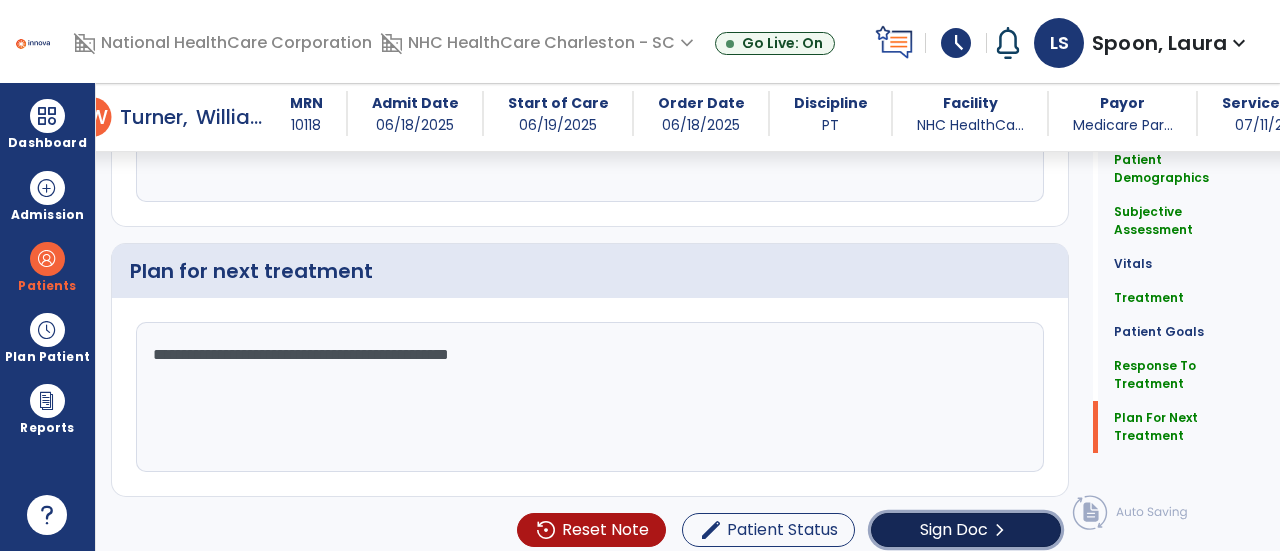 click on "chevron_right" 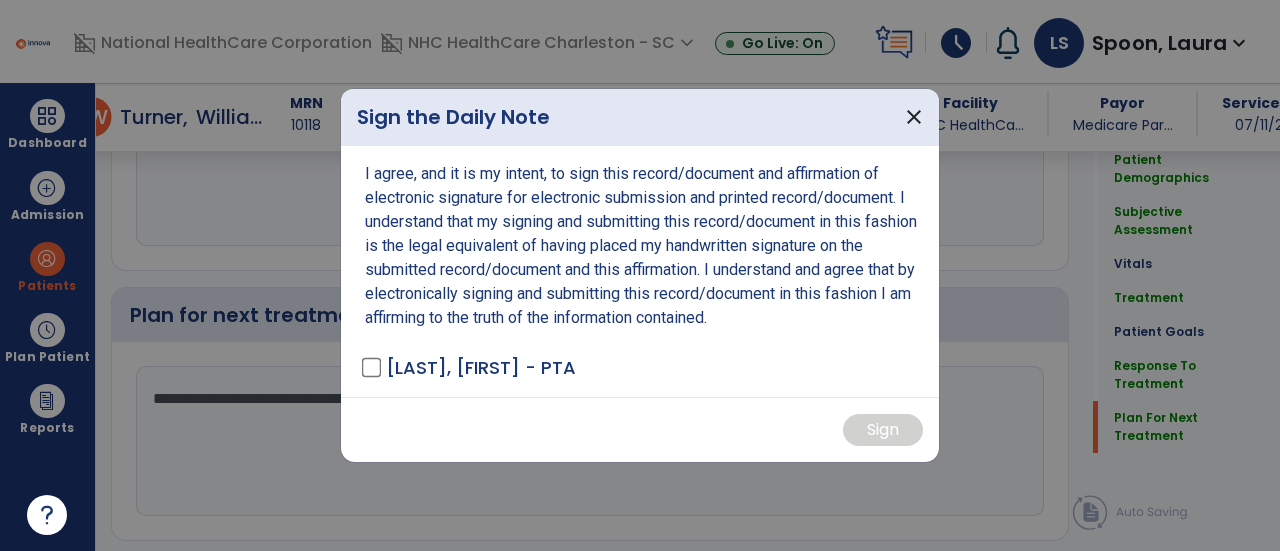 scroll, scrollTop: 2686, scrollLeft: 0, axis: vertical 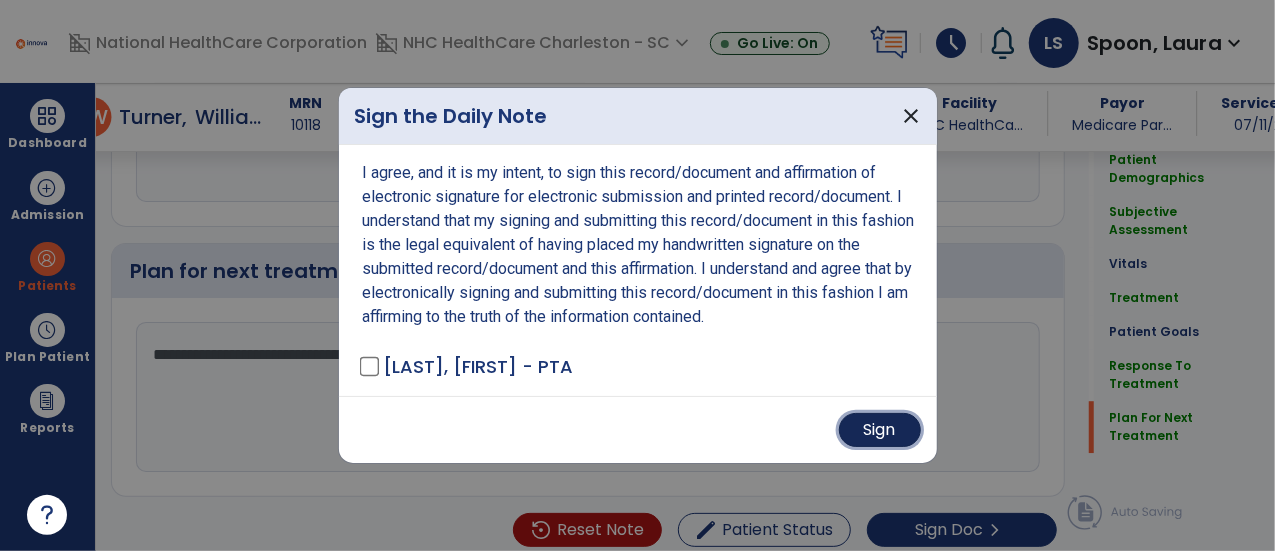 click on "Sign" at bounding box center (880, 430) 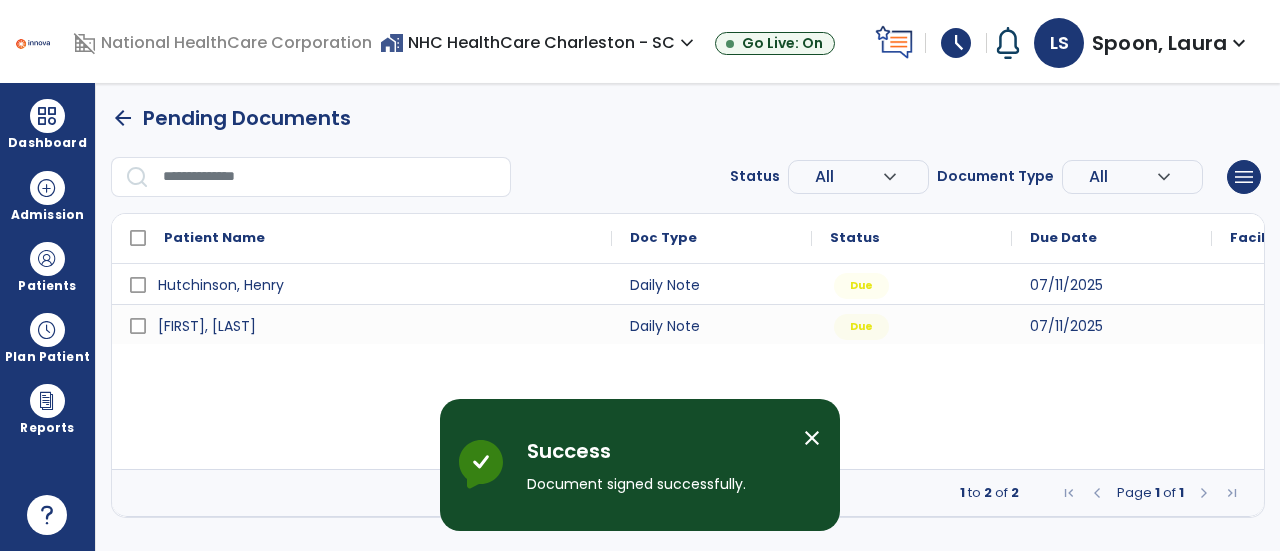 scroll, scrollTop: 0, scrollLeft: 0, axis: both 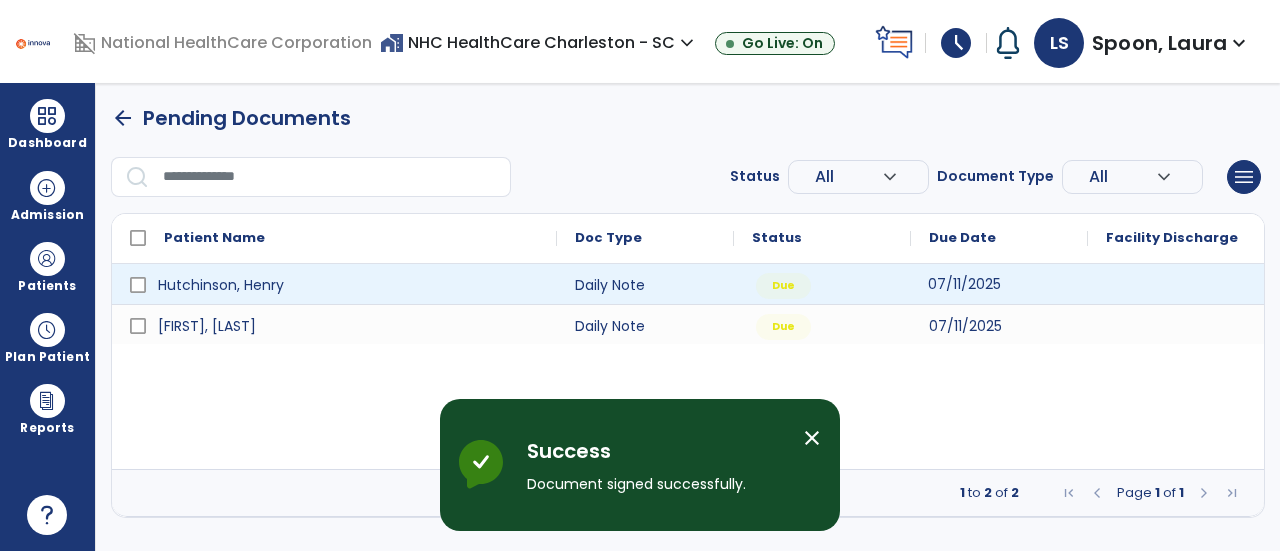 click on "07/11/2025" at bounding box center [964, 284] 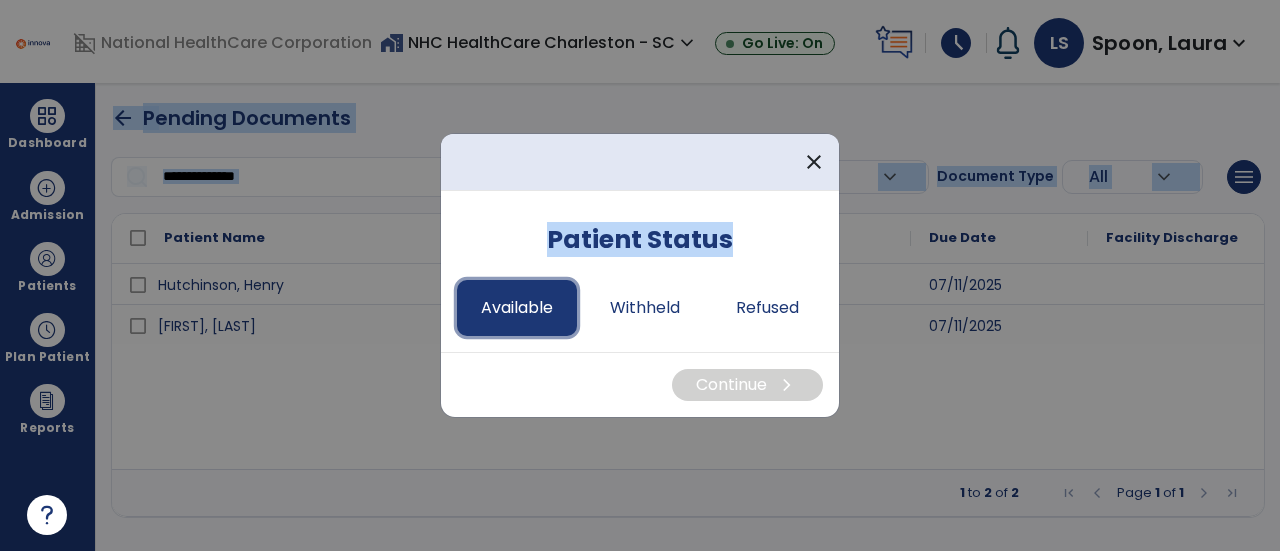click on "Available" at bounding box center [517, 308] 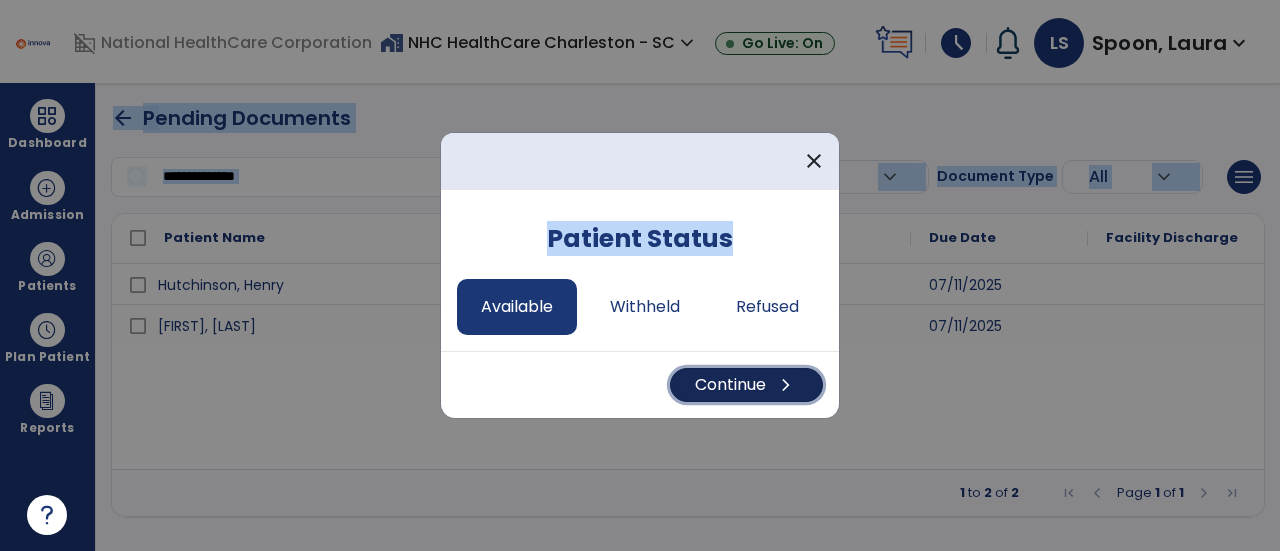 click on "Continue   chevron_right" at bounding box center (746, 385) 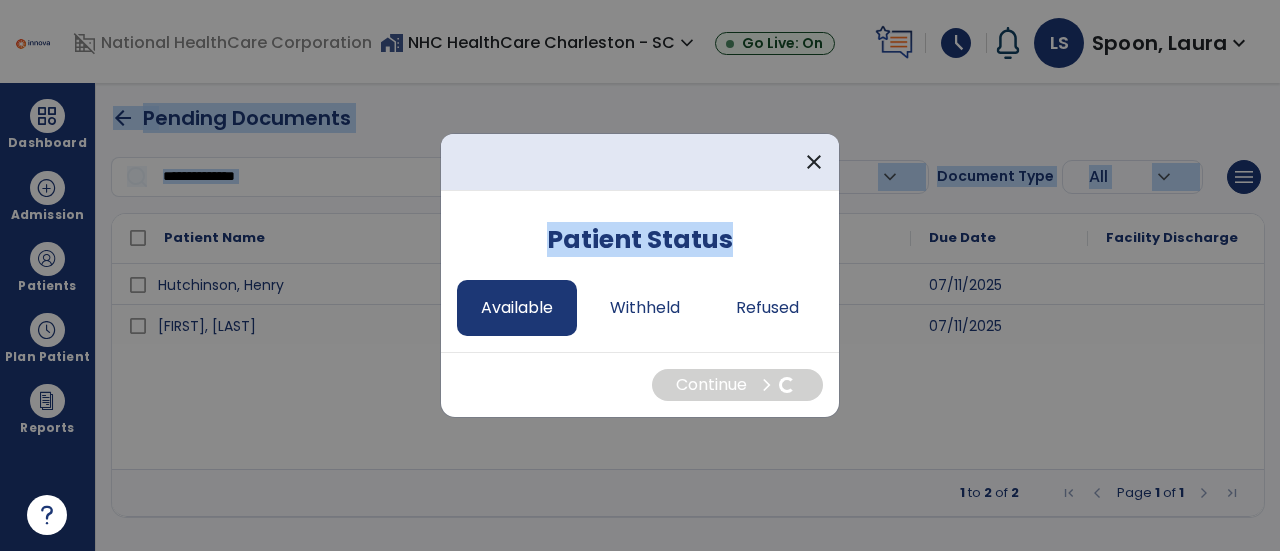 select on "*" 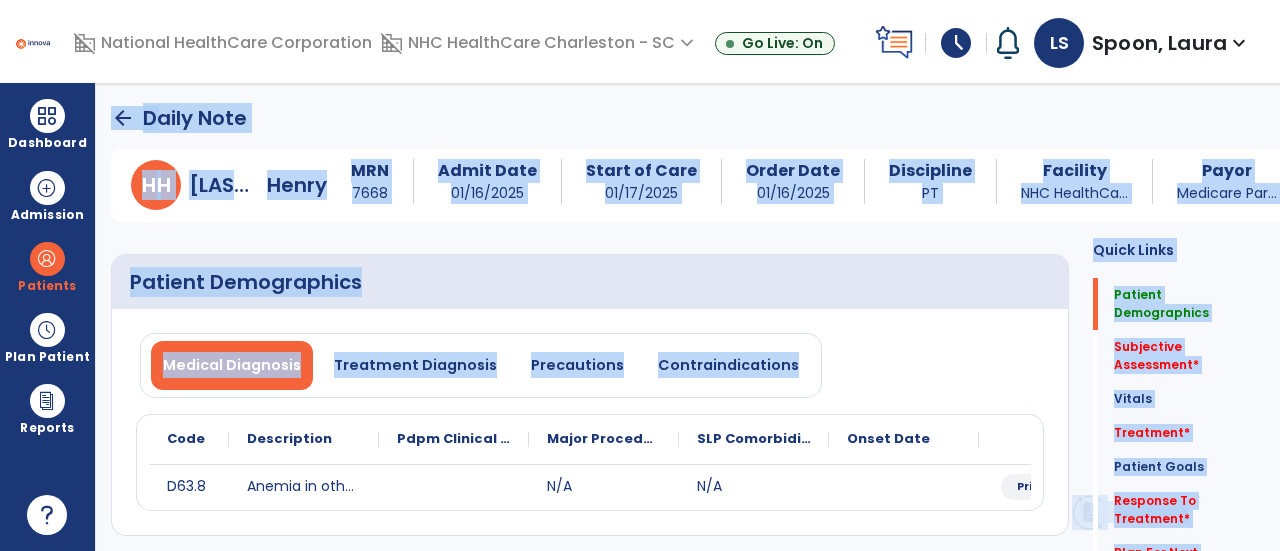 click on "Contraindications" at bounding box center [728, 365] 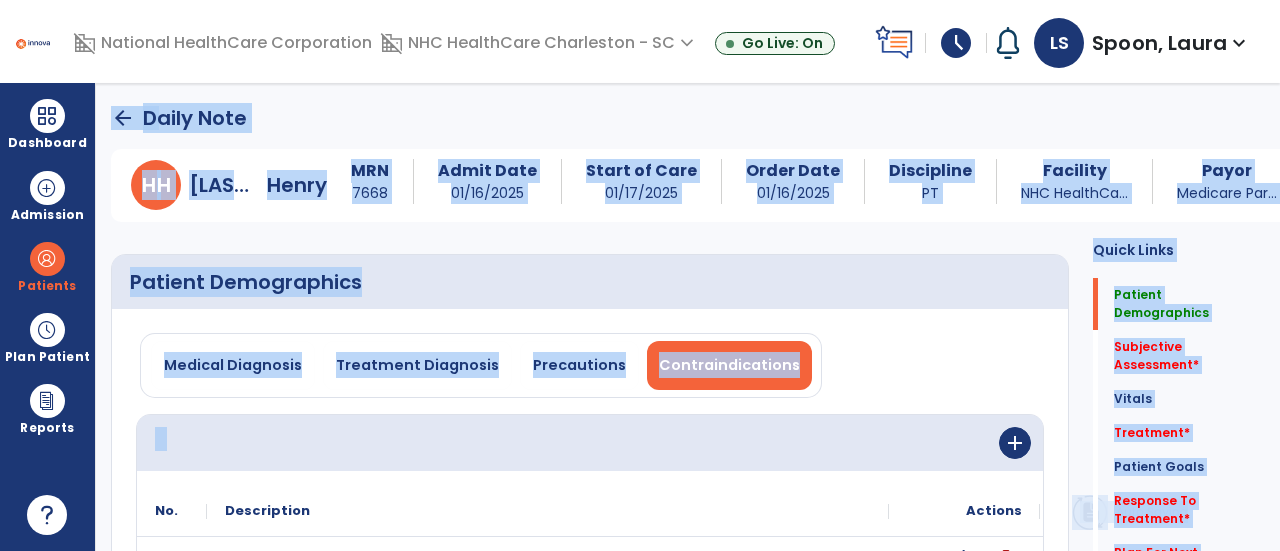 click on "Patient Demographics" 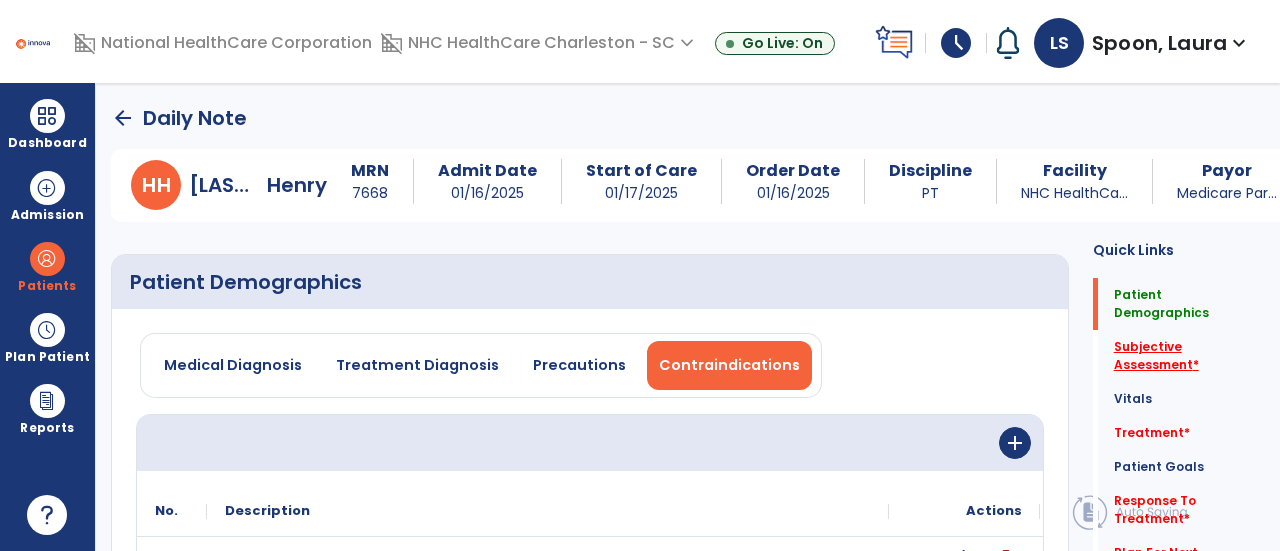 click on "Subjective Assessment   *" 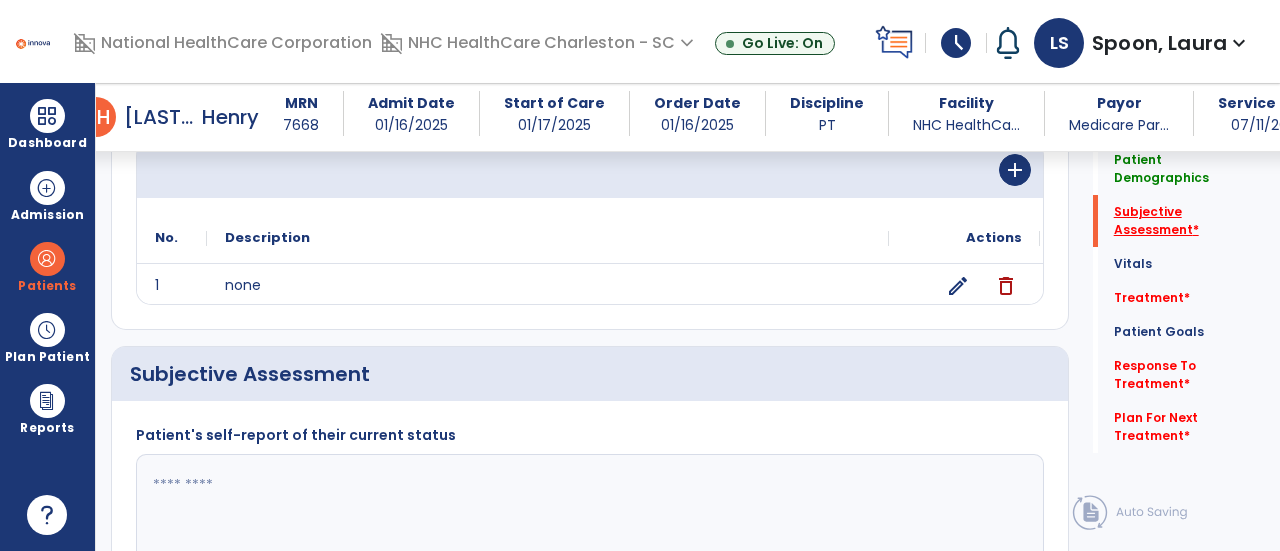 scroll, scrollTop: 441, scrollLeft: 0, axis: vertical 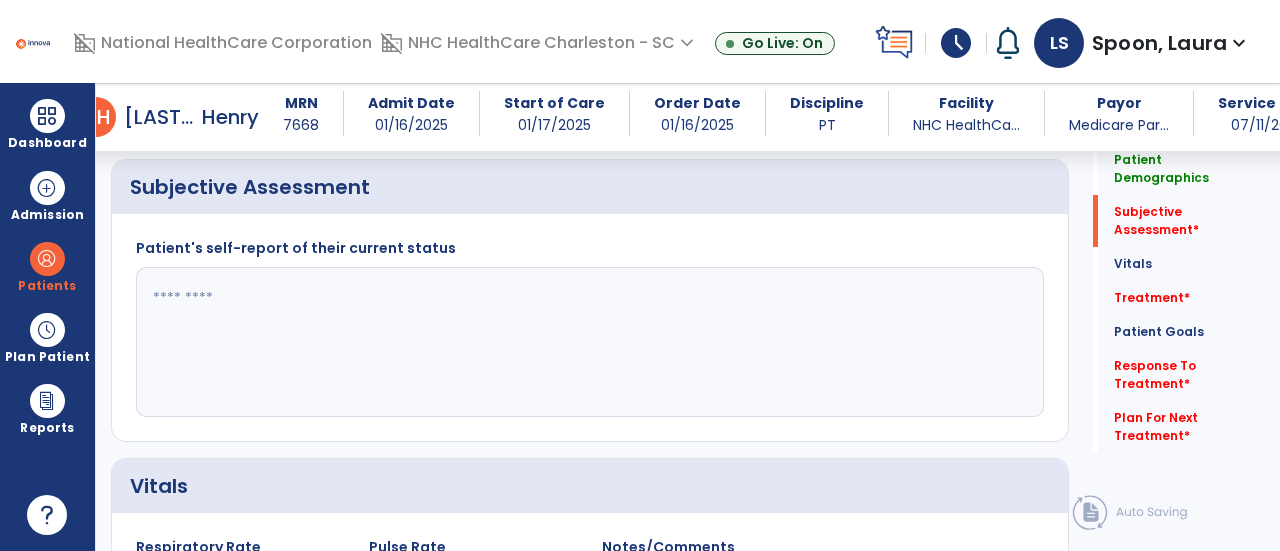 click 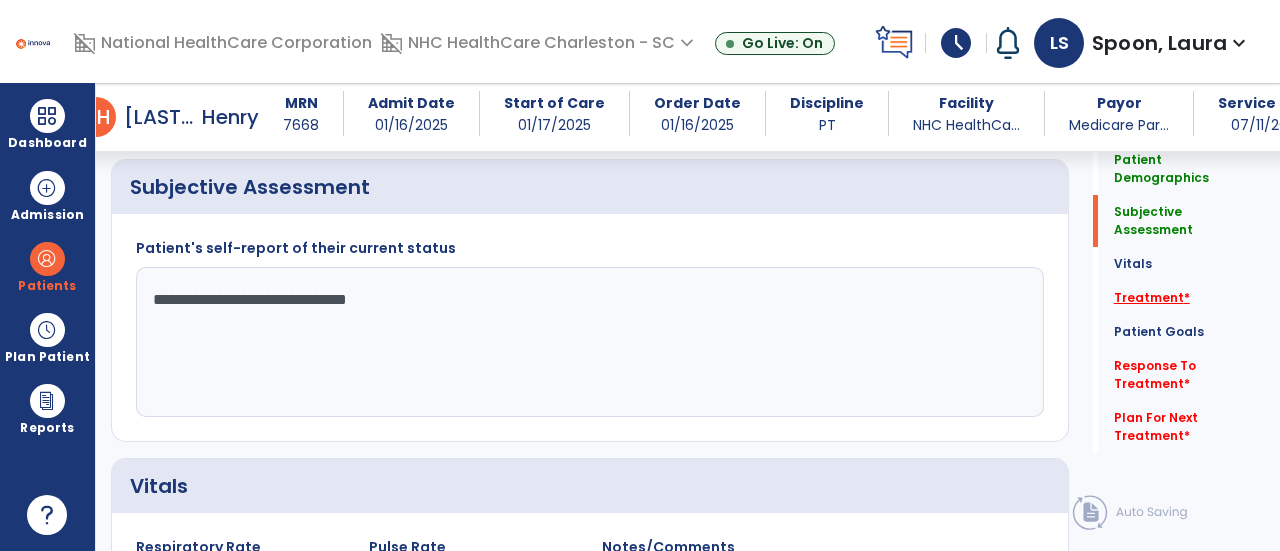 type on "**********" 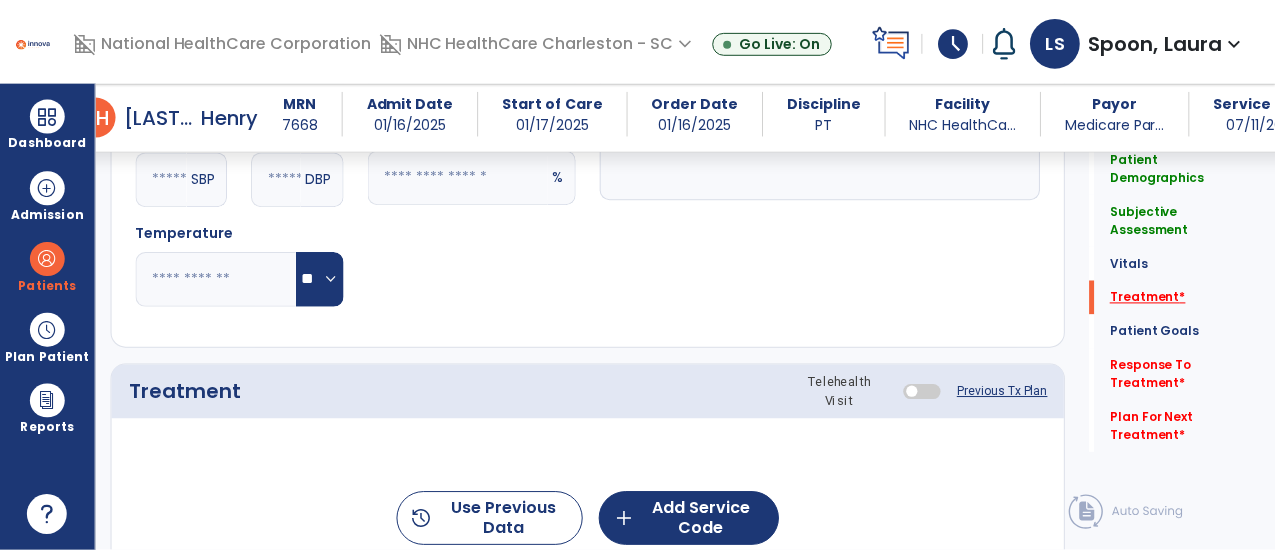 scroll, scrollTop: 1129, scrollLeft: 0, axis: vertical 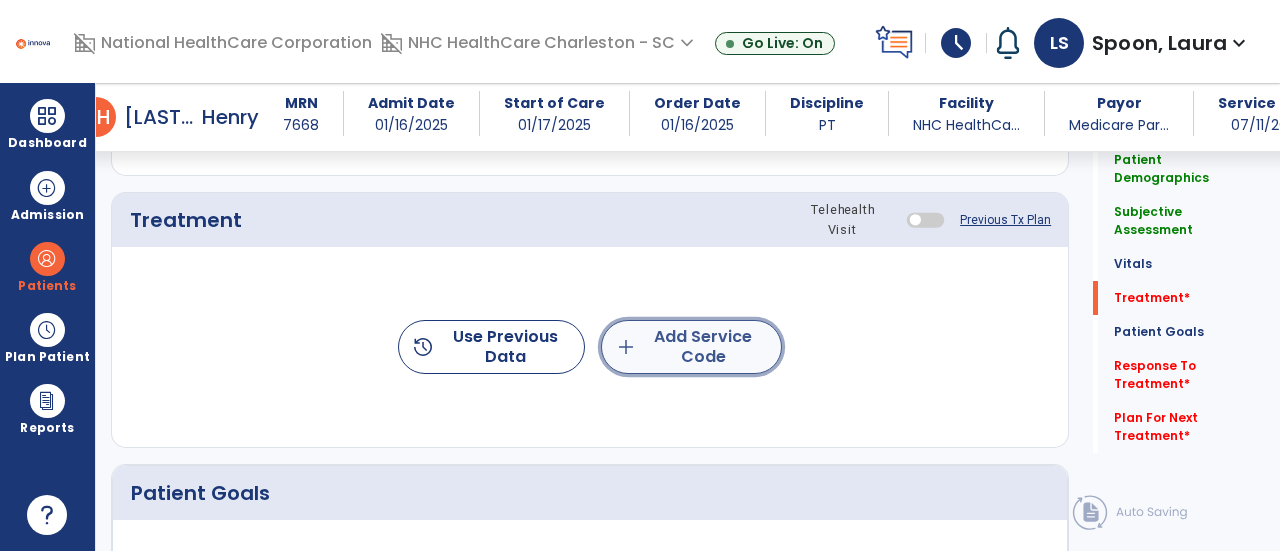 click on "add  Add Service Code" 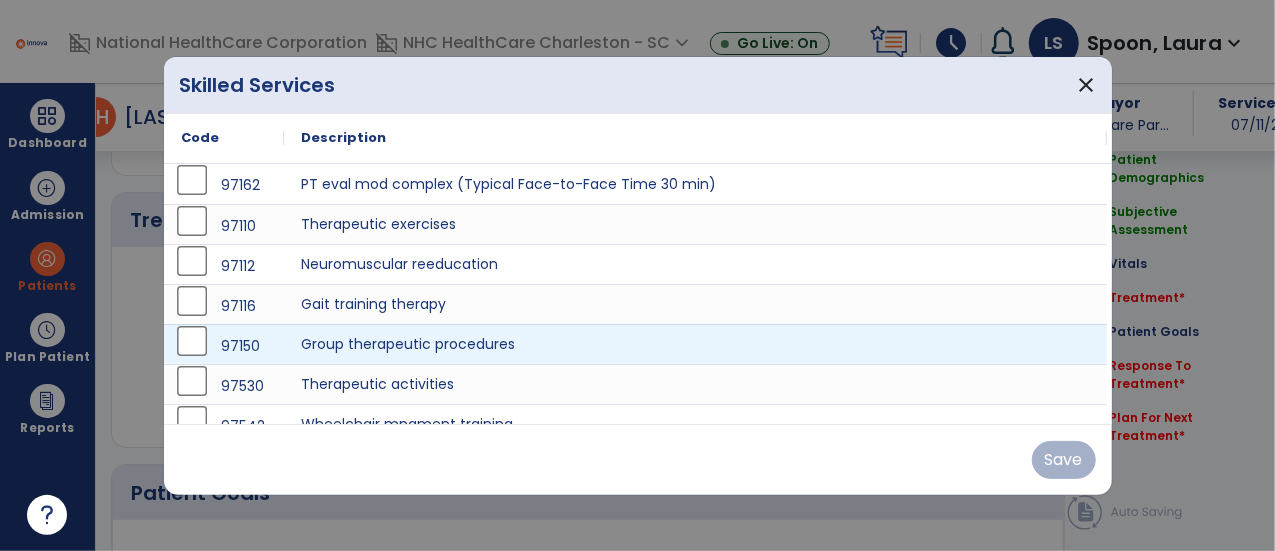 scroll, scrollTop: 1129, scrollLeft: 0, axis: vertical 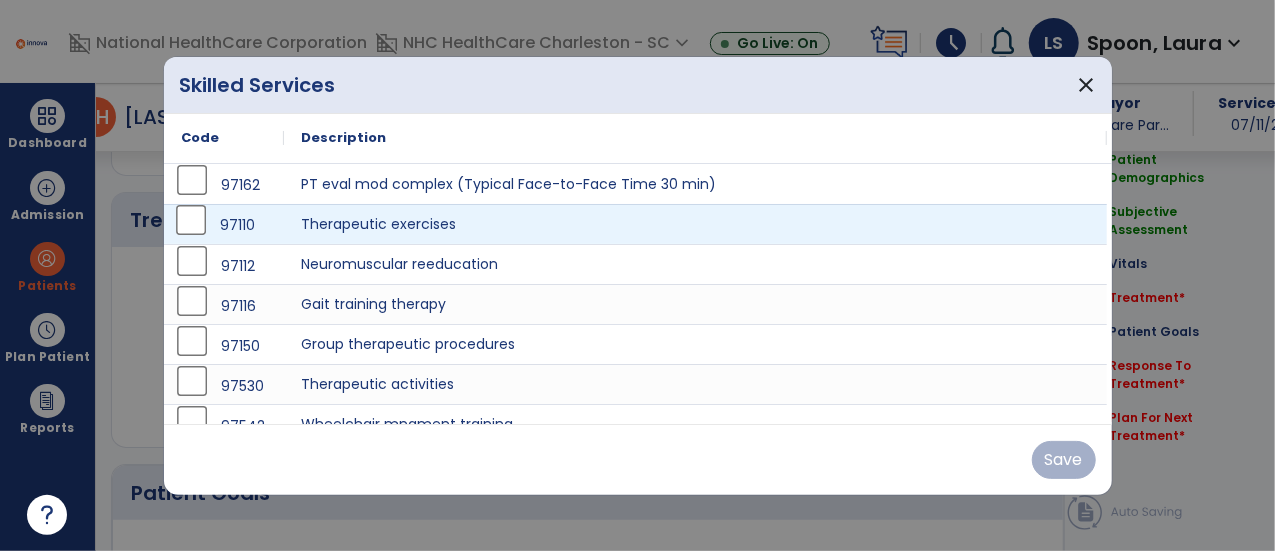 click on "97110" at bounding box center [224, 225] 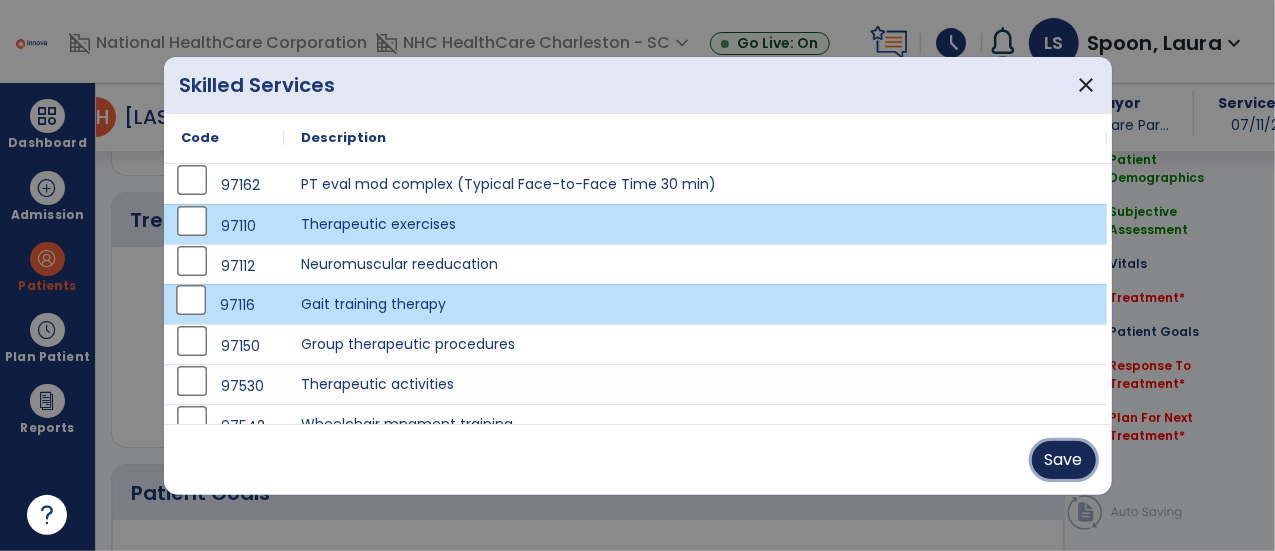 click on "Save" at bounding box center [1064, 460] 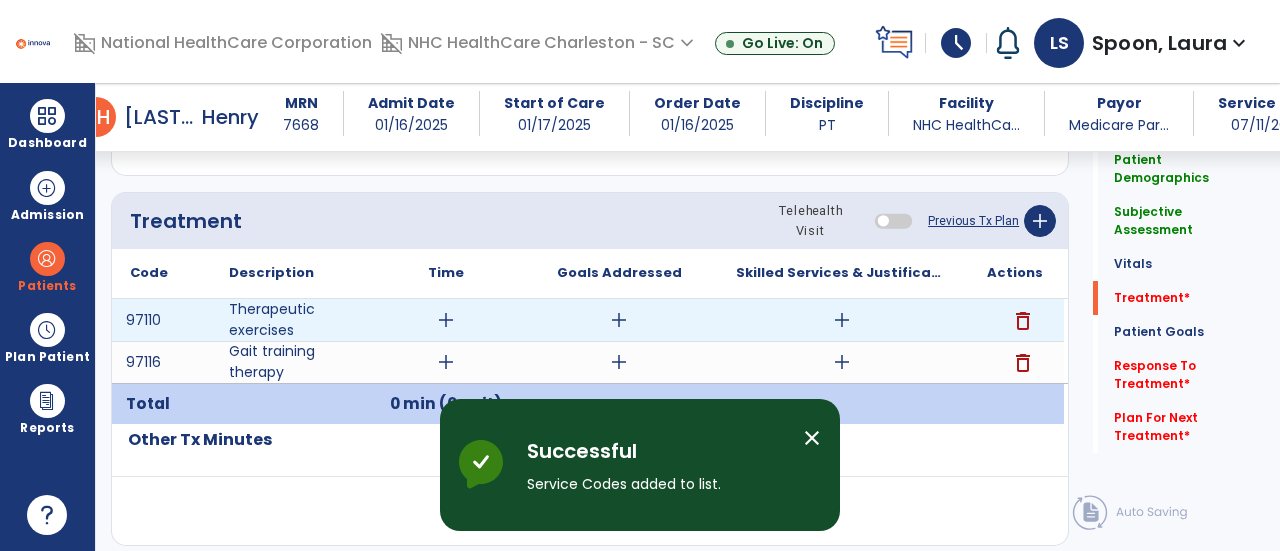 click on "add" at bounding box center (446, 320) 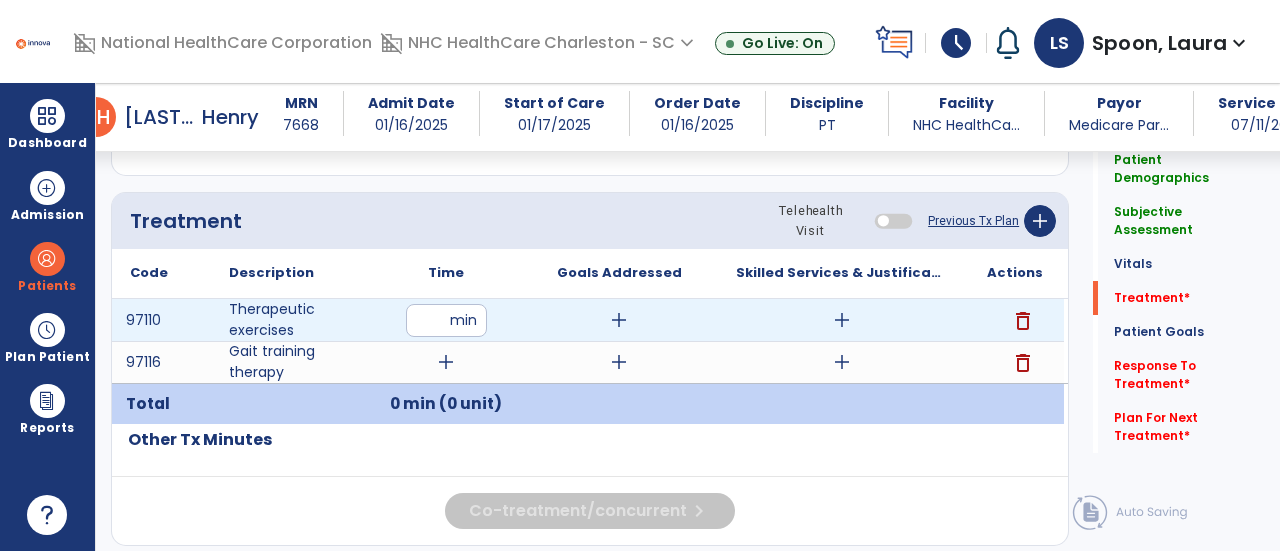 type on "*" 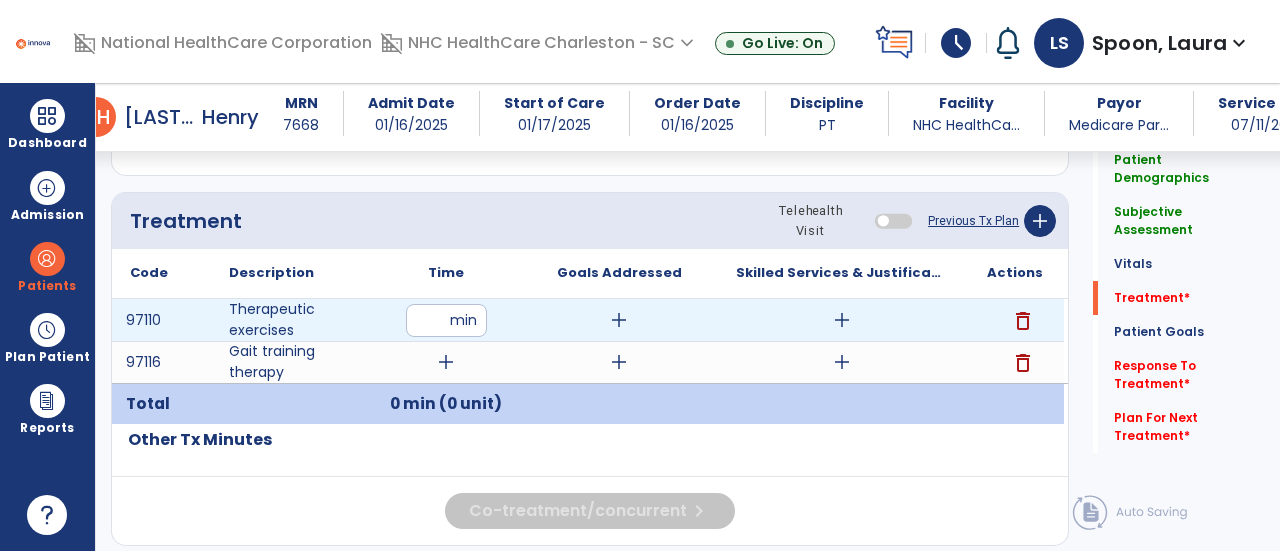 type on "**" 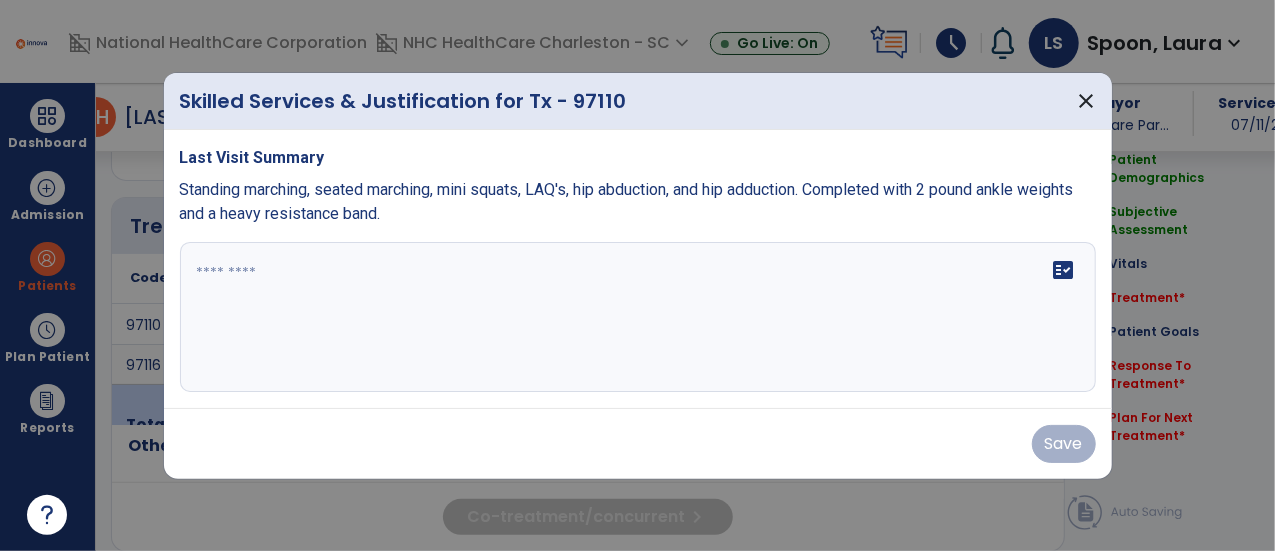 scroll, scrollTop: 1129, scrollLeft: 0, axis: vertical 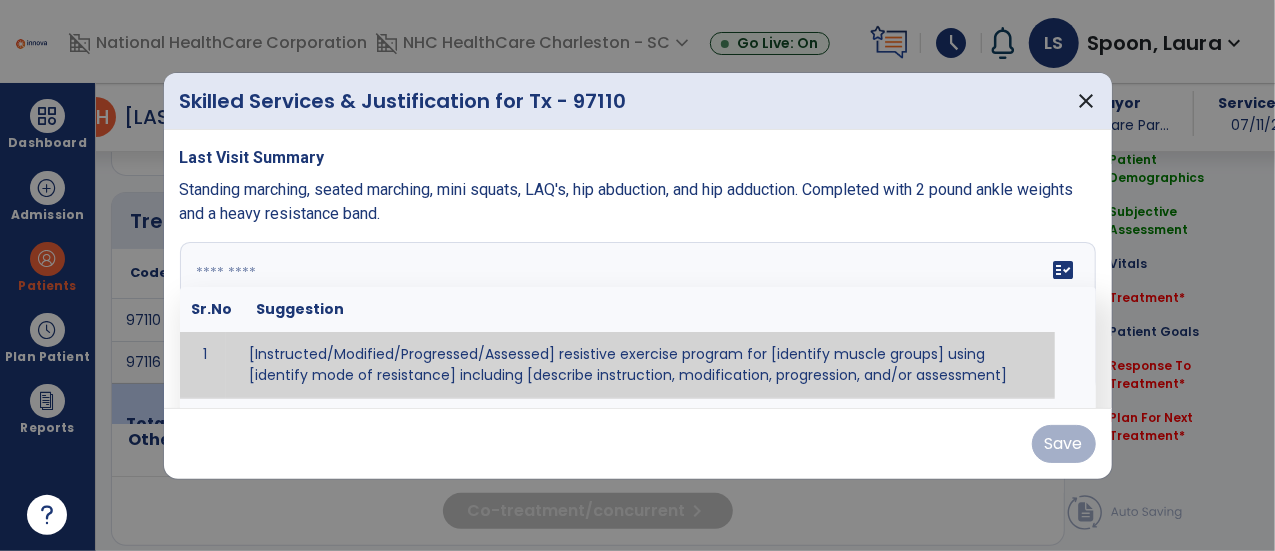 click at bounding box center (636, 317) 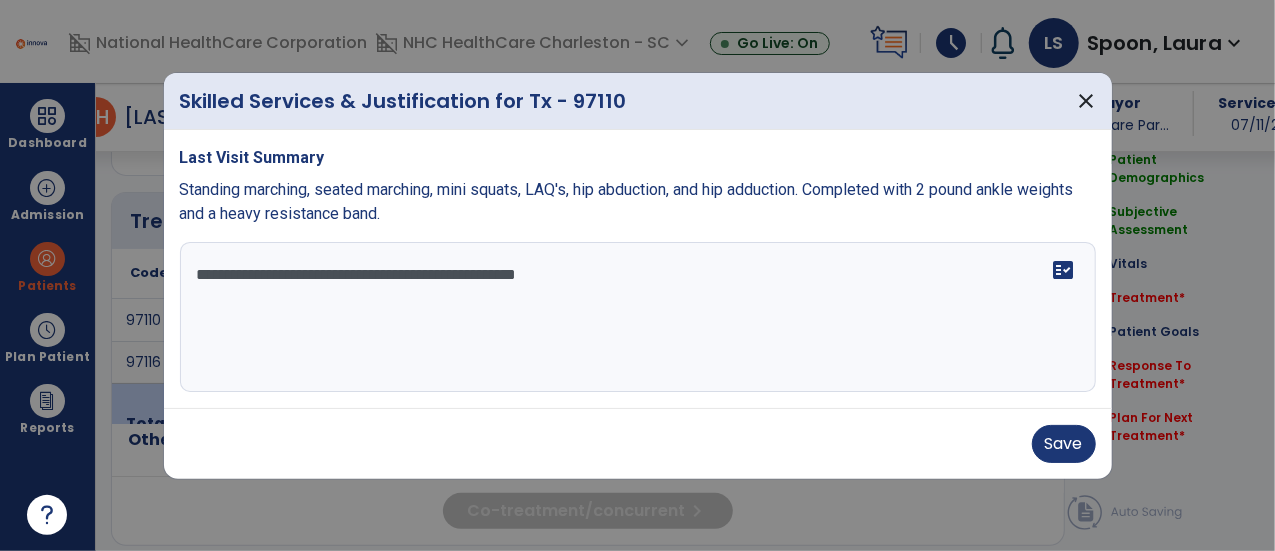 click on "**********" at bounding box center [638, 317] 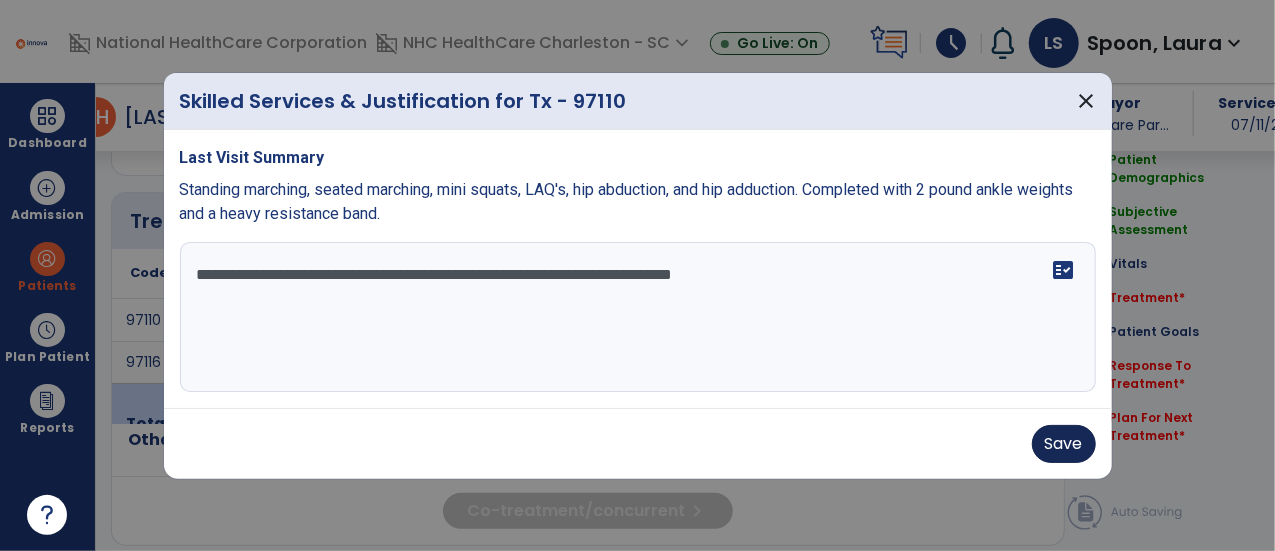 type on "**********" 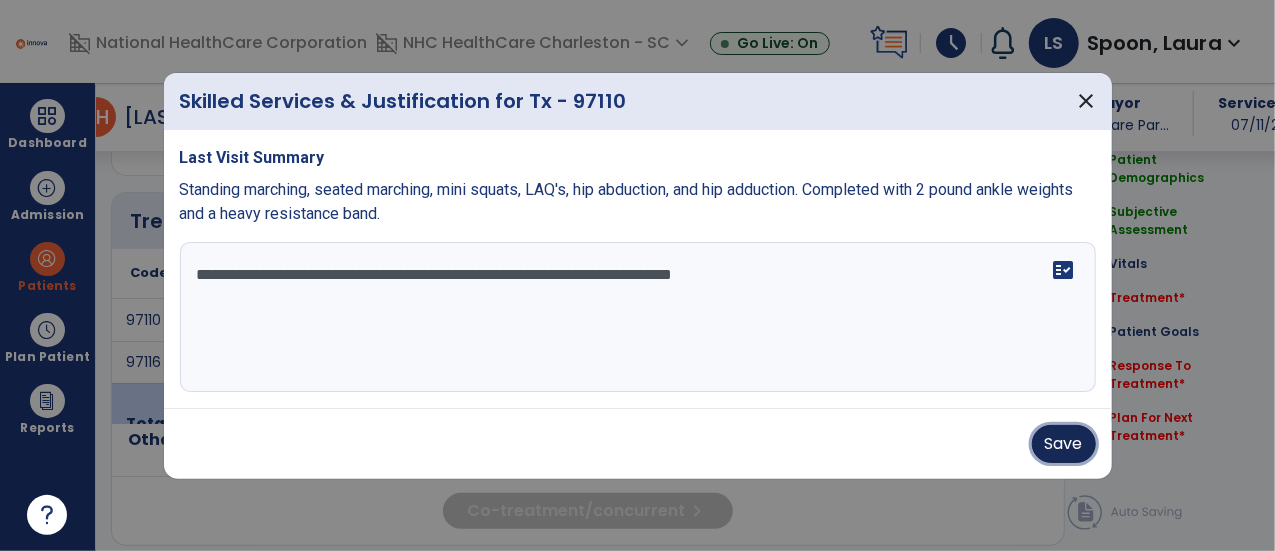 click on "Save" at bounding box center [1064, 444] 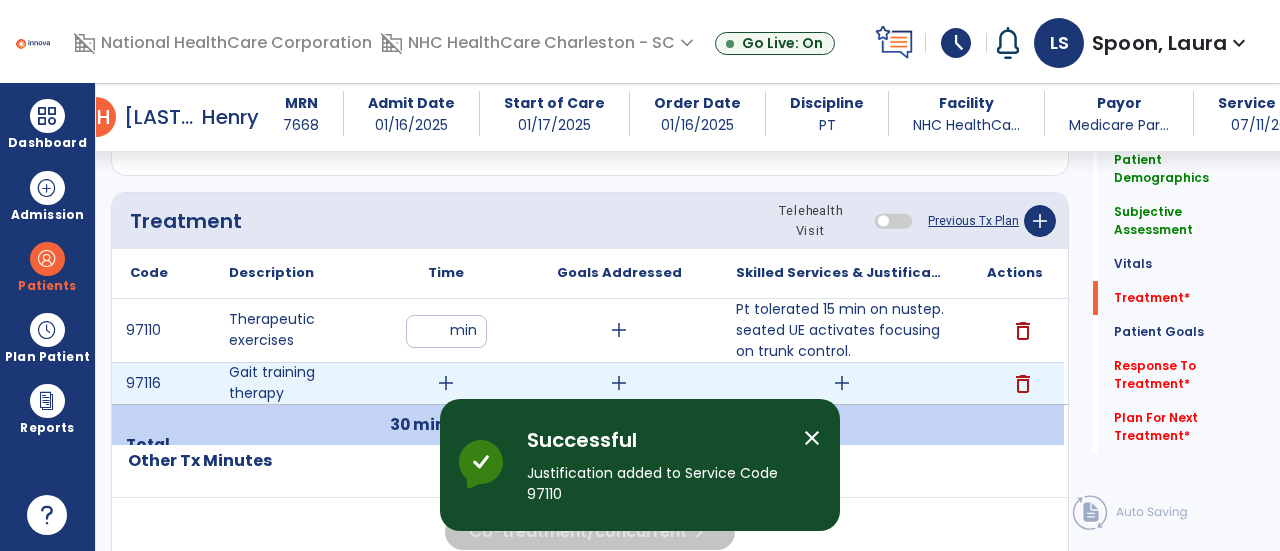 click on "add" at bounding box center [446, 383] 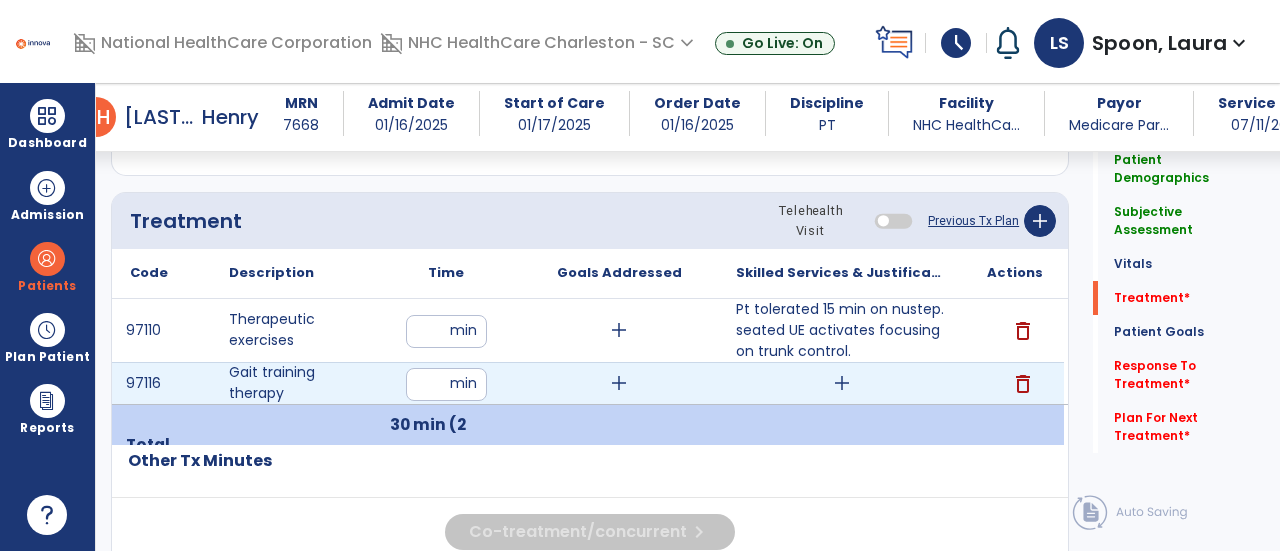 type on "**" 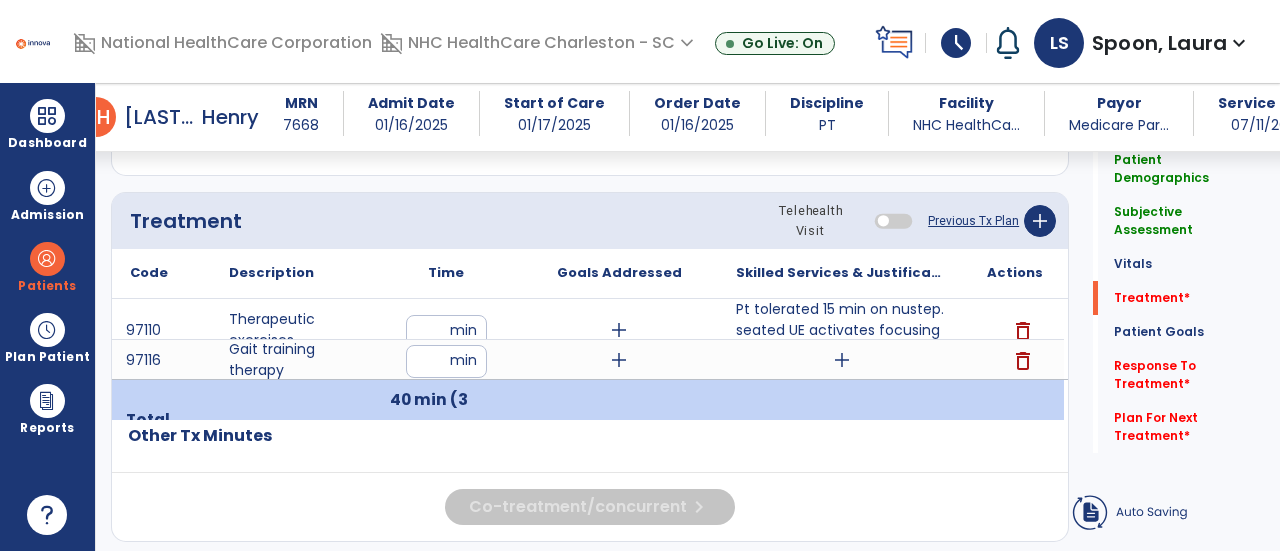click on "add" at bounding box center [842, 360] 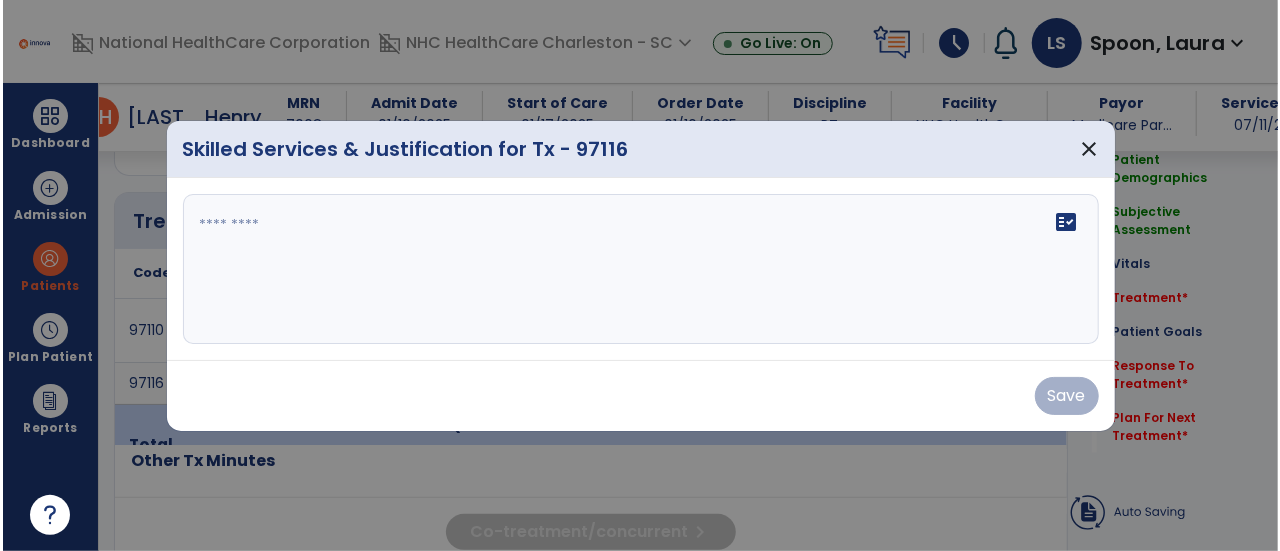 scroll, scrollTop: 1129, scrollLeft: 0, axis: vertical 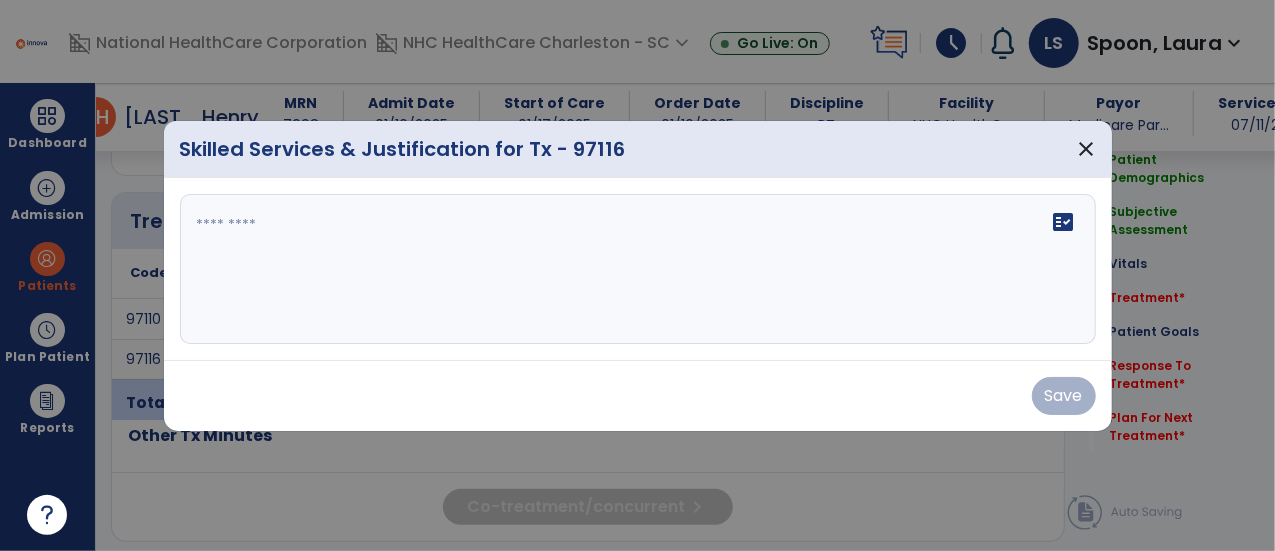 click at bounding box center [638, 269] 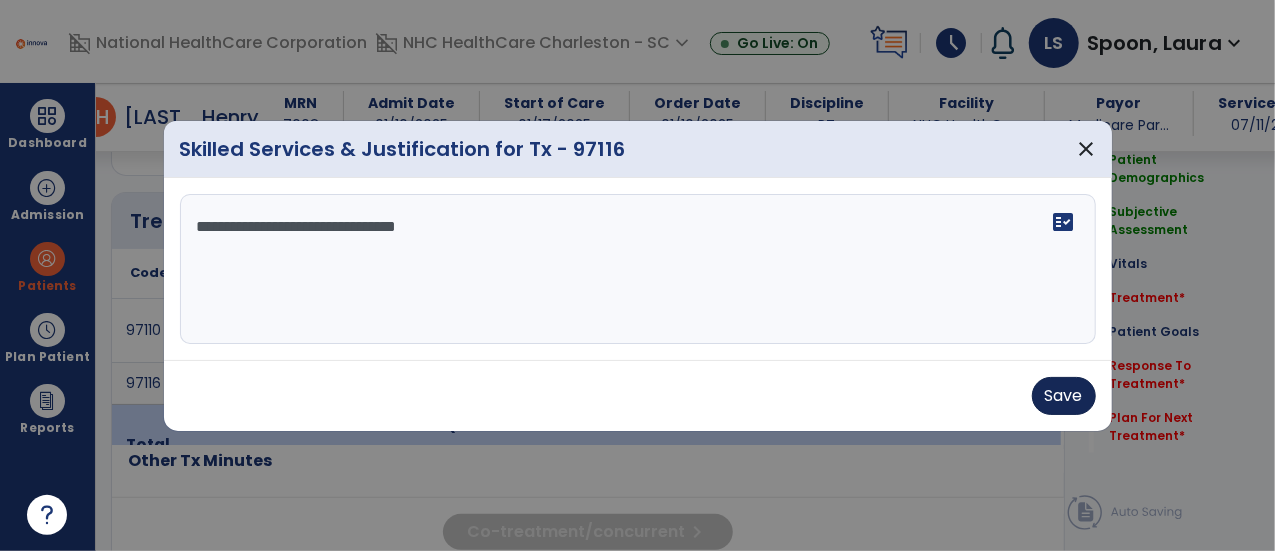 type on "**********" 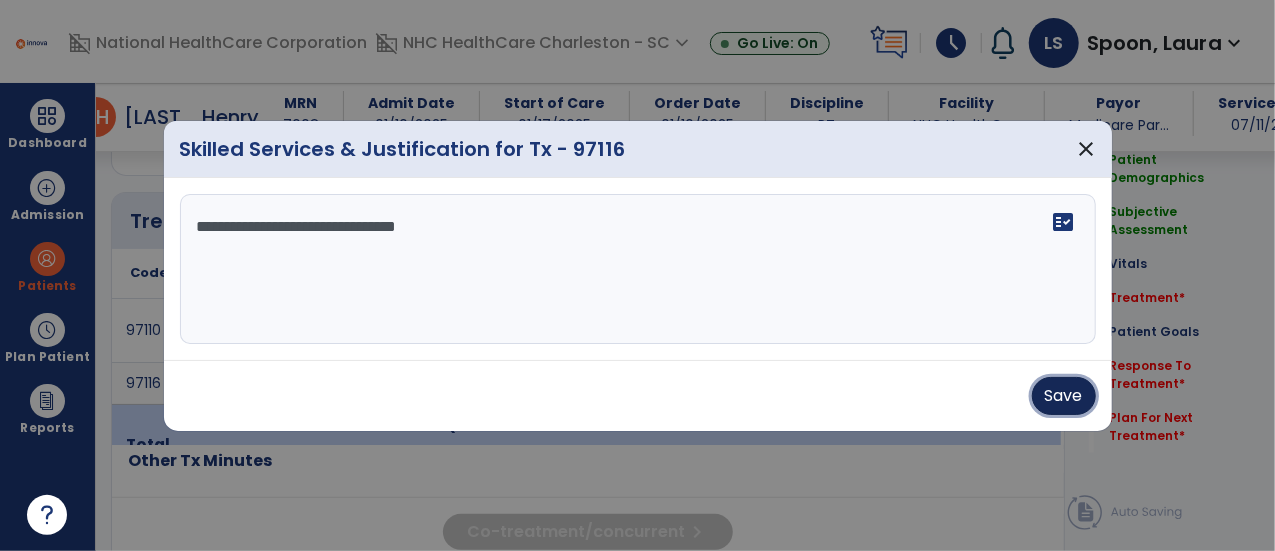click on "Save" at bounding box center (1064, 396) 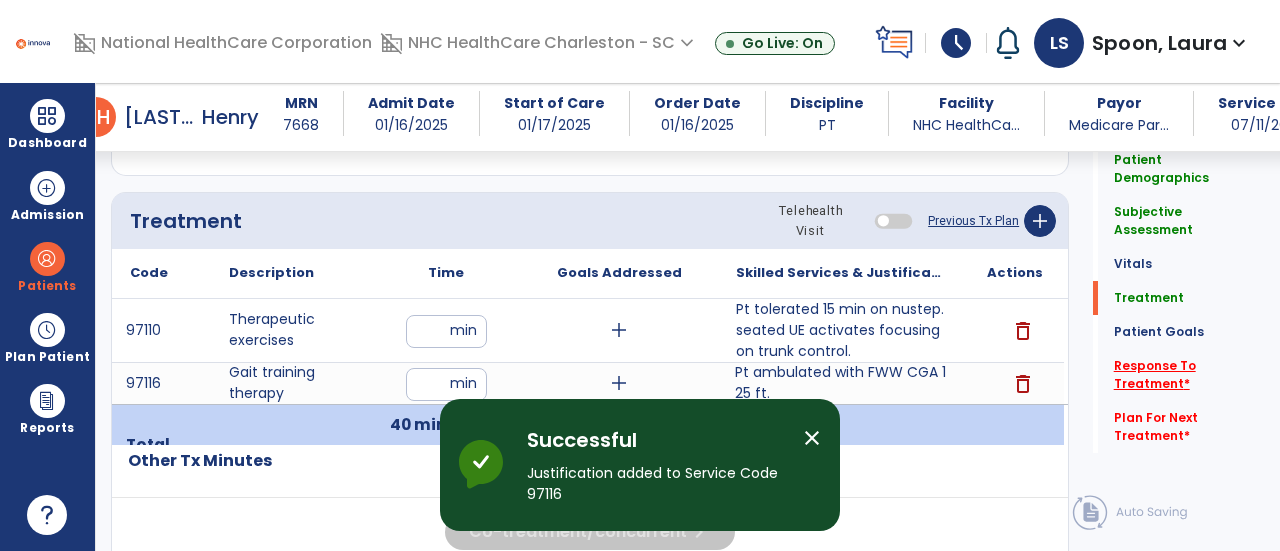 click on "Response To Treatment   *" 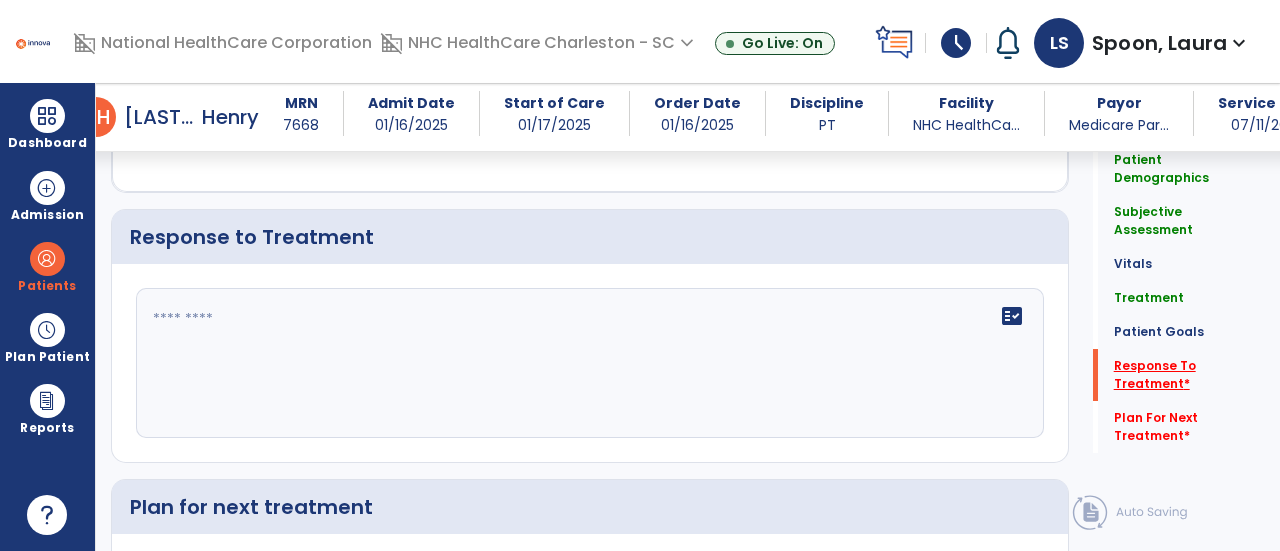 scroll, scrollTop: 2698, scrollLeft: 0, axis: vertical 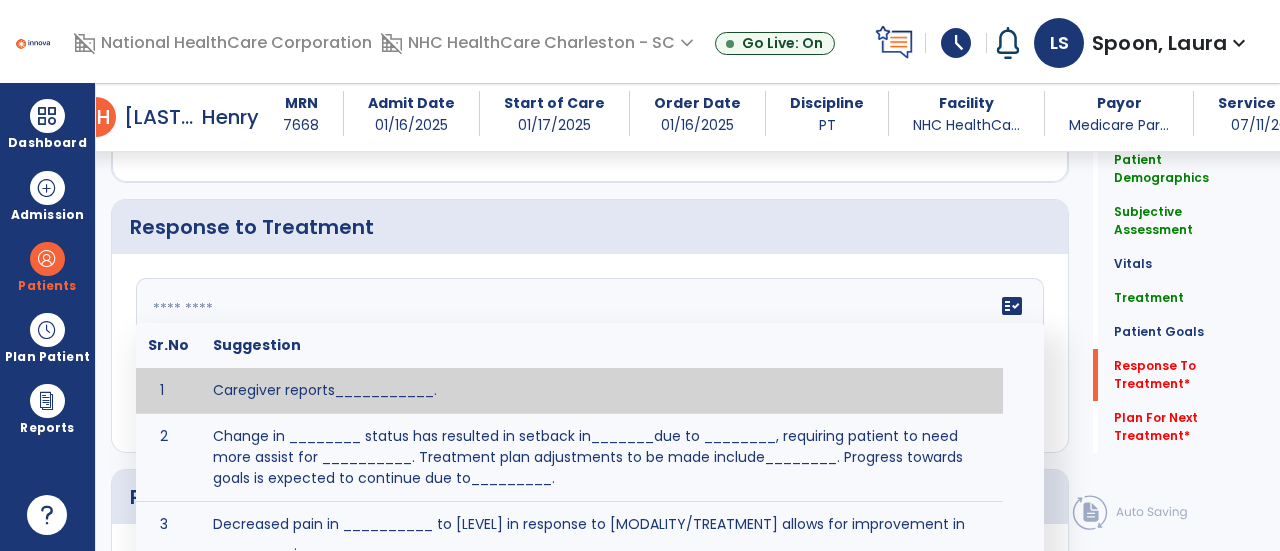 click 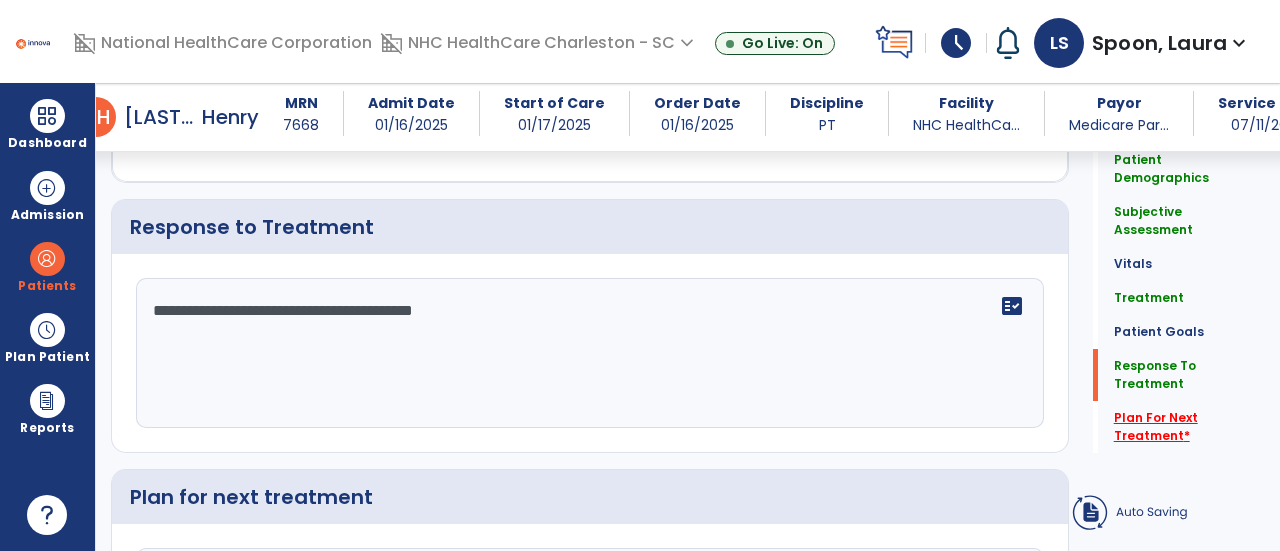 type on "**********" 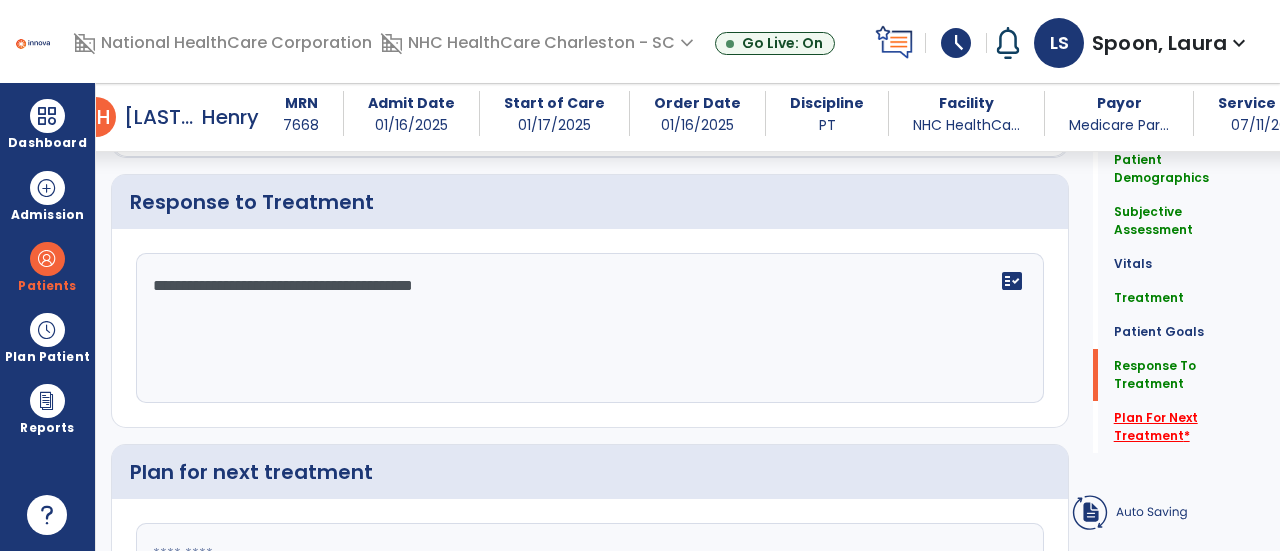 click on "Plan For Next Treatment   *" 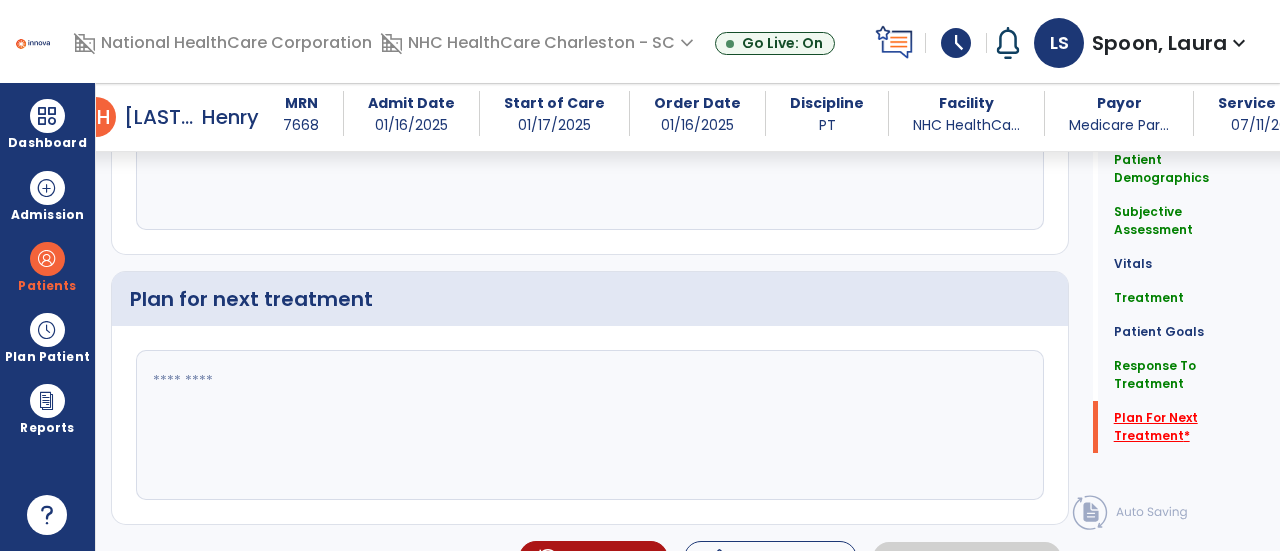 scroll, scrollTop: 2899, scrollLeft: 0, axis: vertical 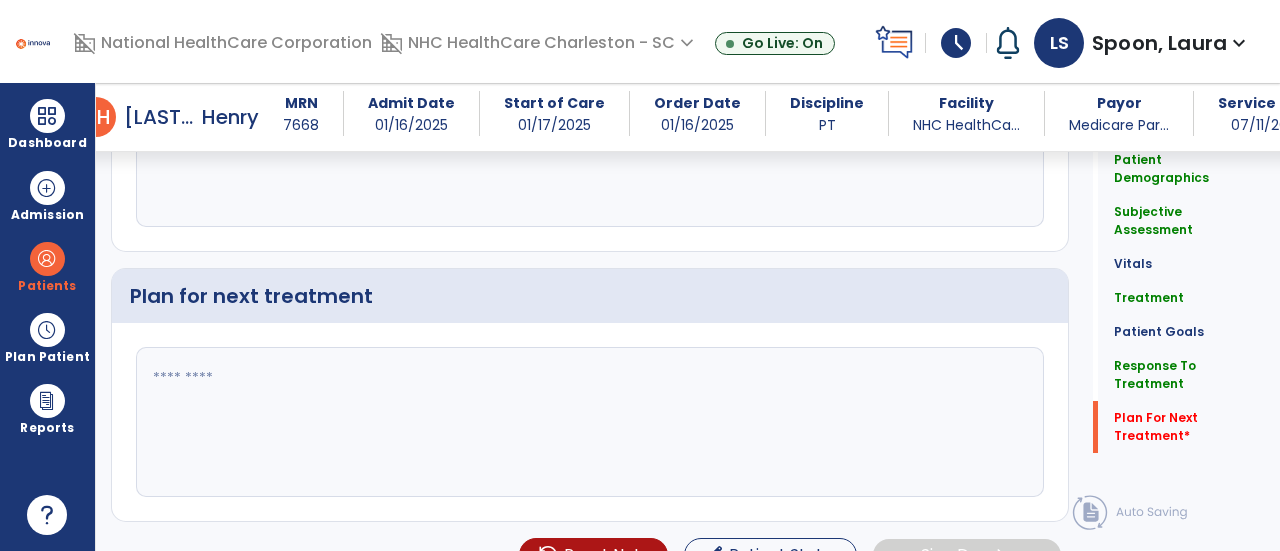 click 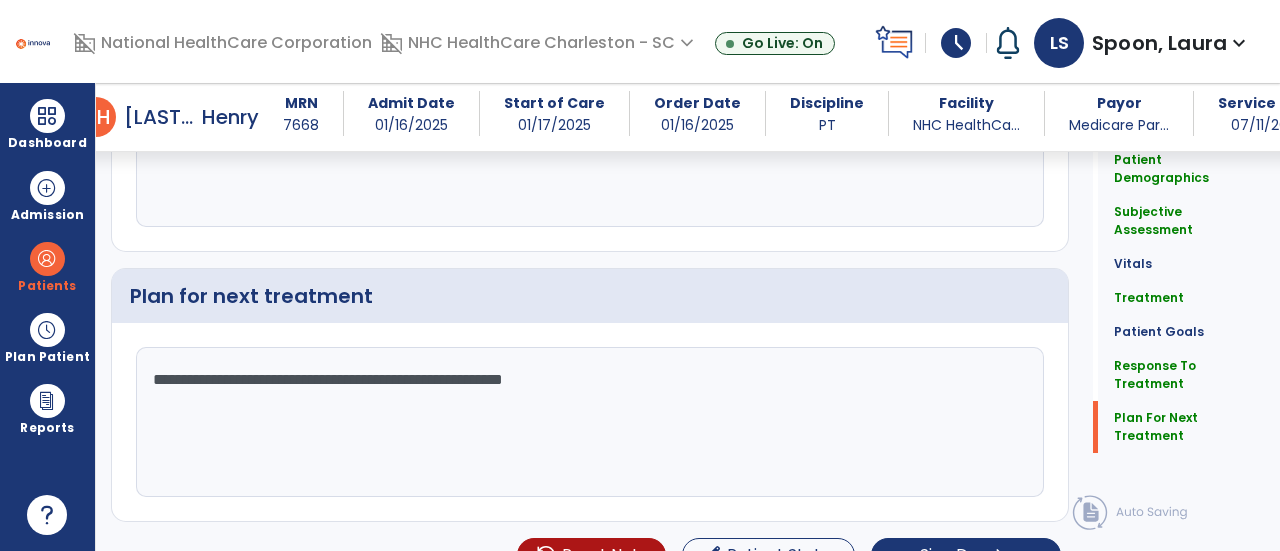 scroll, scrollTop: 2924, scrollLeft: 0, axis: vertical 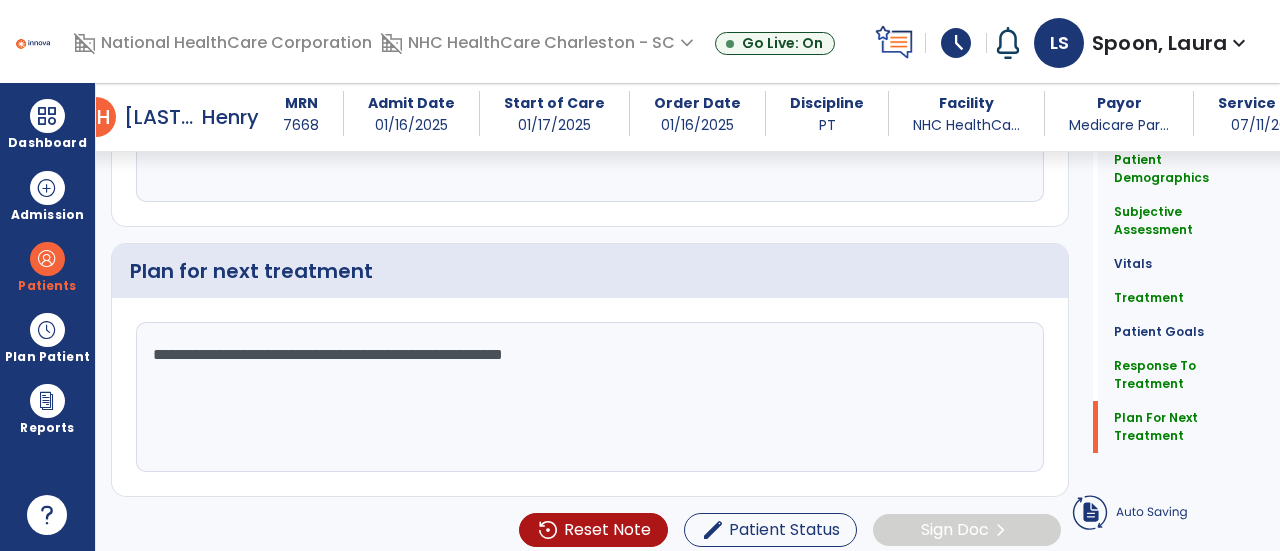 type on "**********" 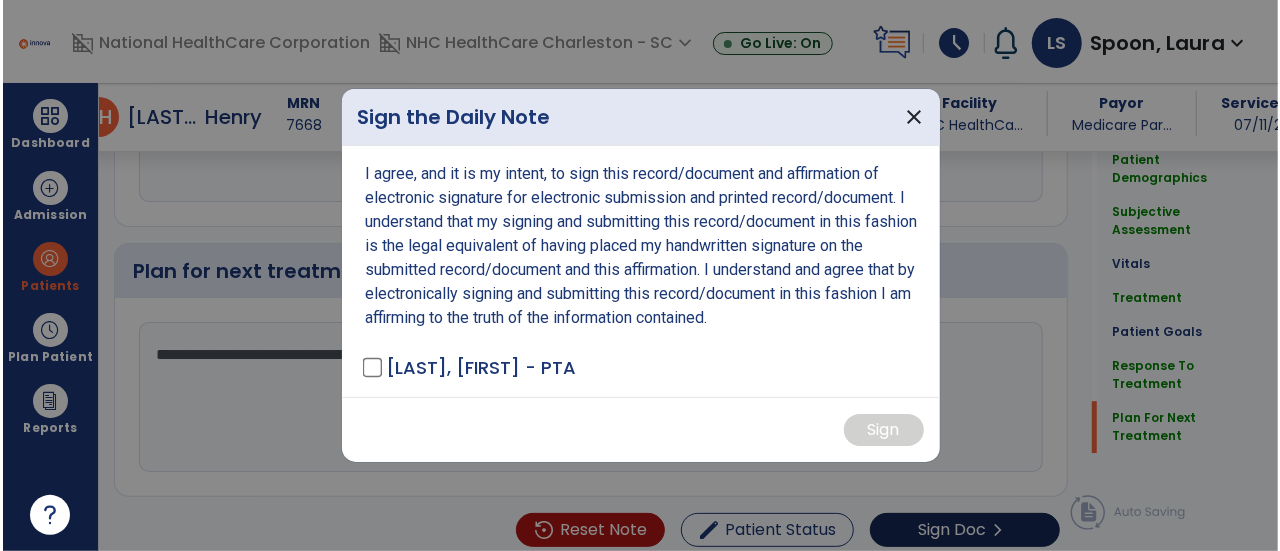scroll, scrollTop: 2924, scrollLeft: 0, axis: vertical 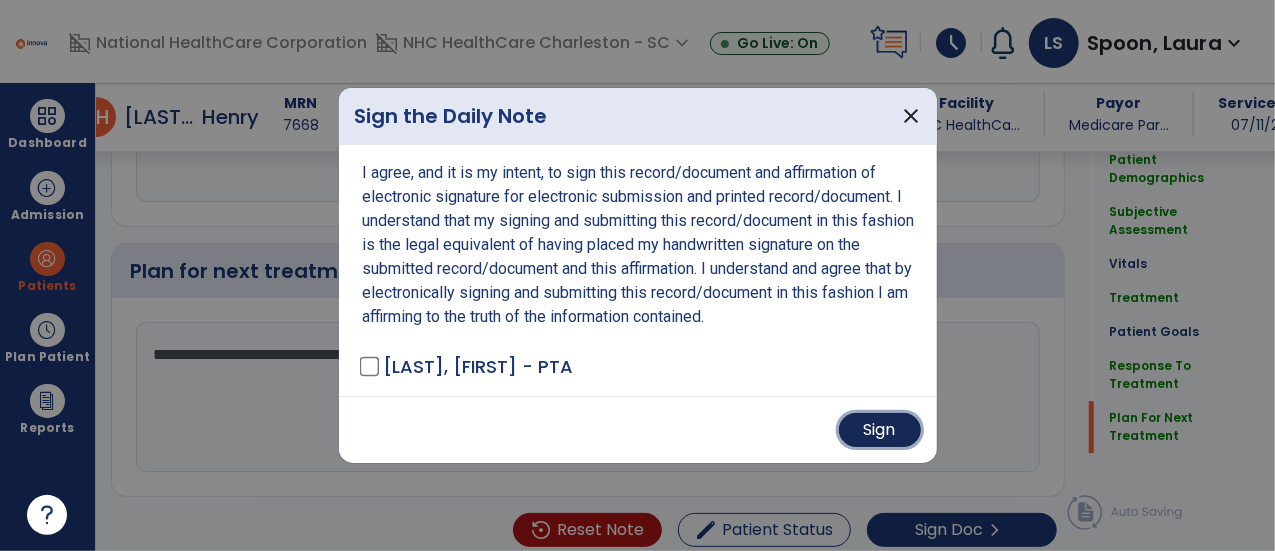 click on "Sign" at bounding box center [880, 430] 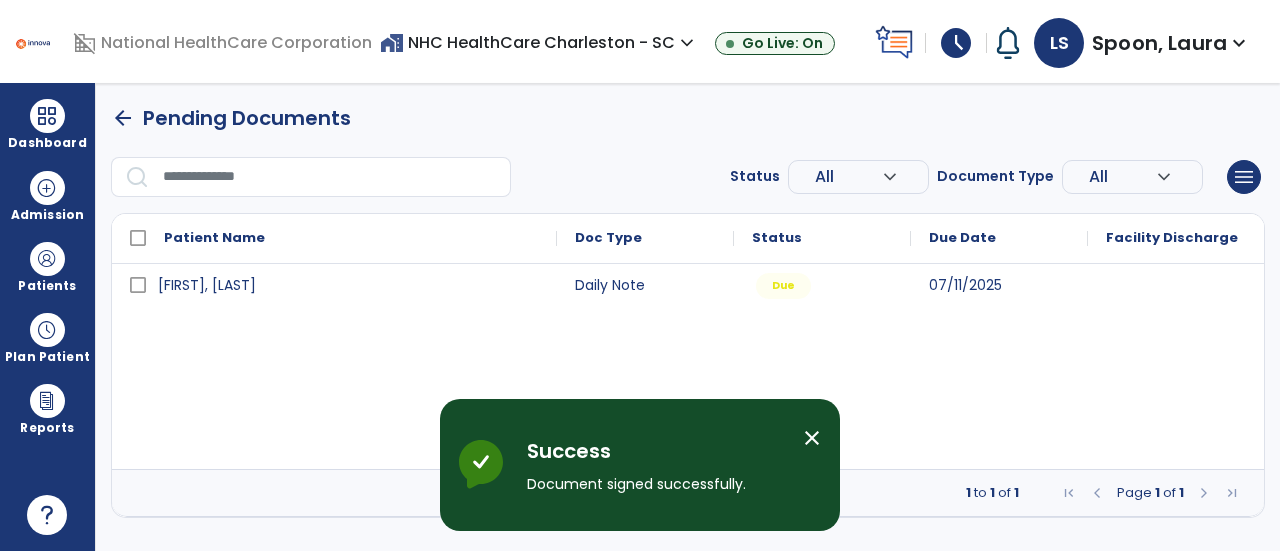 scroll, scrollTop: 0, scrollLeft: 0, axis: both 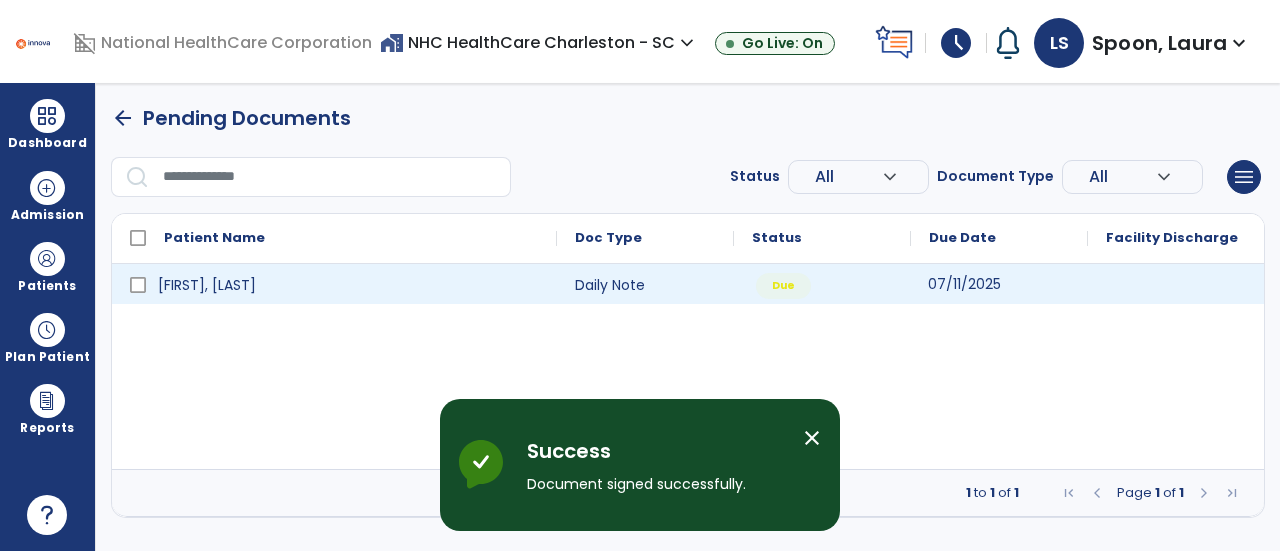 click on "07/11/2025" at bounding box center (964, 284) 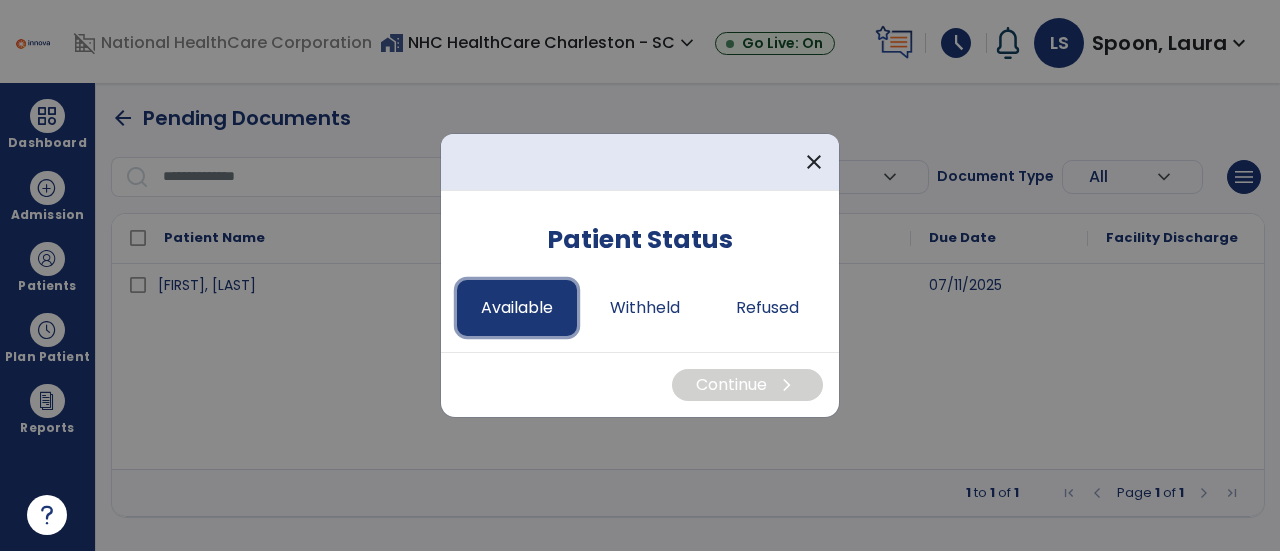 click on "Available" at bounding box center (517, 308) 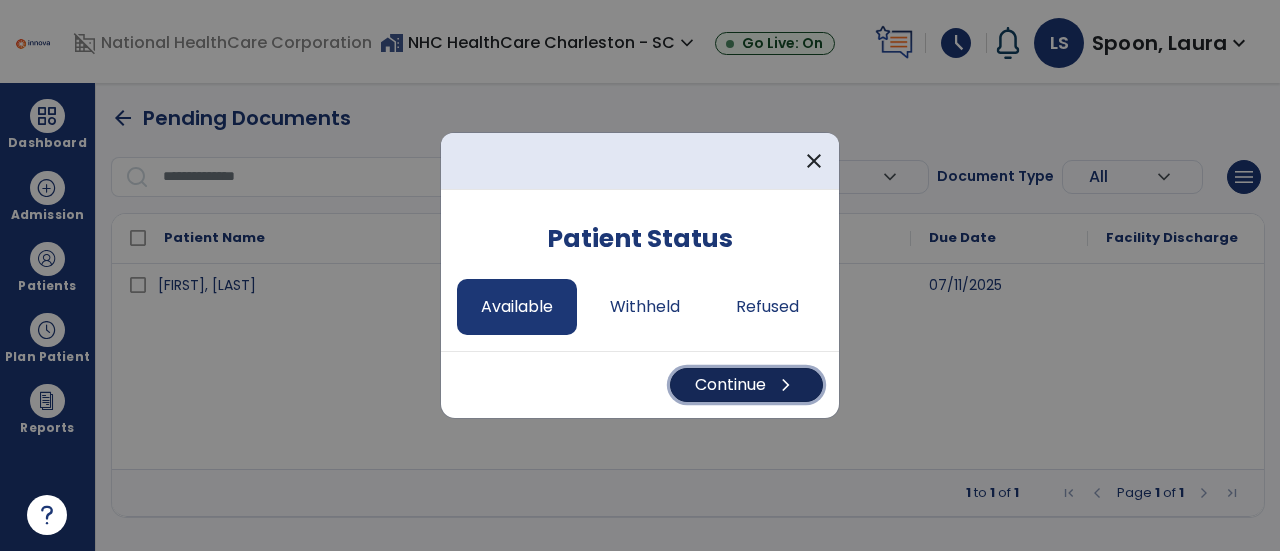 click on "Continue   chevron_right" at bounding box center (746, 385) 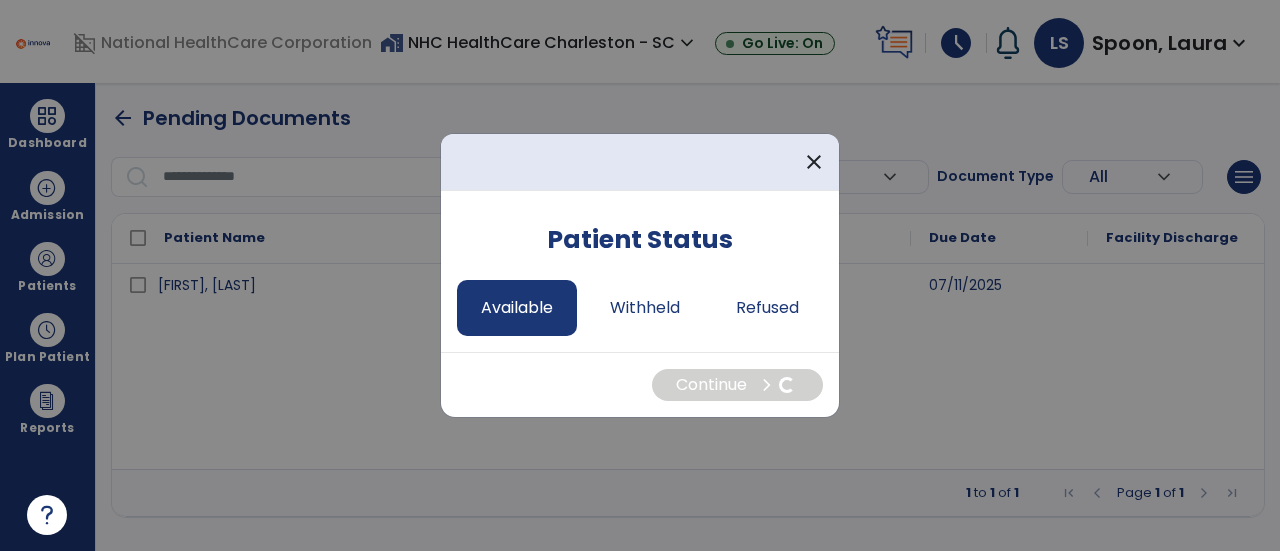 select on "*" 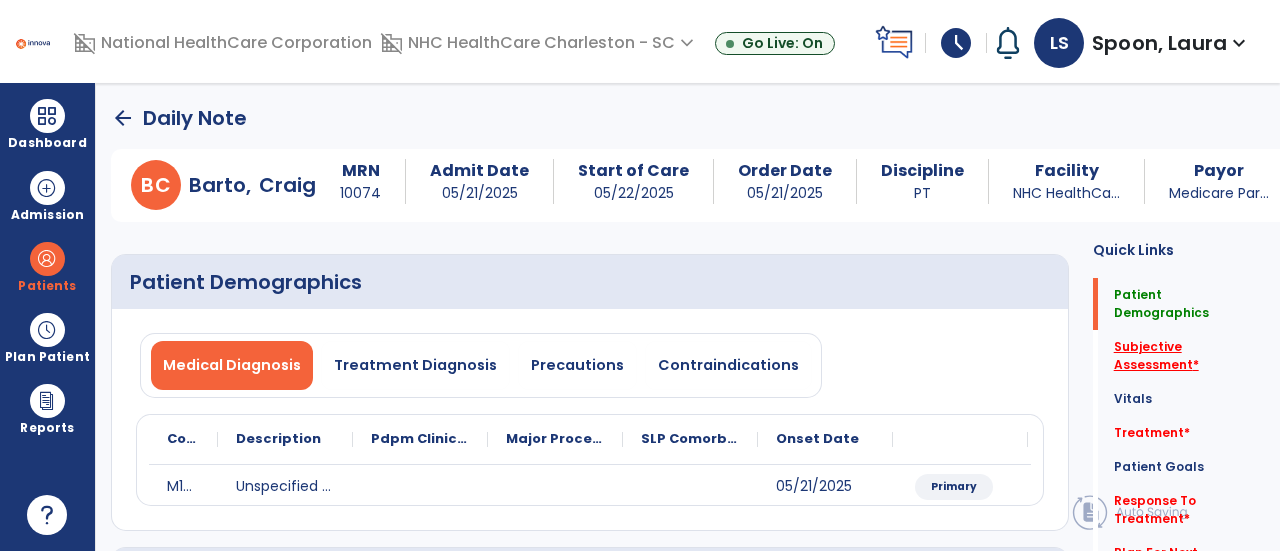 click on "Subjective Assessment   *" 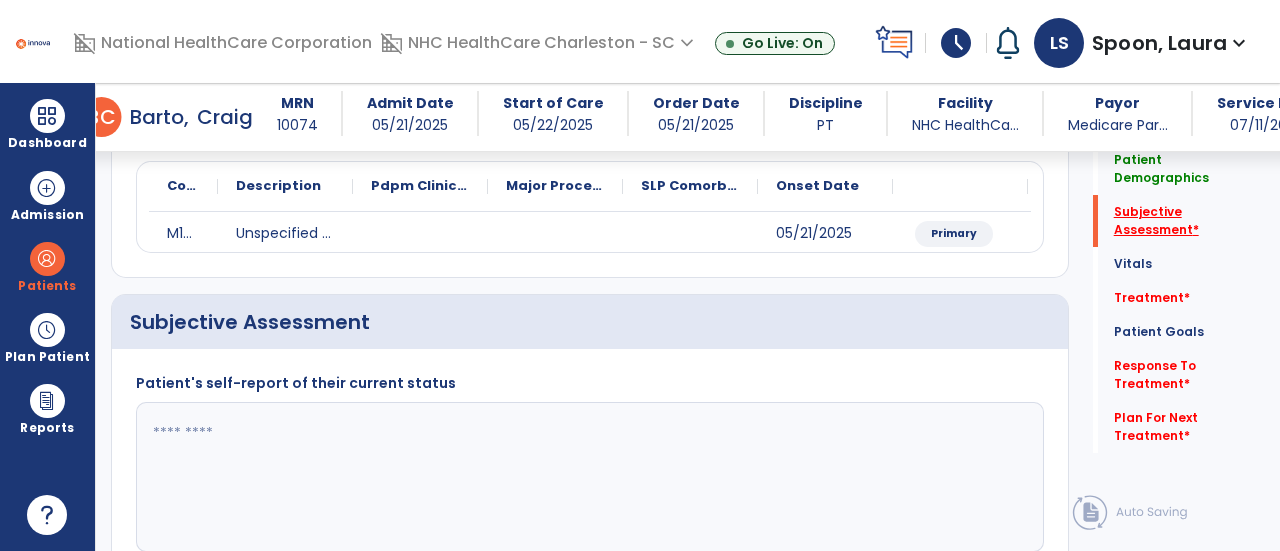 scroll, scrollTop: 369, scrollLeft: 0, axis: vertical 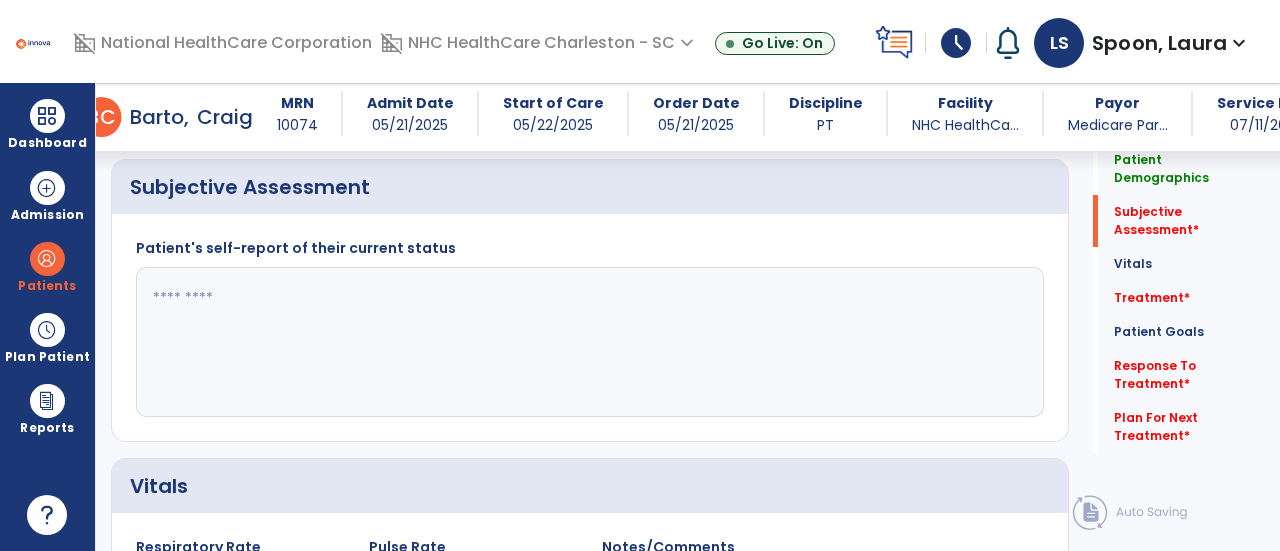click 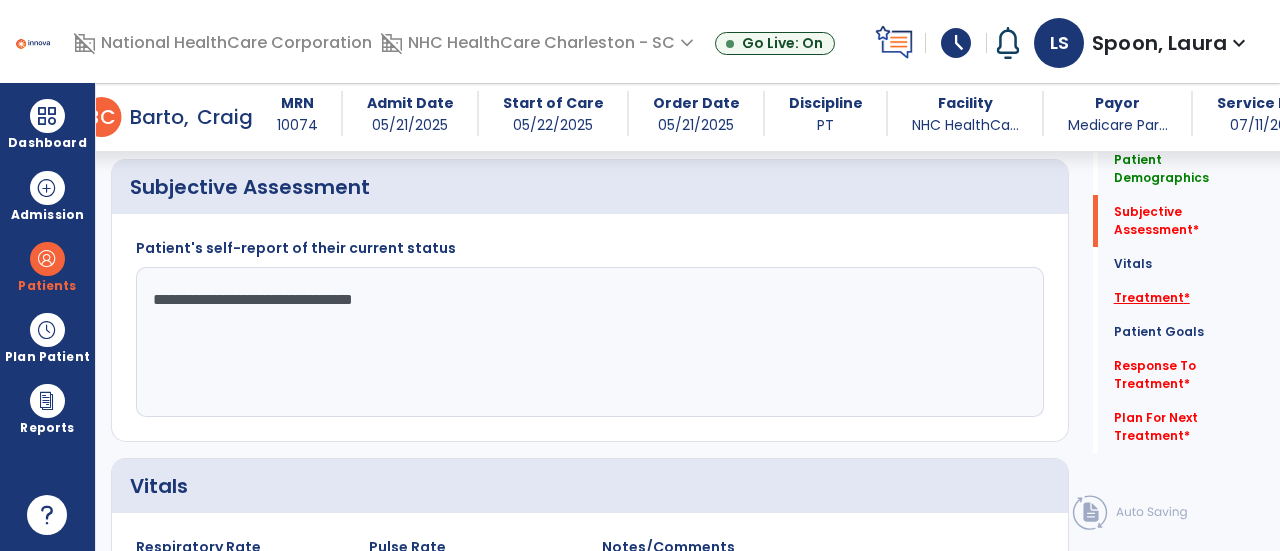 type on "**********" 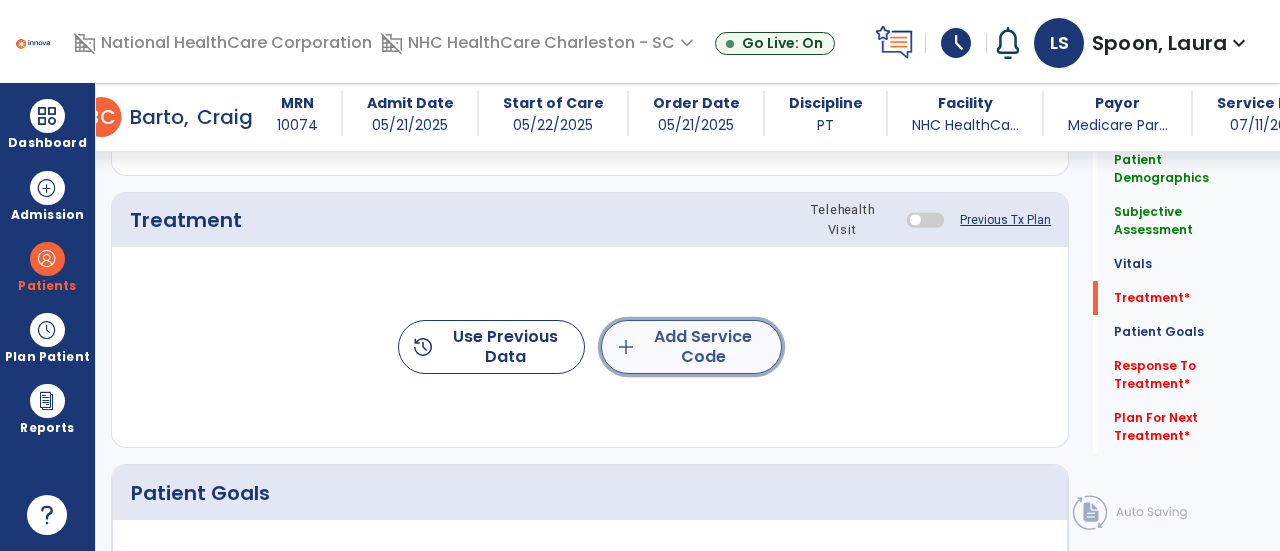 click on "add  Add Service Code" 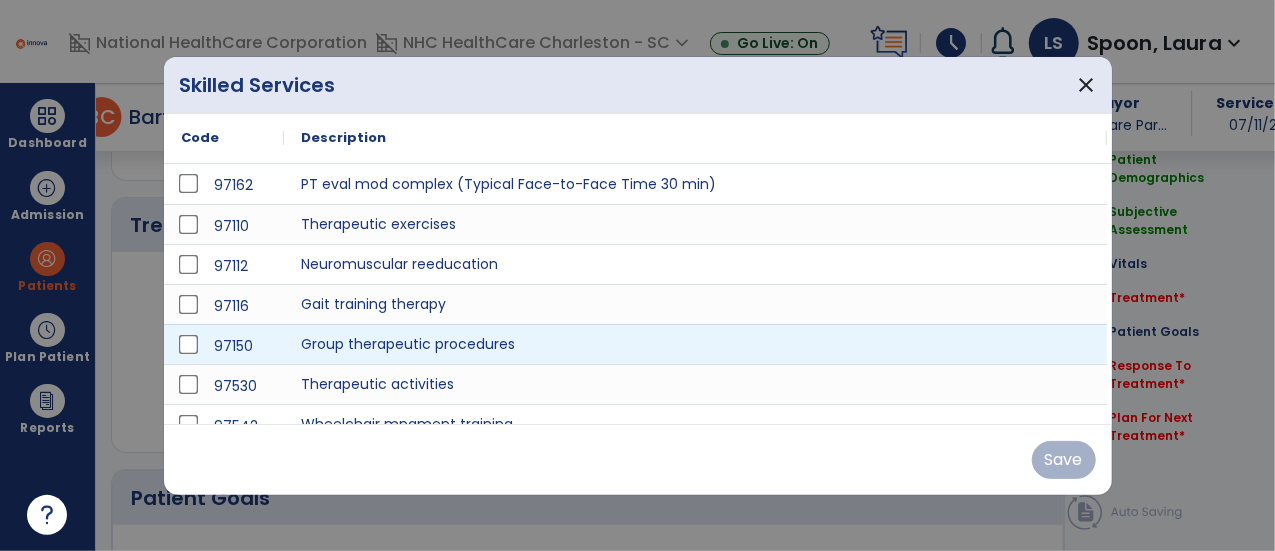 scroll, scrollTop: 1057, scrollLeft: 0, axis: vertical 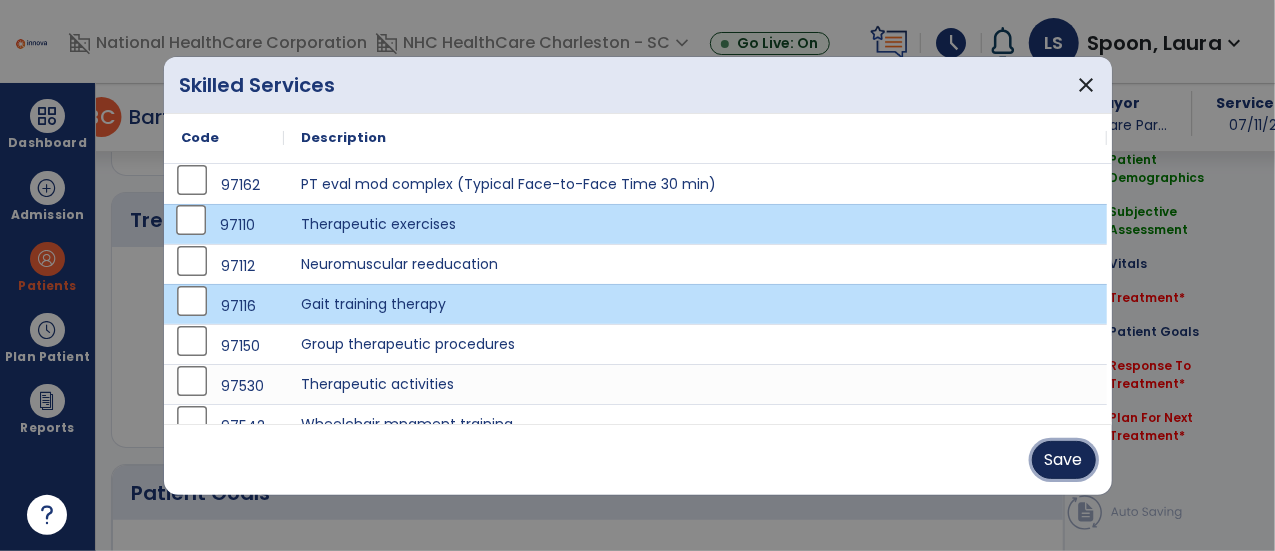 click on "Save" at bounding box center [1064, 460] 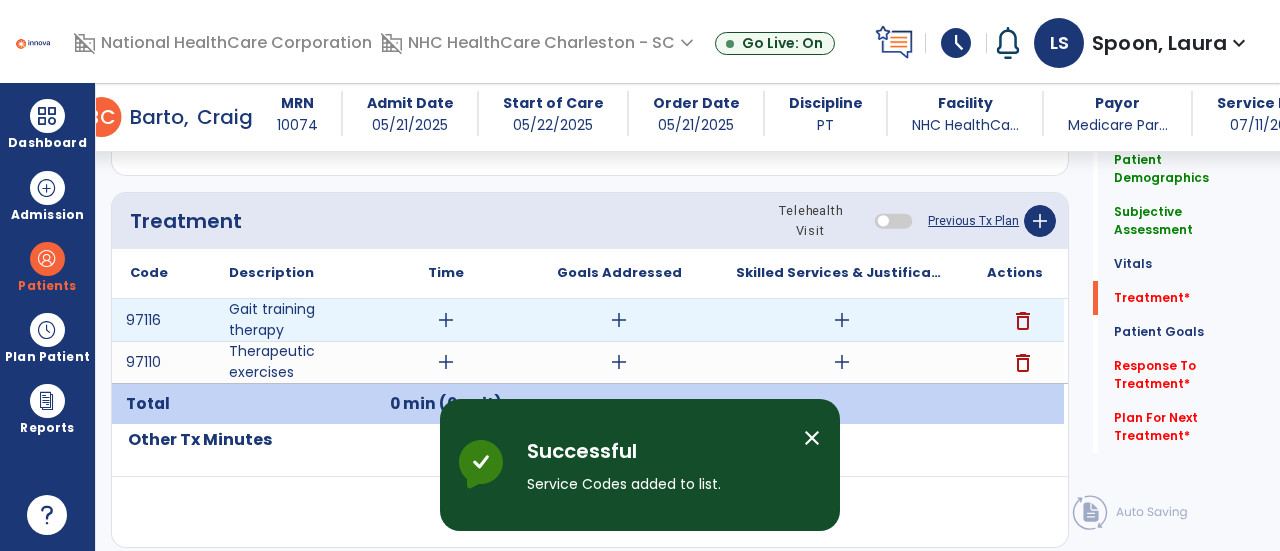 click on "add" at bounding box center [446, 320] 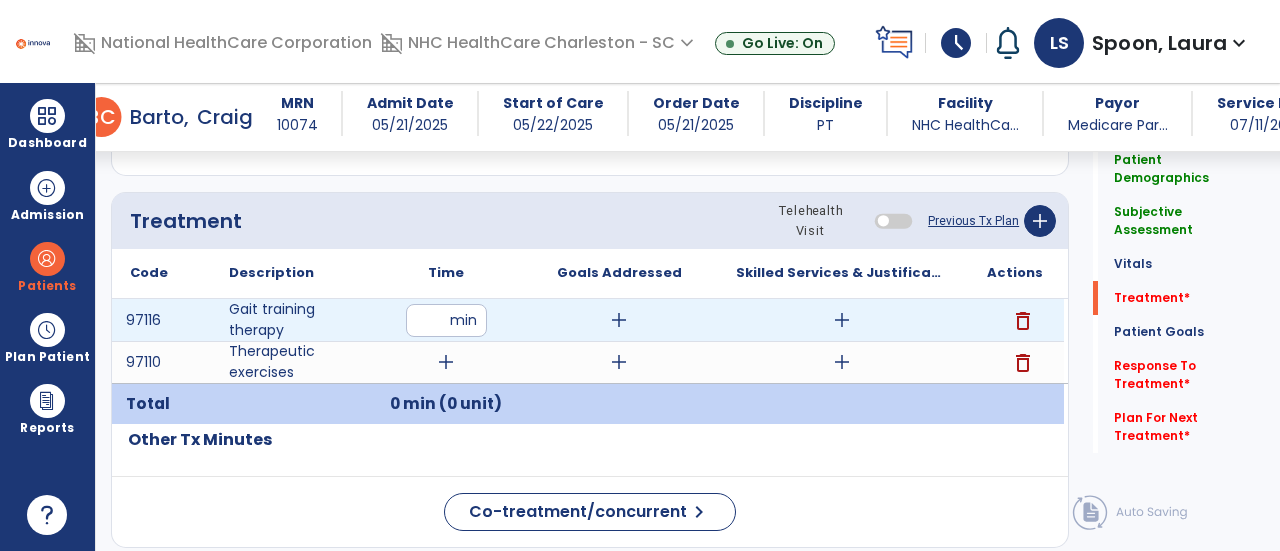 type on "**" 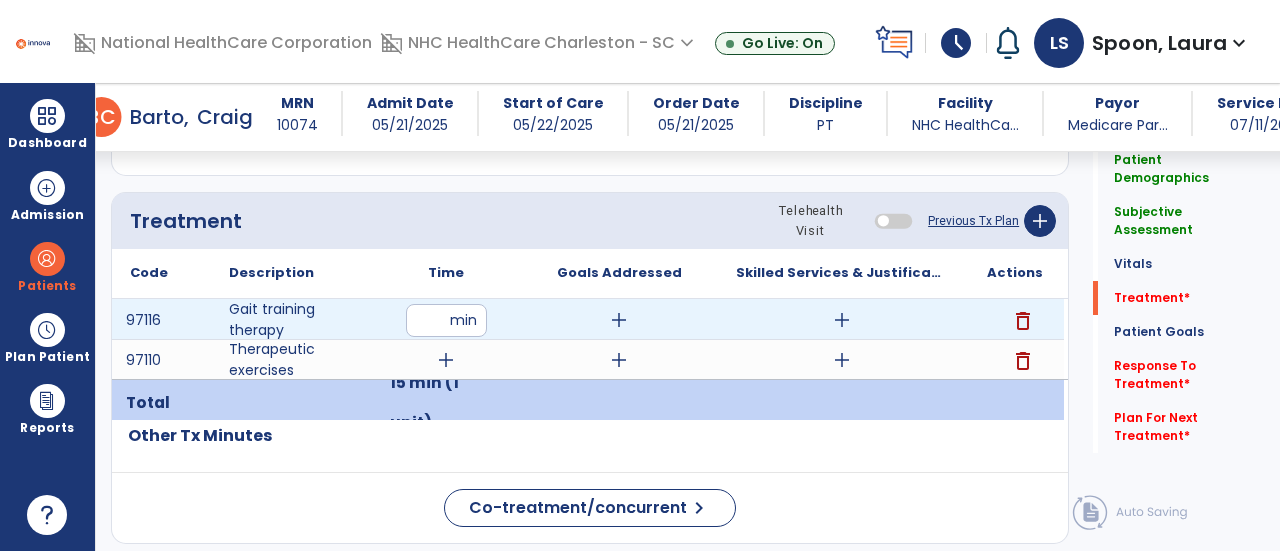 click on "add" at bounding box center [842, 320] 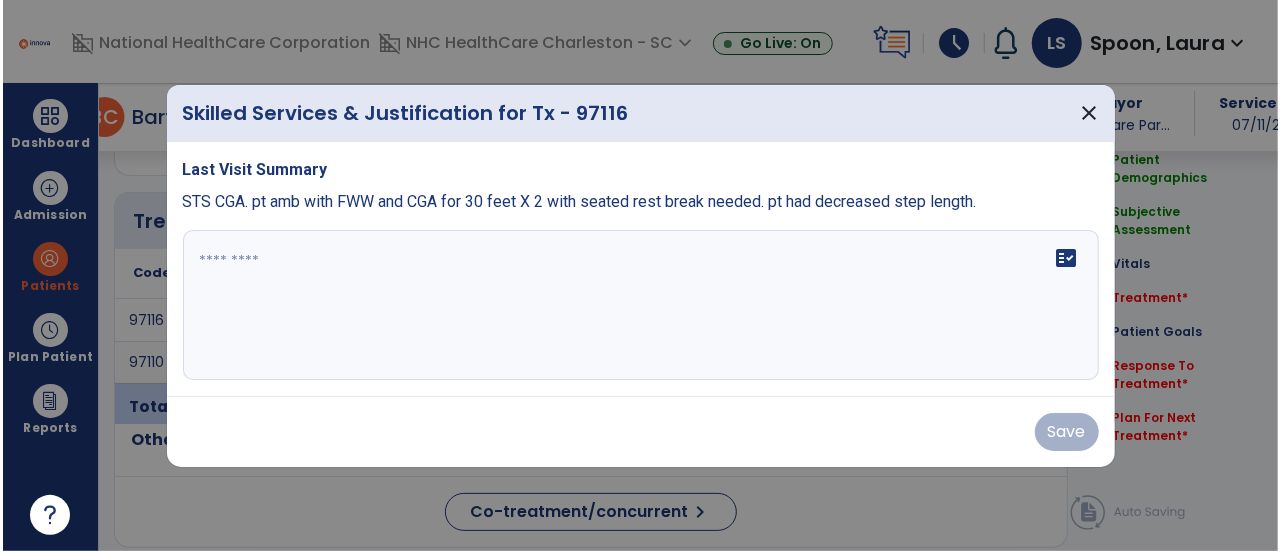 scroll, scrollTop: 1057, scrollLeft: 0, axis: vertical 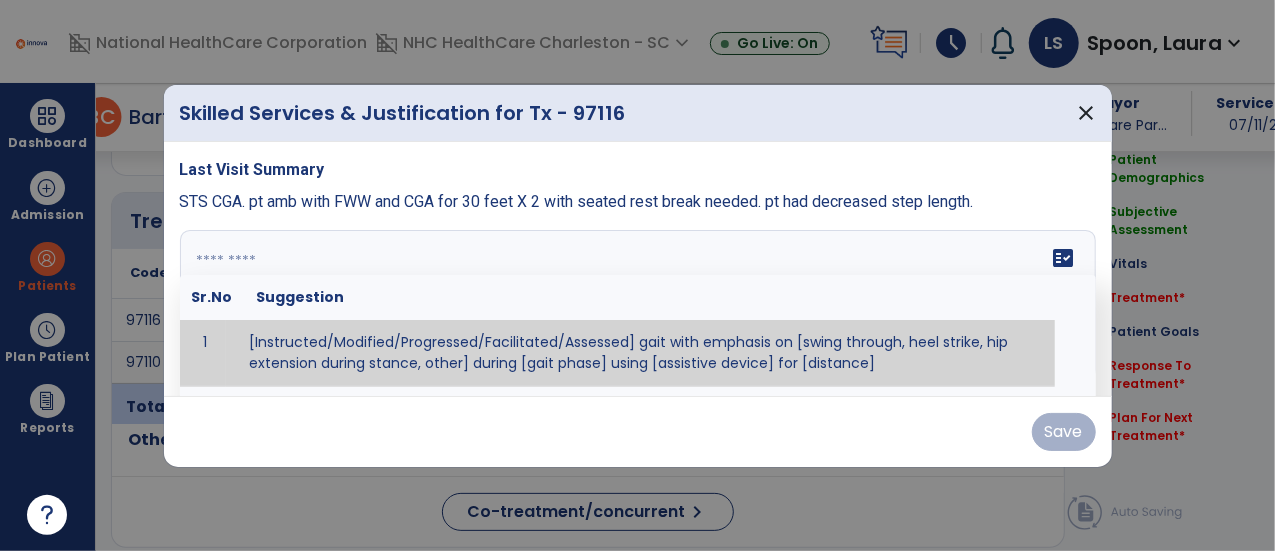 click at bounding box center [638, 305] 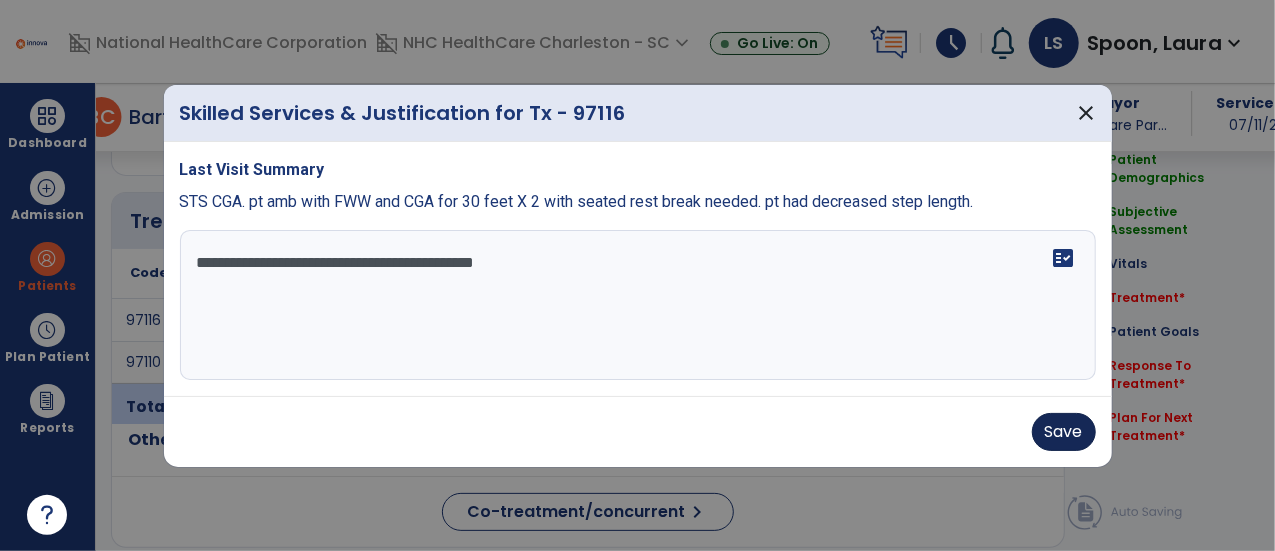 type on "**********" 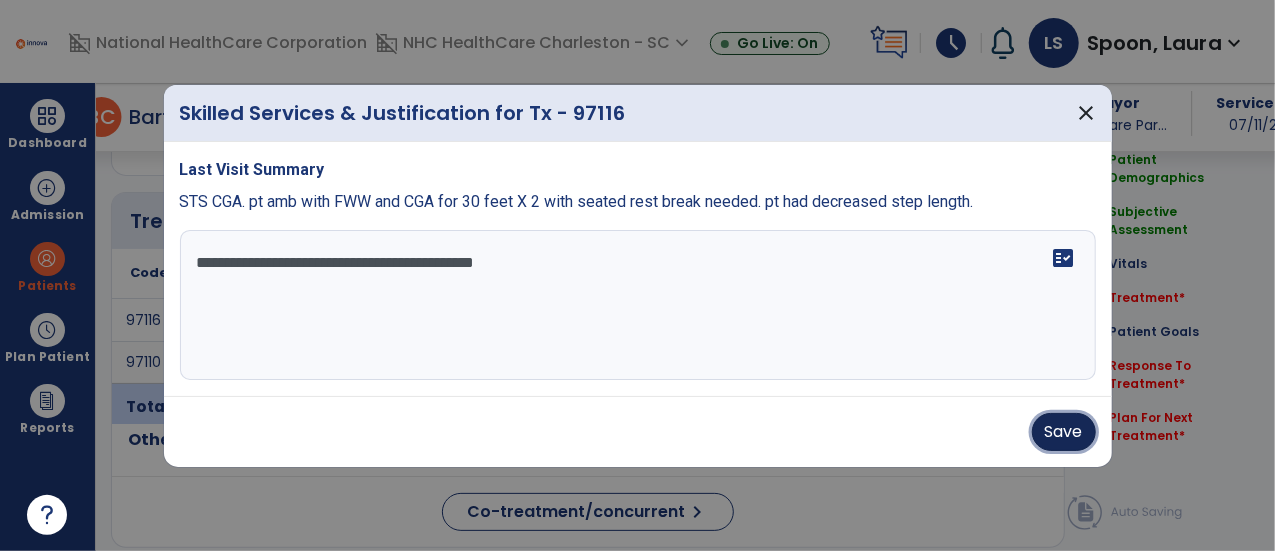 click on "Save" at bounding box center (1064, 432) 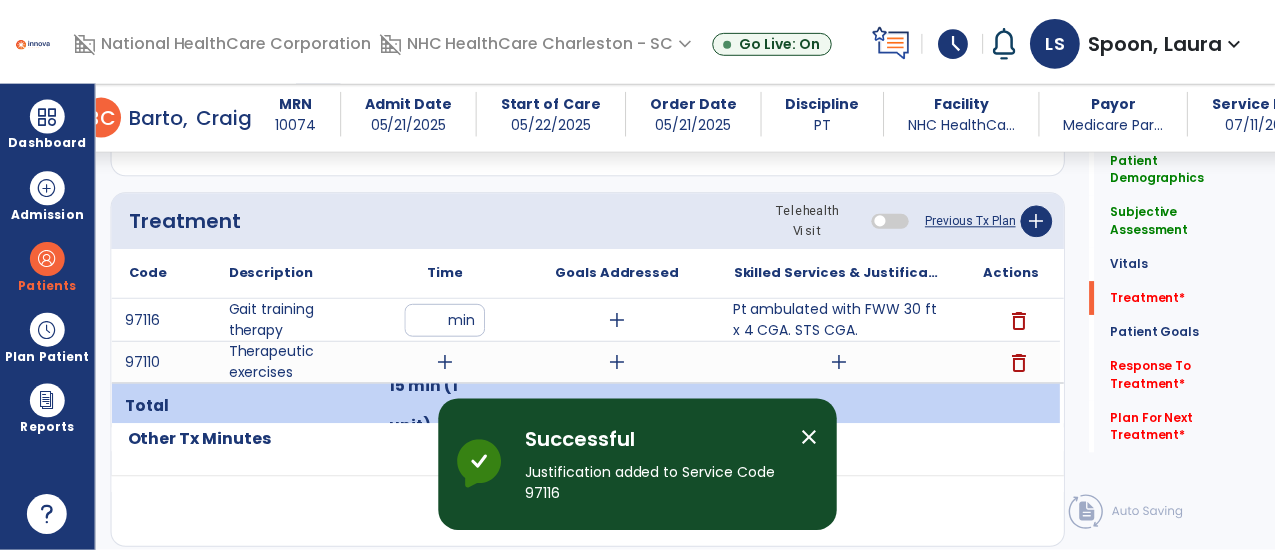 scroll, scrollTop: 1157, scrollLeft: 0, axis: vertical 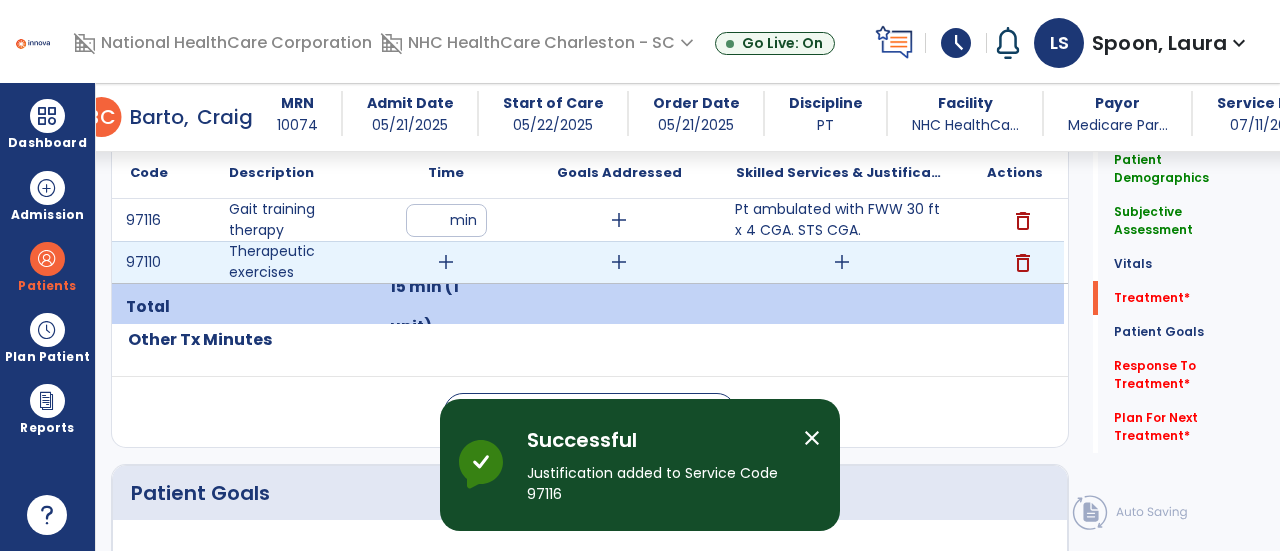 click on "add" at bounding box center [841, 262] 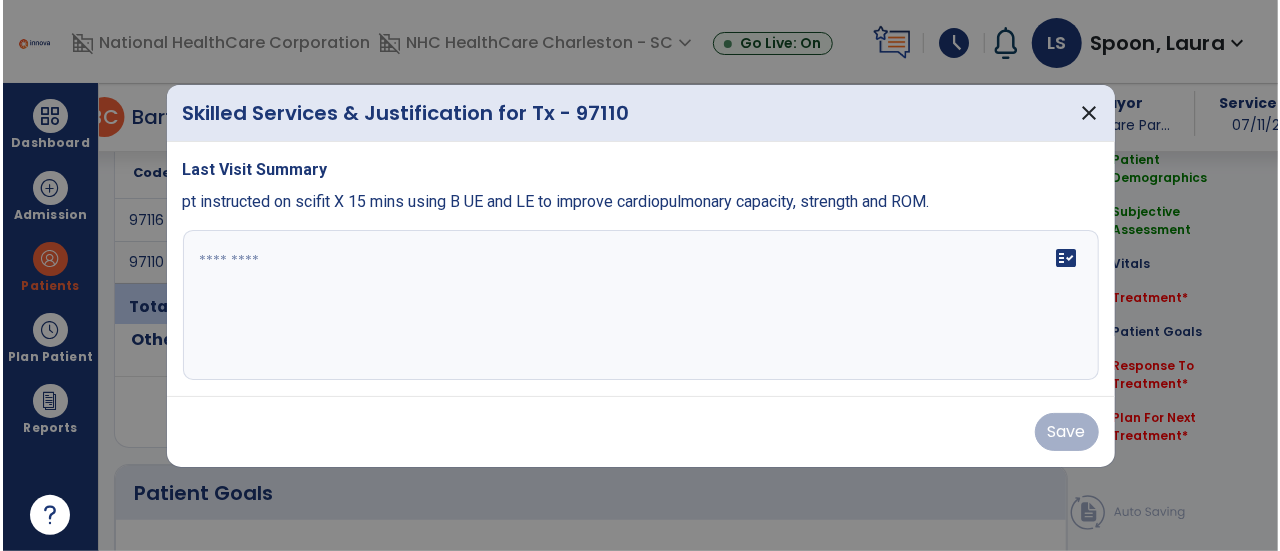 scroll, scrollTop: 1157, scrollLeft: 0, axis: vertical 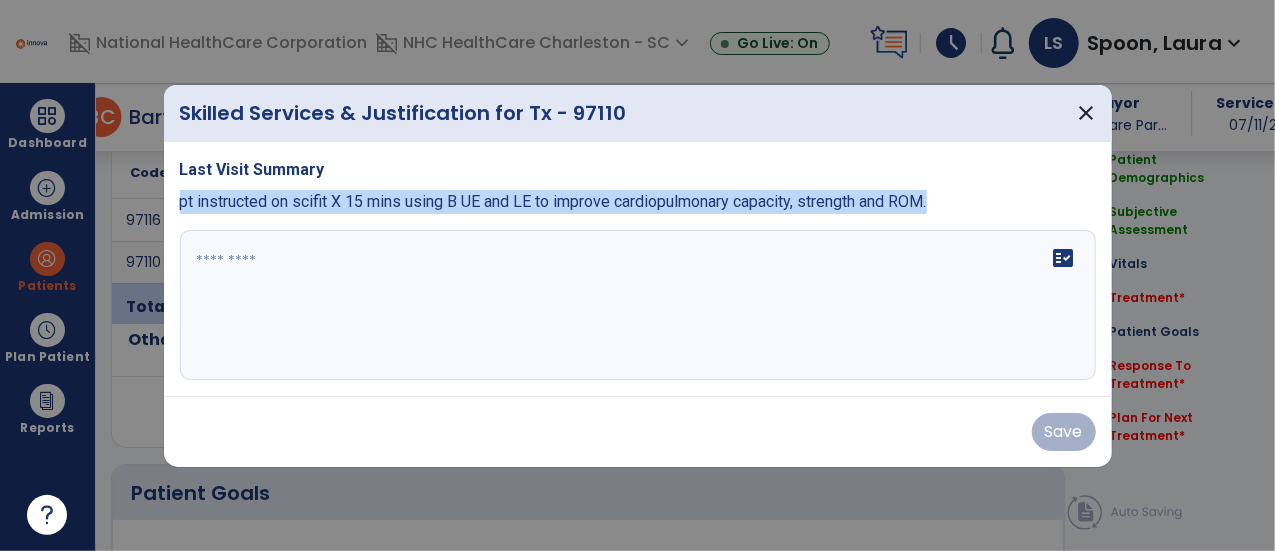 drag, startPoint x: 178, startPoint y: 201, endPoint x: 1194, endPoint y: 270, distance: 1018.34033 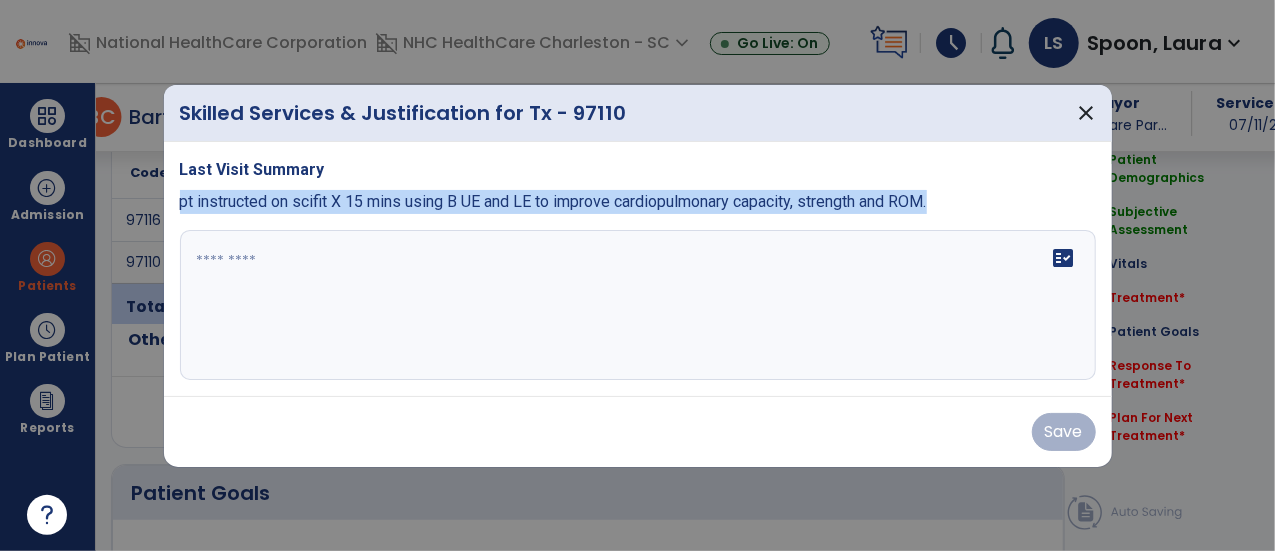 click on "Skilled Services & Justification for Tx - 97110   close   Last Visit Summary pt instructed on scifit X 15 mins using B UE and LE to improve cardiopulmonary capacity, strength and ROM.    fact_check   Save" at bounding box center [637, 275] 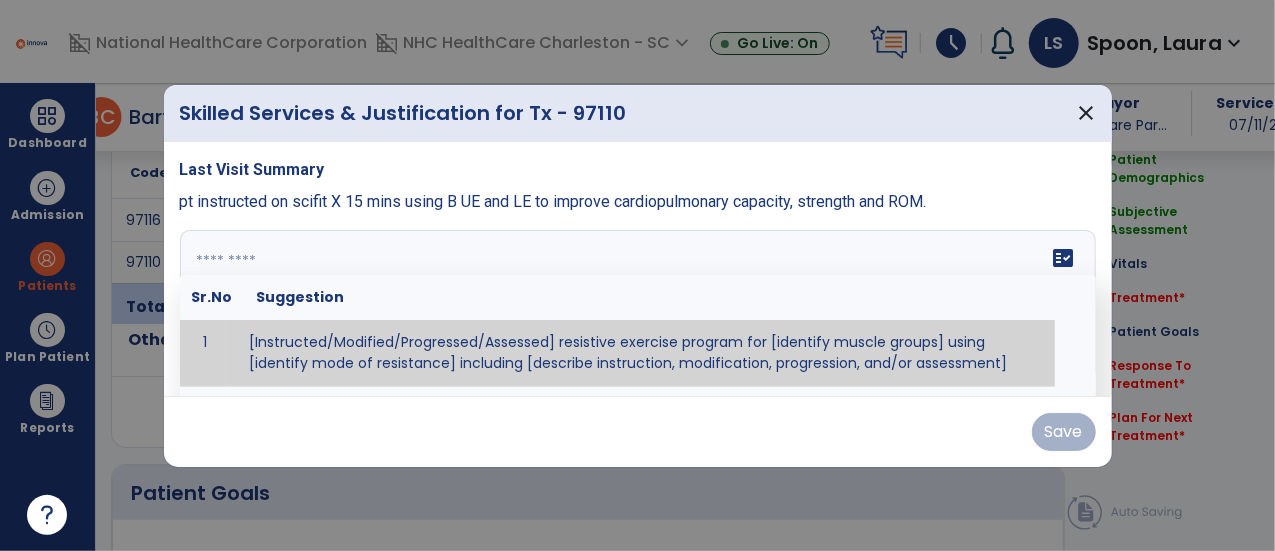 click on "fact_check  Sr.No Suggestion 1 [Instructed/Modified/Progressed/Assessed] resistive exercise program for [identify muscle groups] using [identify mode of resistance] including [describe instruction, modification, progression, and/or assessment] 2 [Instructed/Modified/Progressed/Assessed] aerobic exercise program using [identify equipment/mode] including [describe instruction, modification,progression, and/or assessment] 3 [Instructed/Modified/Progressed/Assessed] [PROM/A/AROM/AROM] program for [identify joint movements] using [contract-relax, over-pressure, inhibitory techniques, other] 4 [Assessed/Tested] aerobic capacity with administration of [aerobic capacity test]" at bounding box center (638, 305) 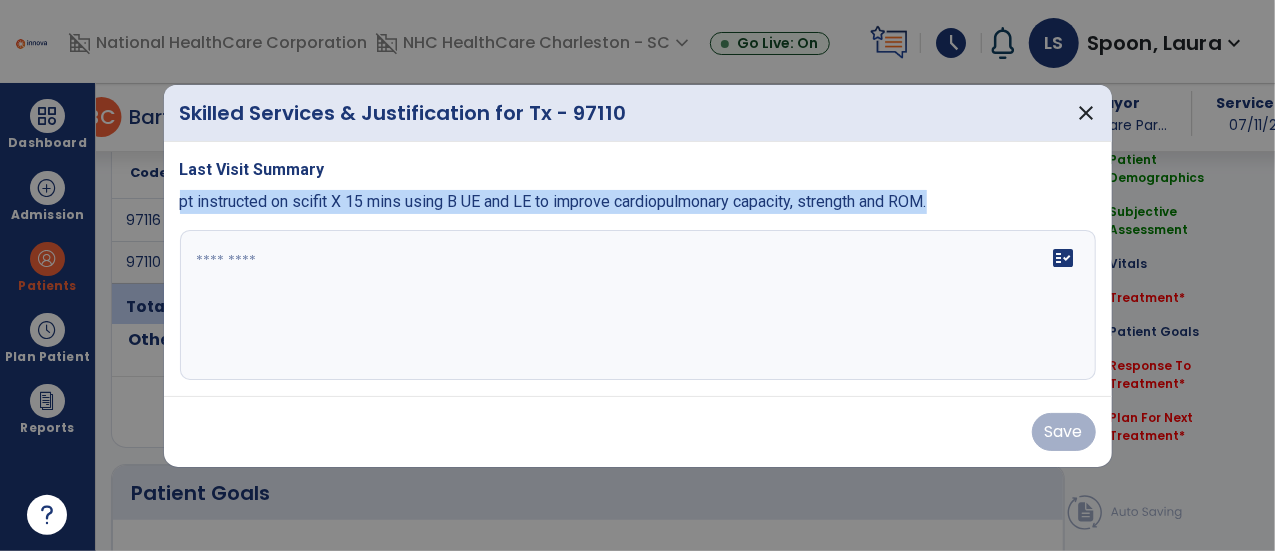 drag, startPoint x: 176, startPoint y: 197, endPoint x: 566, endPoint y: 231, distance: 391.47925 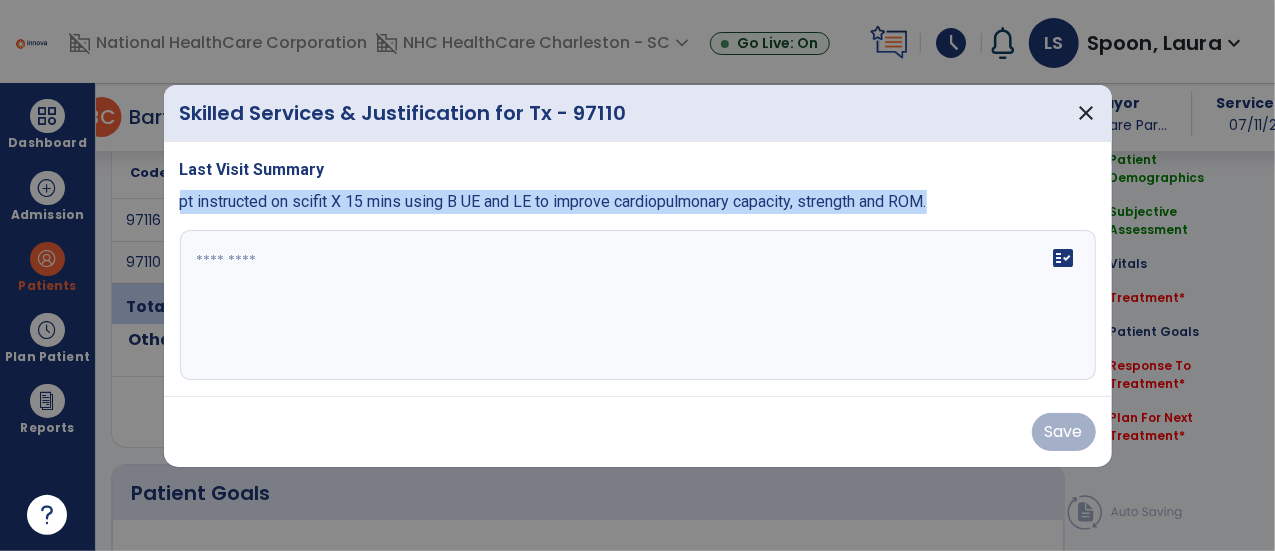 click on "Last Visit Summary pt instructed on scifit X 15 mins using B UE and LE to improve cardiopulmonary capacity, strength and ROM. fact_check" at bounding box center [638, 269] 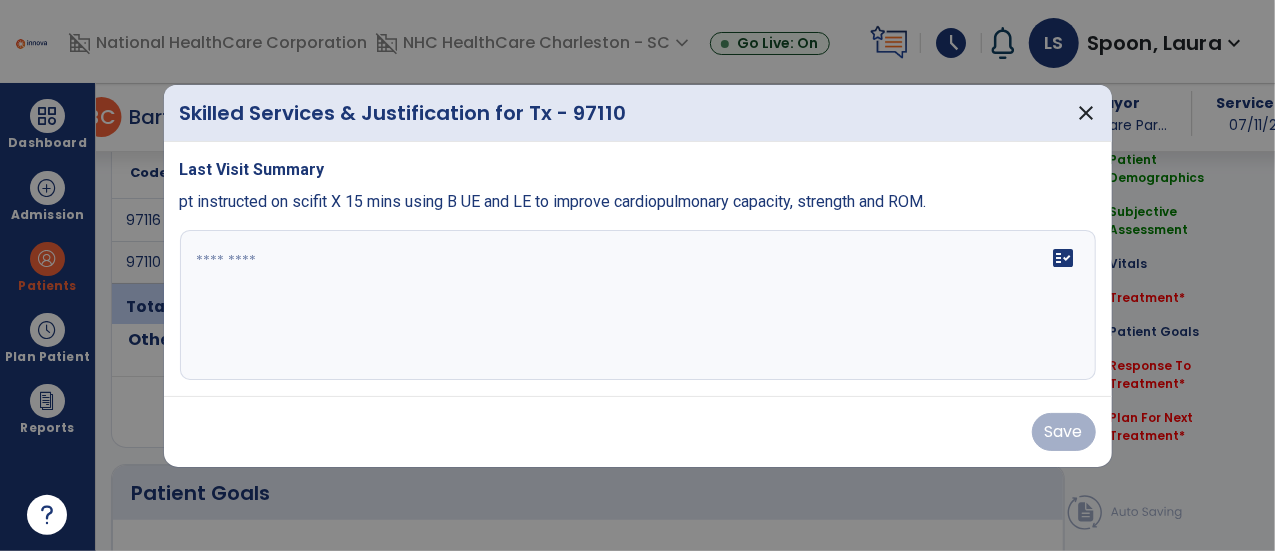 click on "fact_check" at bounding box center (638, 305) 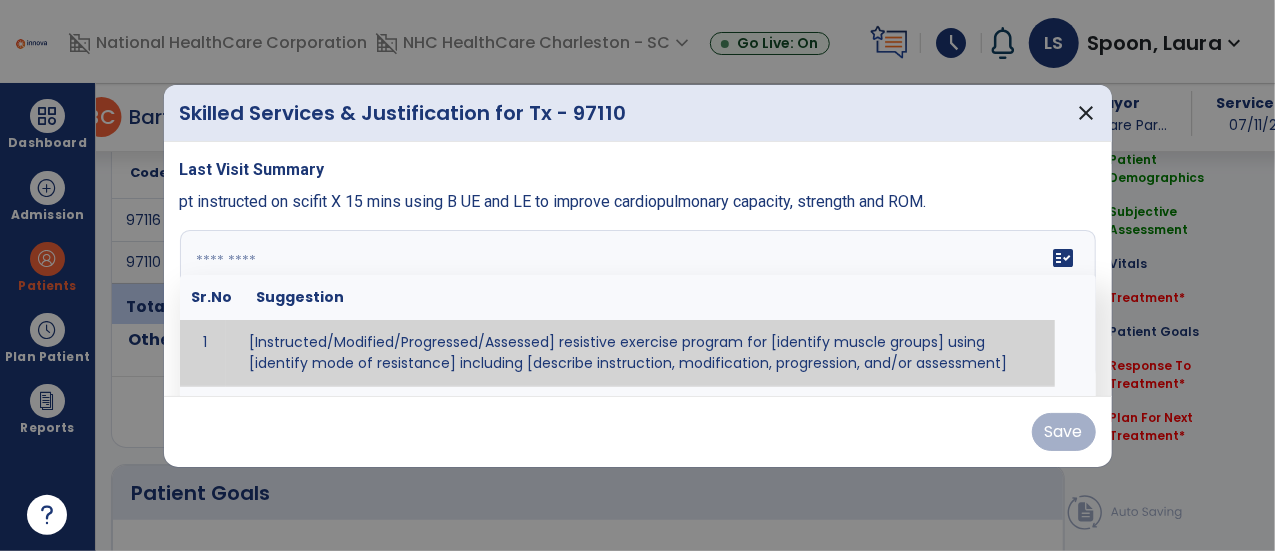paste on "**********" 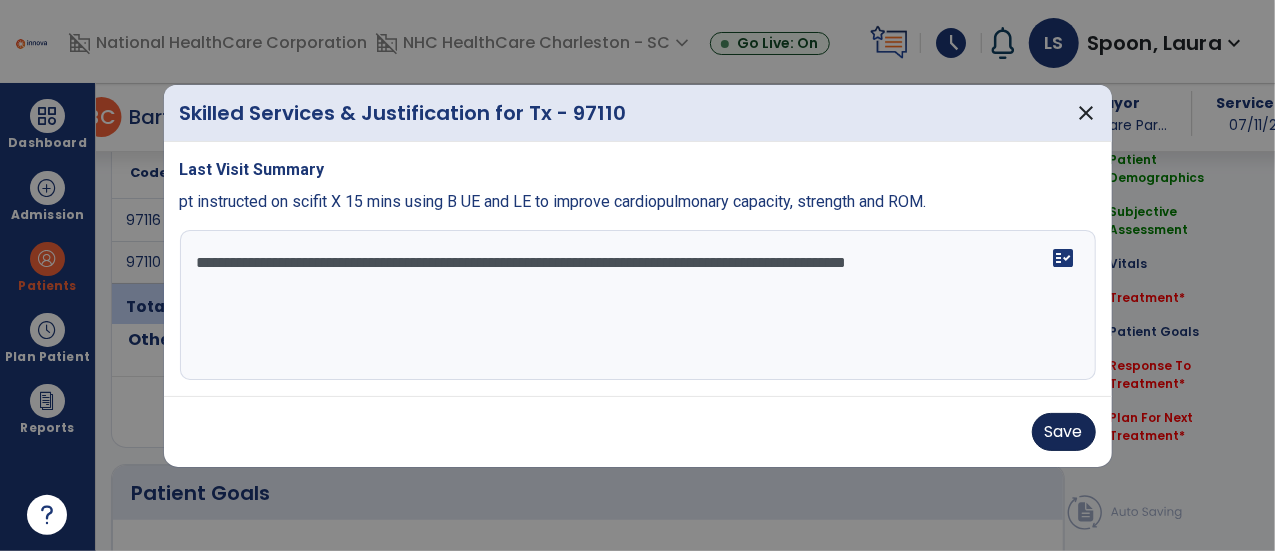 type on "**********" 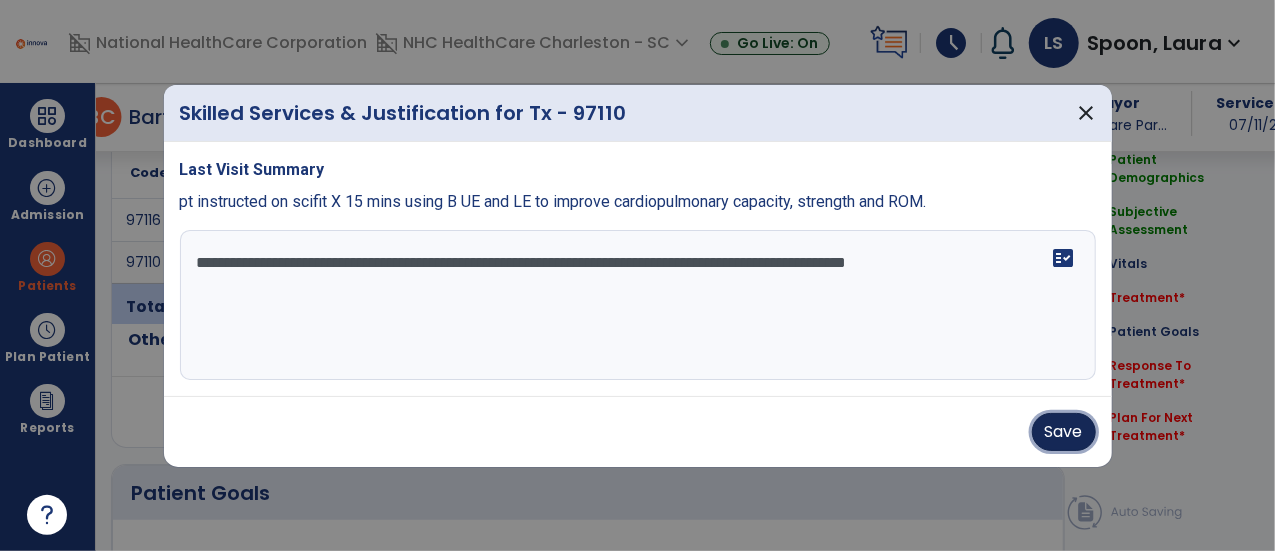 click on "Save" at bounding box center [1064, 432] 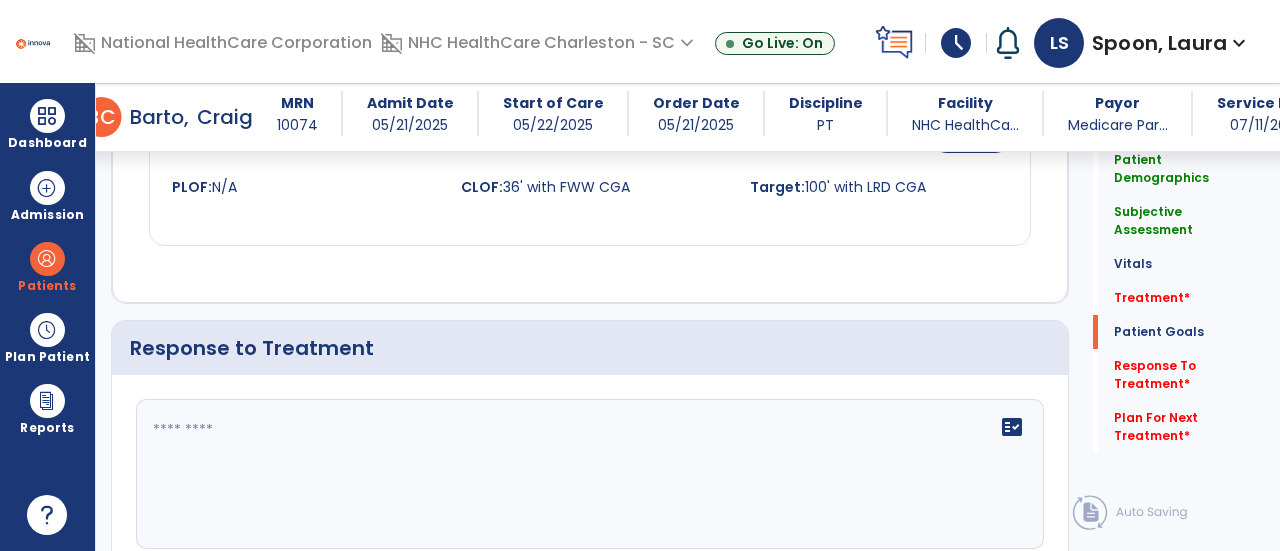 scroll, scrollTop: 2357, scrollLeft: 0, axis: vertical 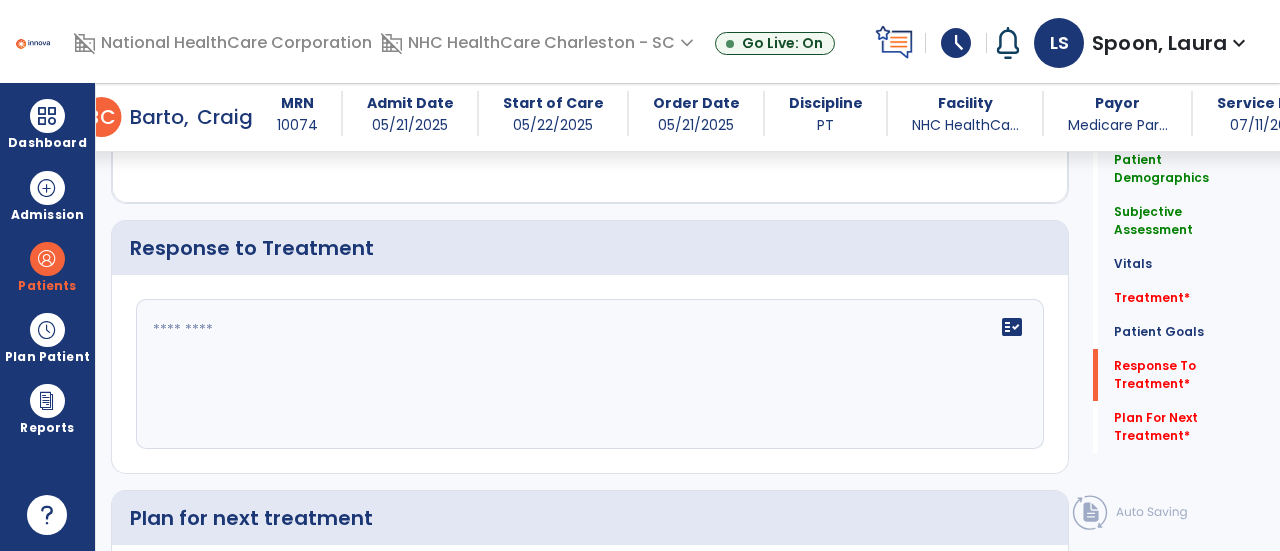 click on "fact_check" 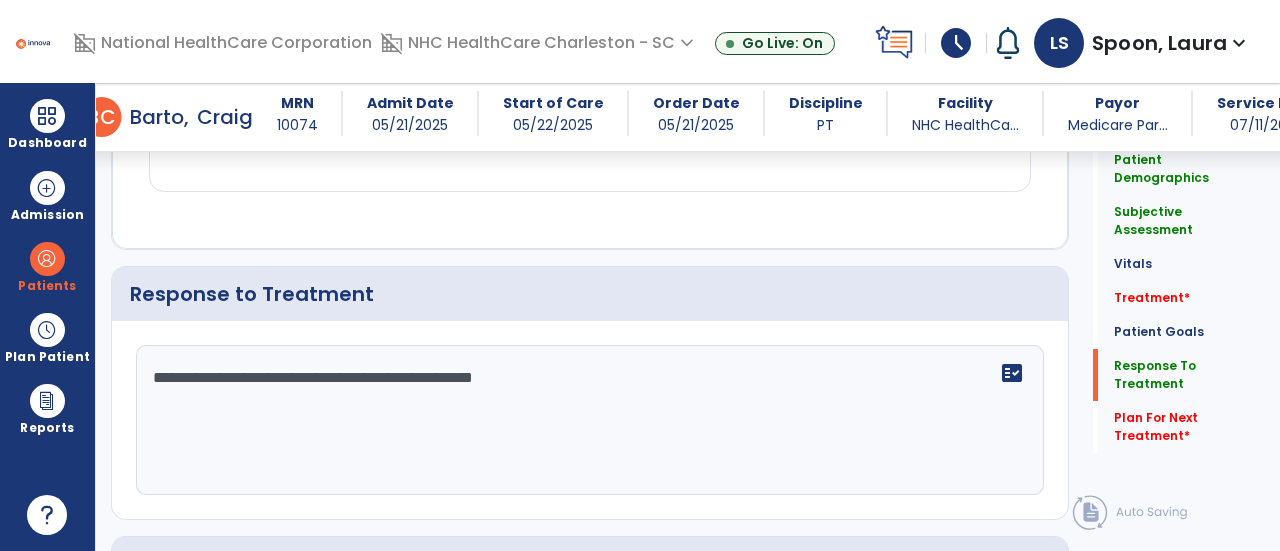 scroll, scrollTop: 2357, scrollLeft: 0, axis: vertical 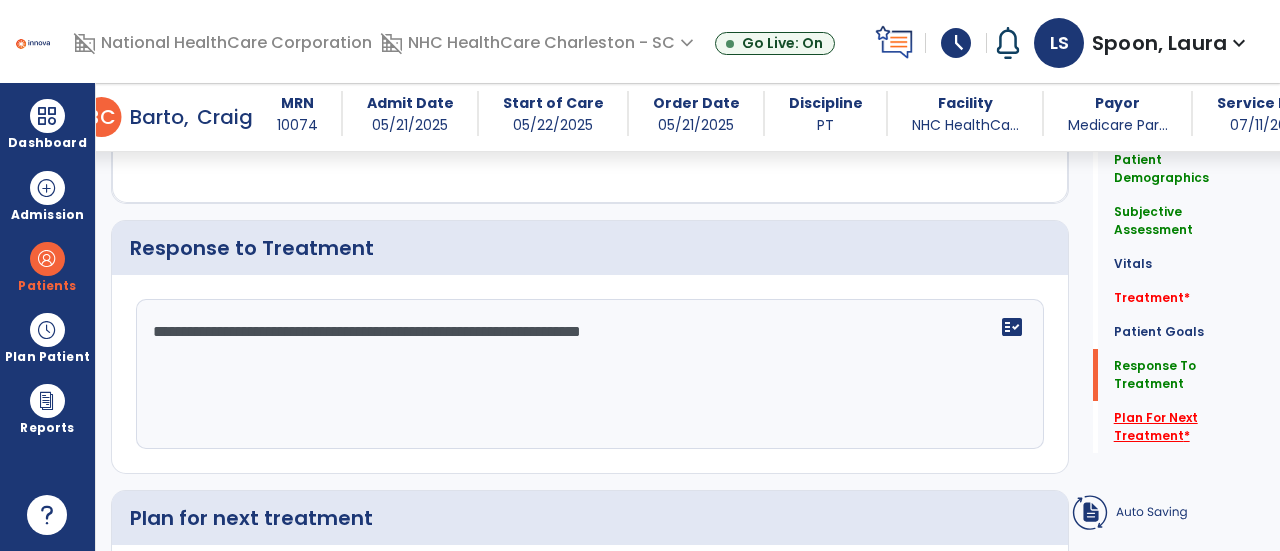 type on "**********" 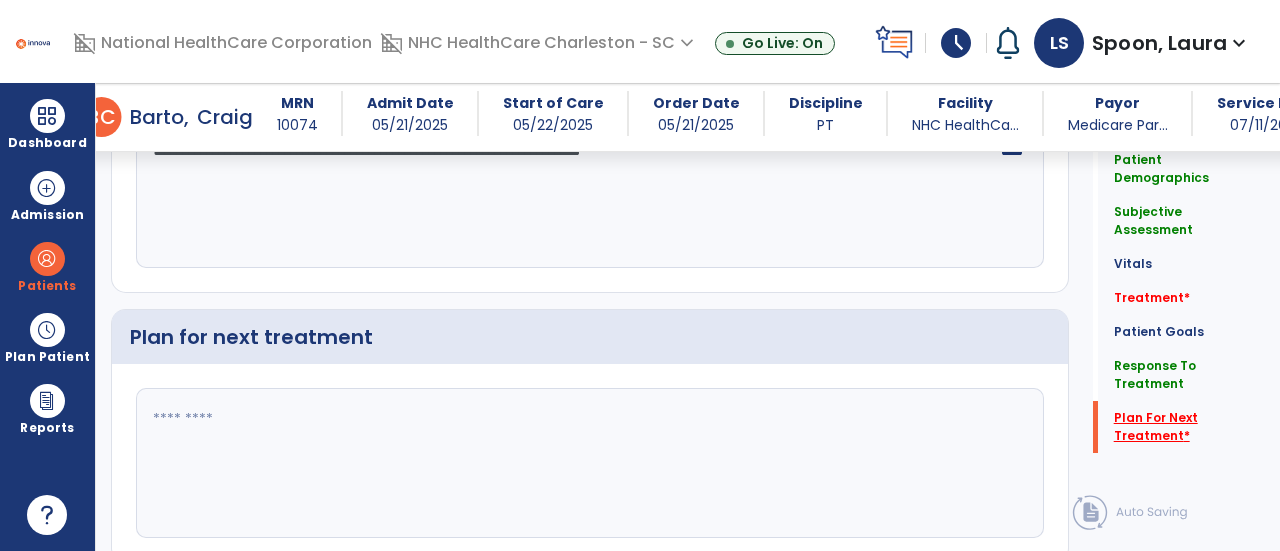 scroll, scrollTop: 2584, scrollLeft: 0, axis: vertical 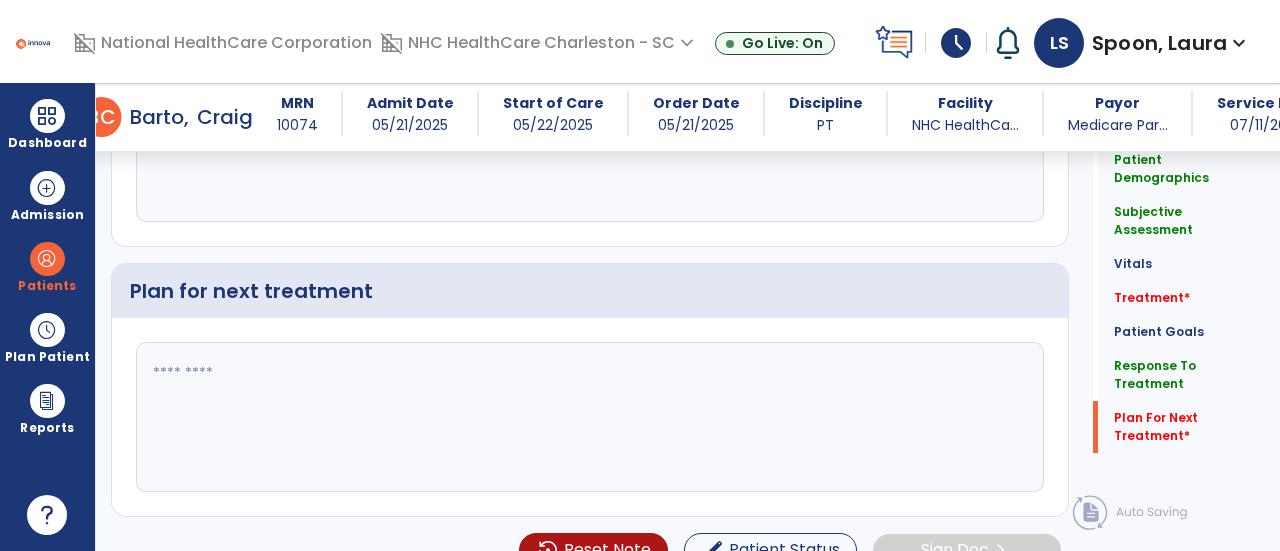 click 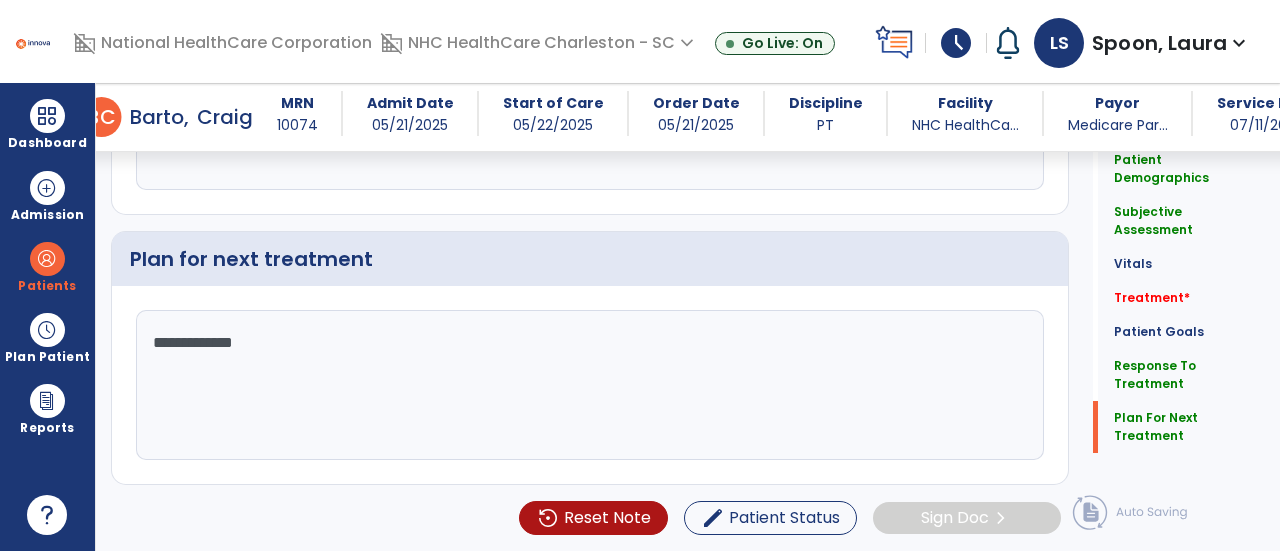 scroll, scrollTop: 2584, scrollLeft: 0, axis: vertical 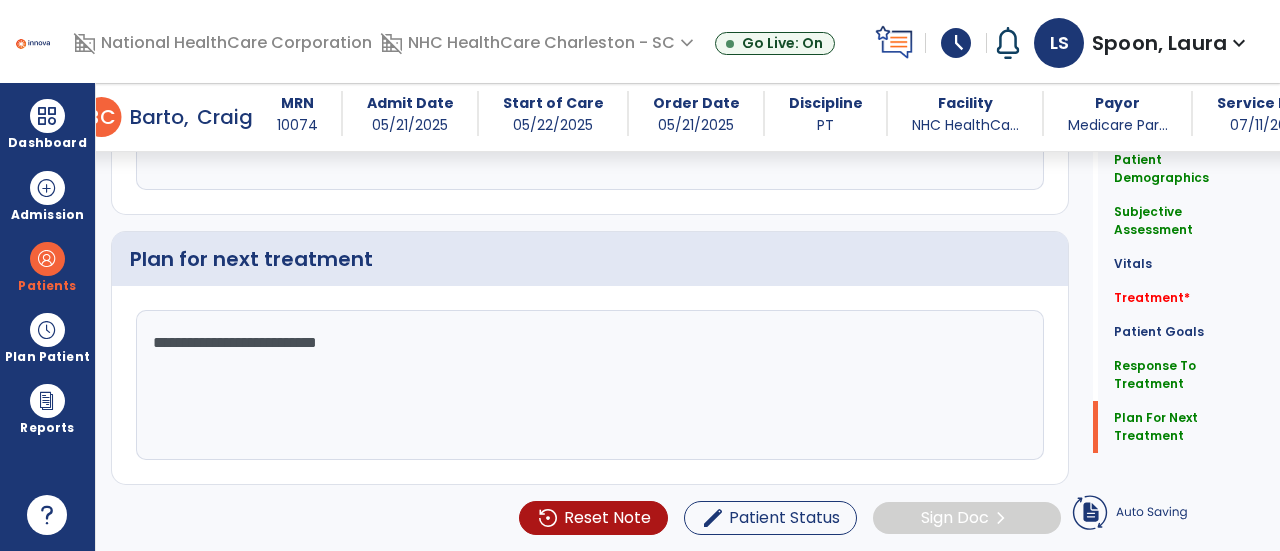 type on "**********" 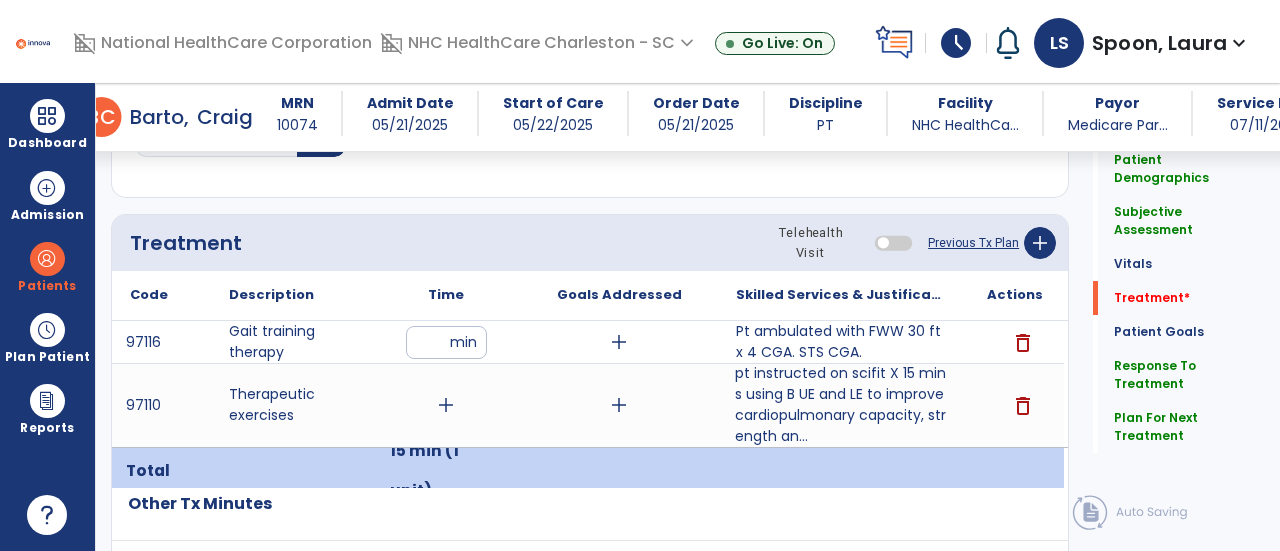 scroll, scrollTop: 984, scrollLeft: 0, axis: vertical 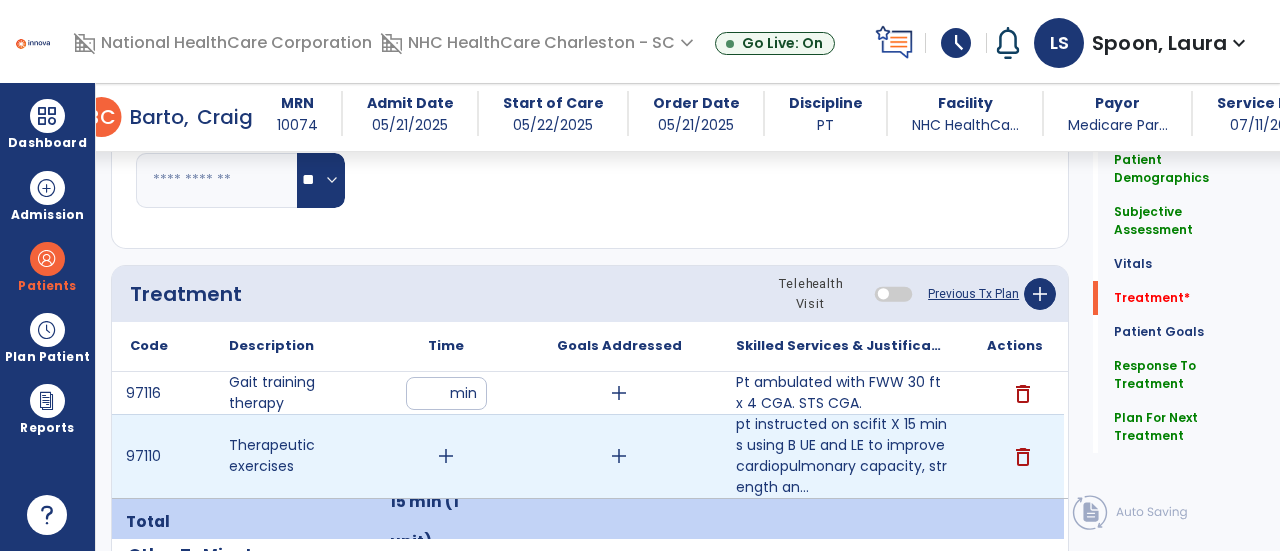click on "add" at bounding box center (446, 456) 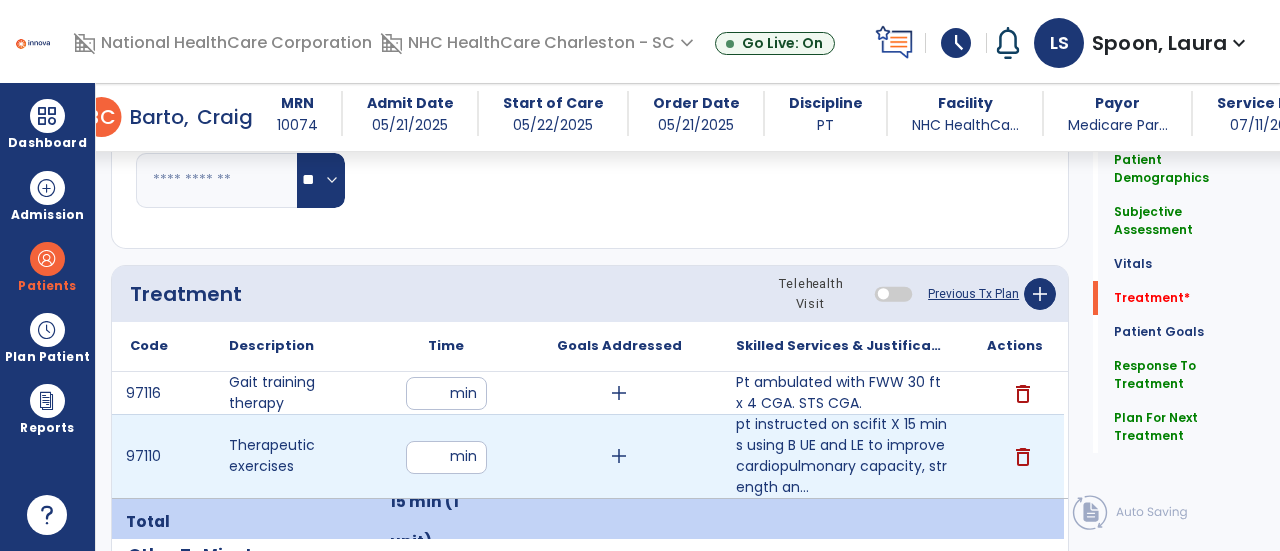 click at bounding box center (446, 457) 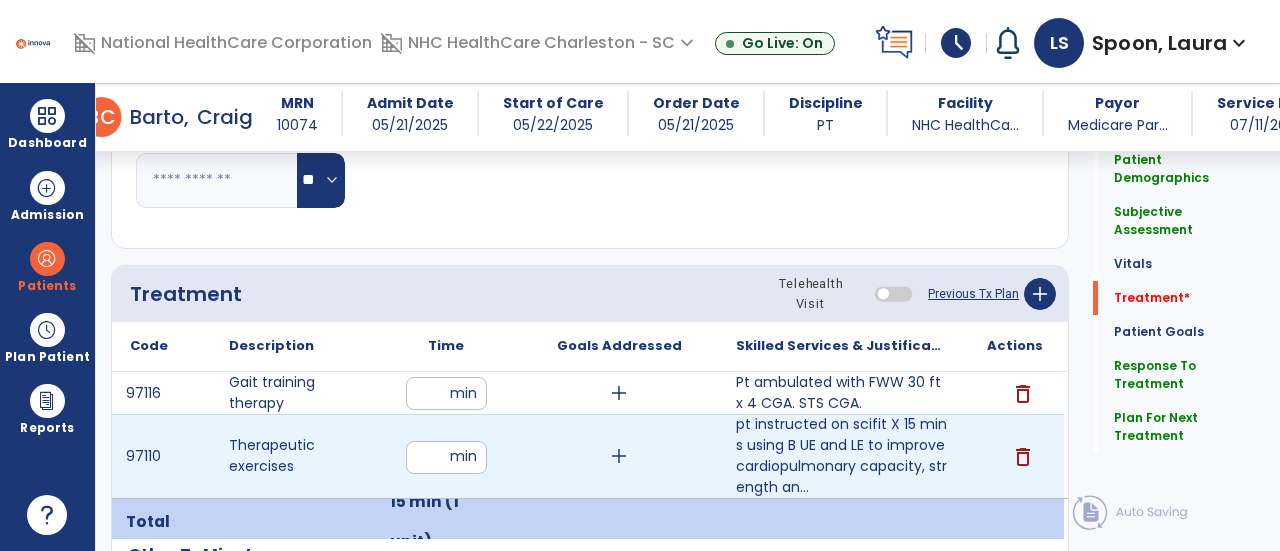 type on "**" 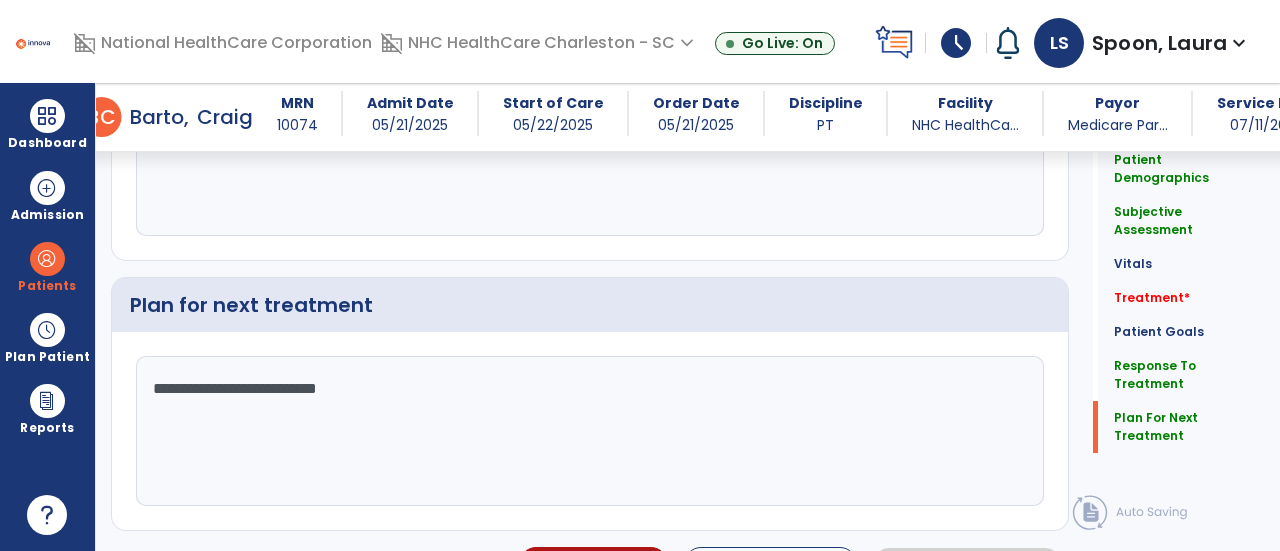 scroll, scrollTop: 2584, scrollLeft: 0, axis: vertical 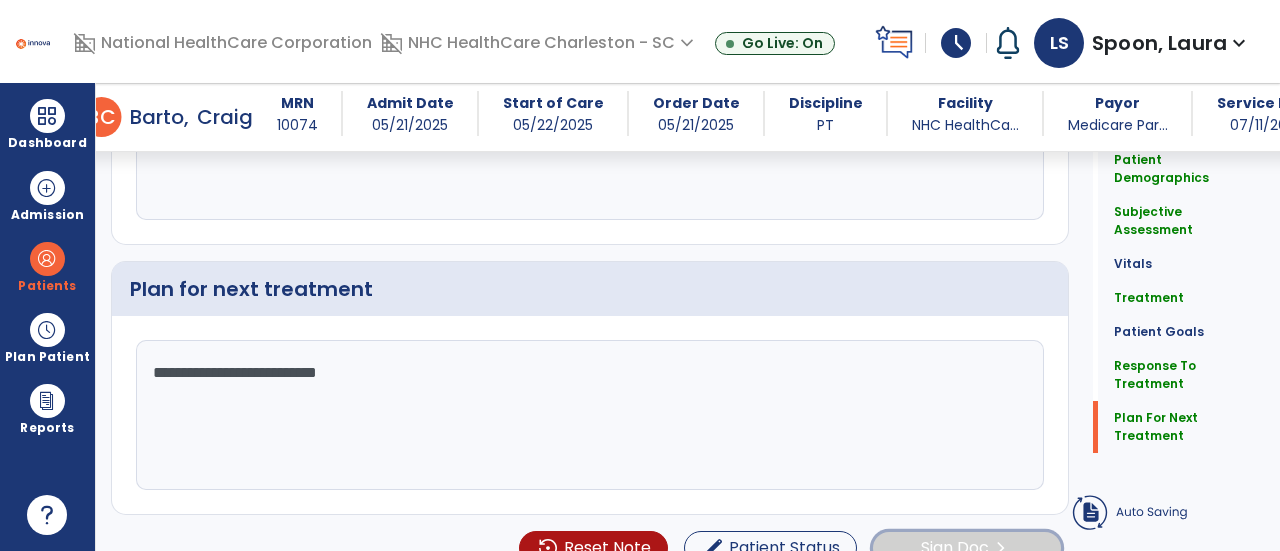 click on "chevron_right" 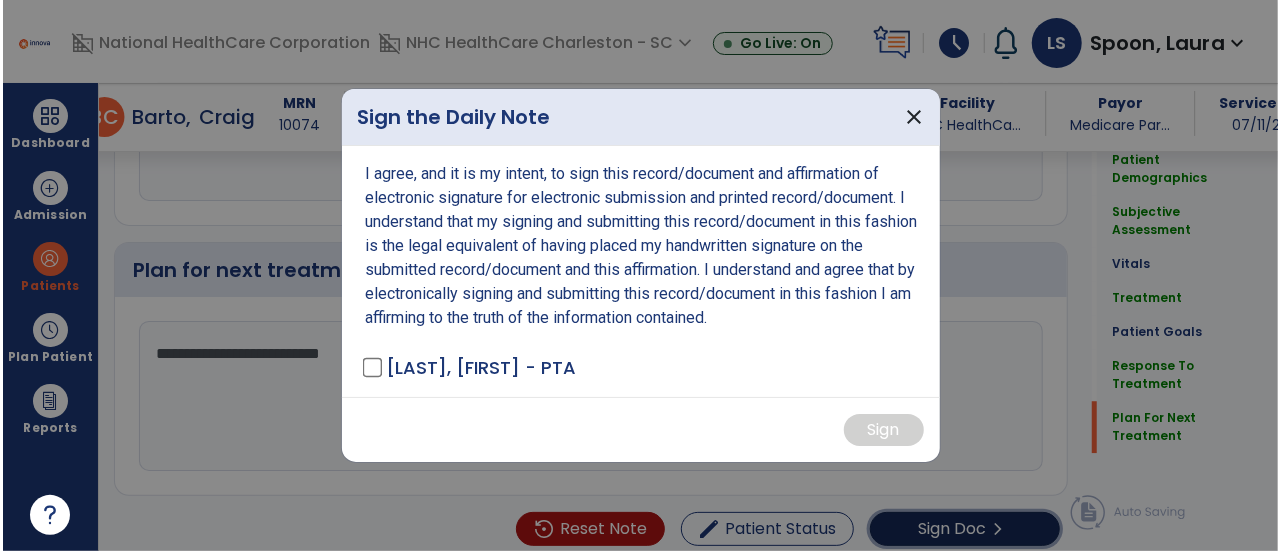 scroll, scrollTop: 2605, scrollLeft: 0, axis: vertical 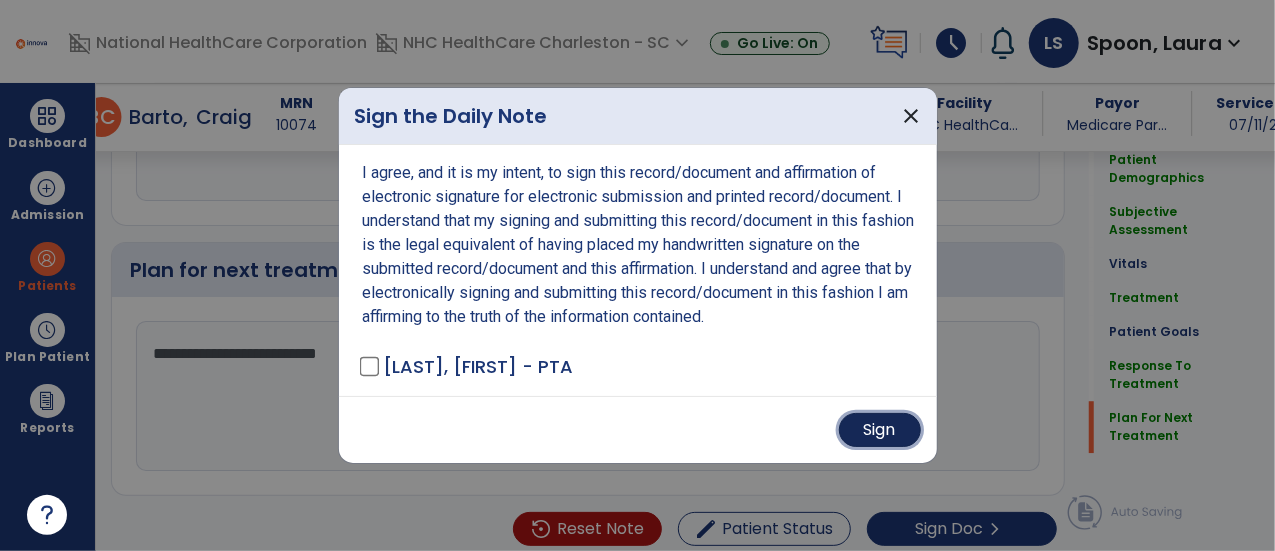 click on "Sign" at bounding box center [880, 430] 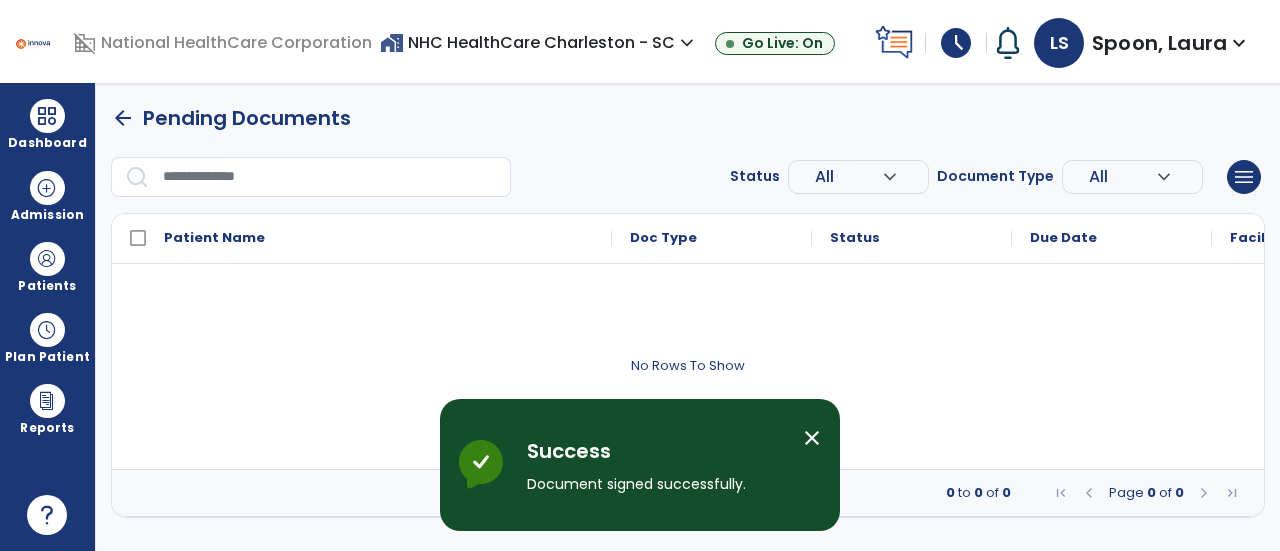 scroll, scrollTop: 0, scrollLeft: 0, axis: both 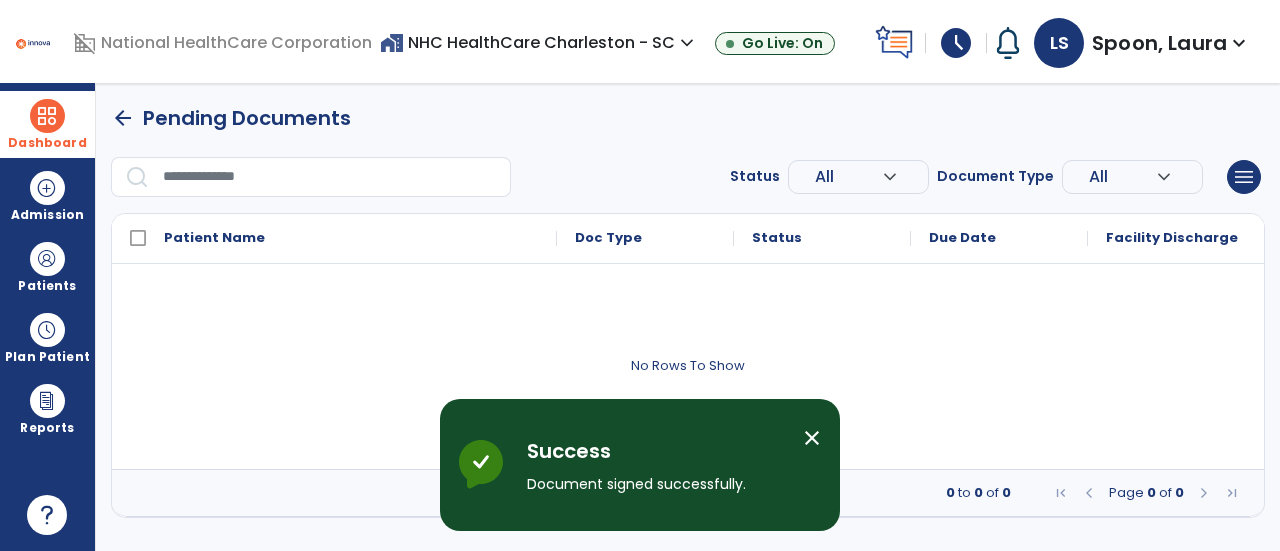 click on "Dashboard" at bounding box center [47, 143] 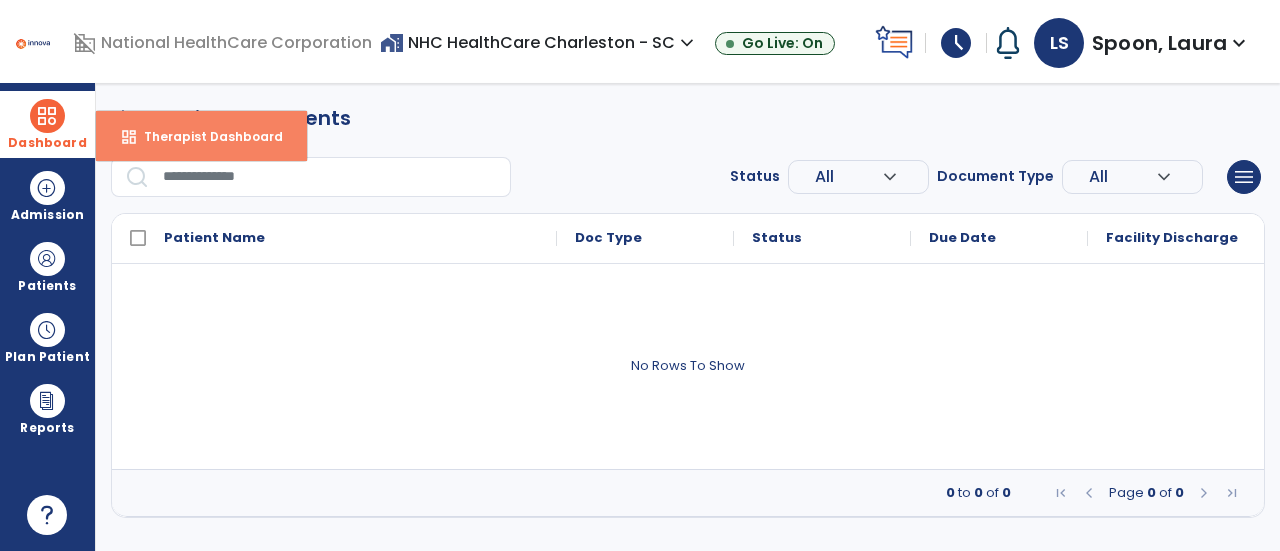 click on "dashboard  Therapist Dashboard" at bounding box center (201, 136) 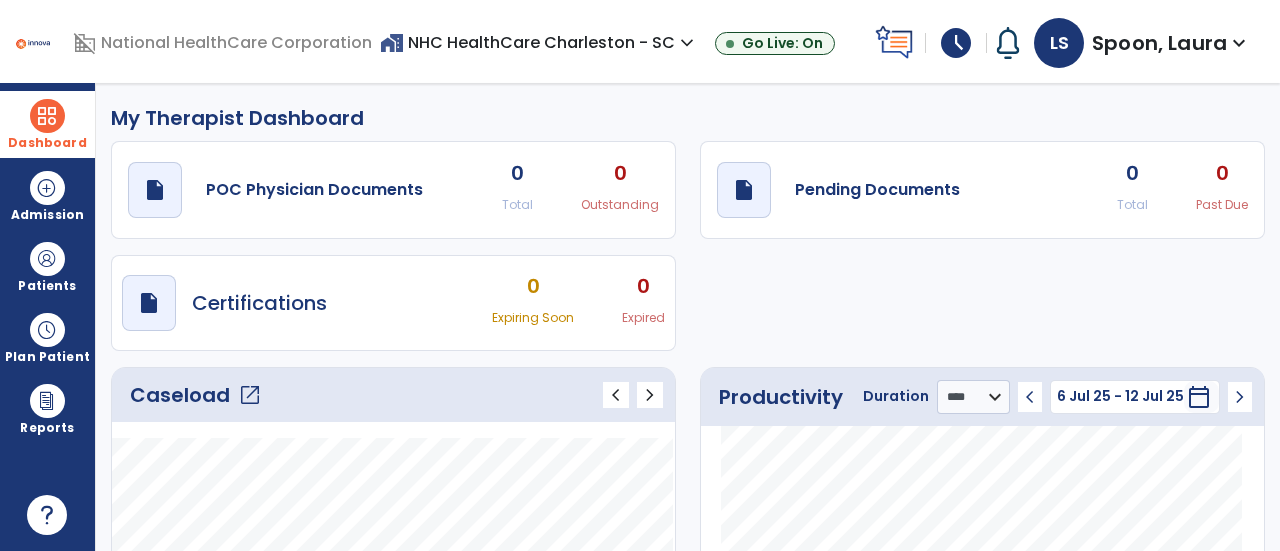 click on "Caseload   open_in_new   chevron_left   chevron_right" 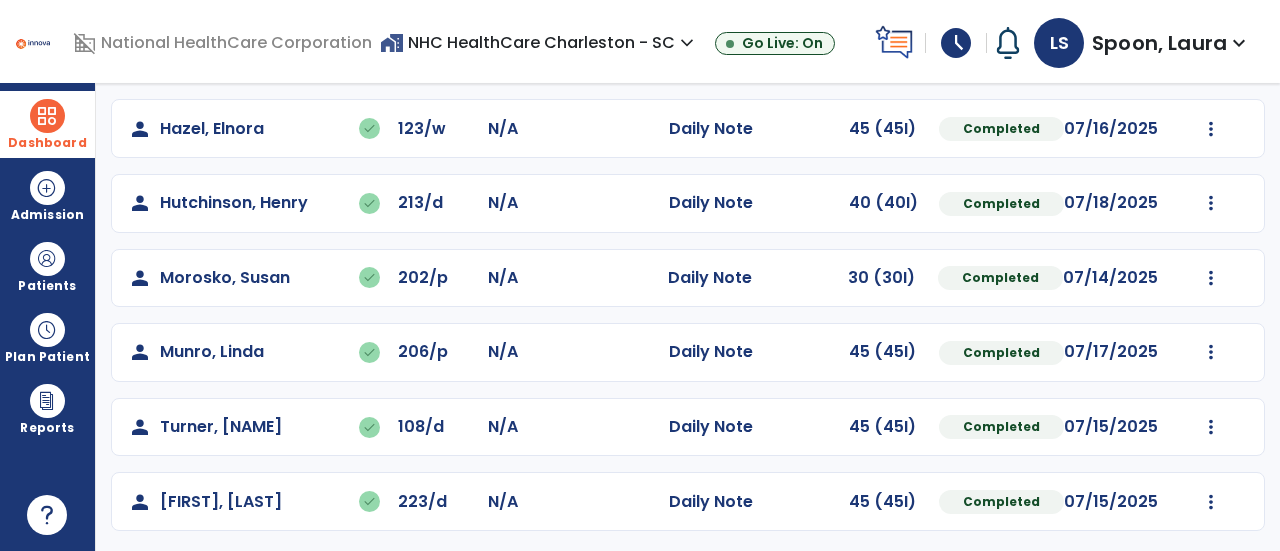 scroll, scrollTop: 0, scrollLeft: 0, axis: both 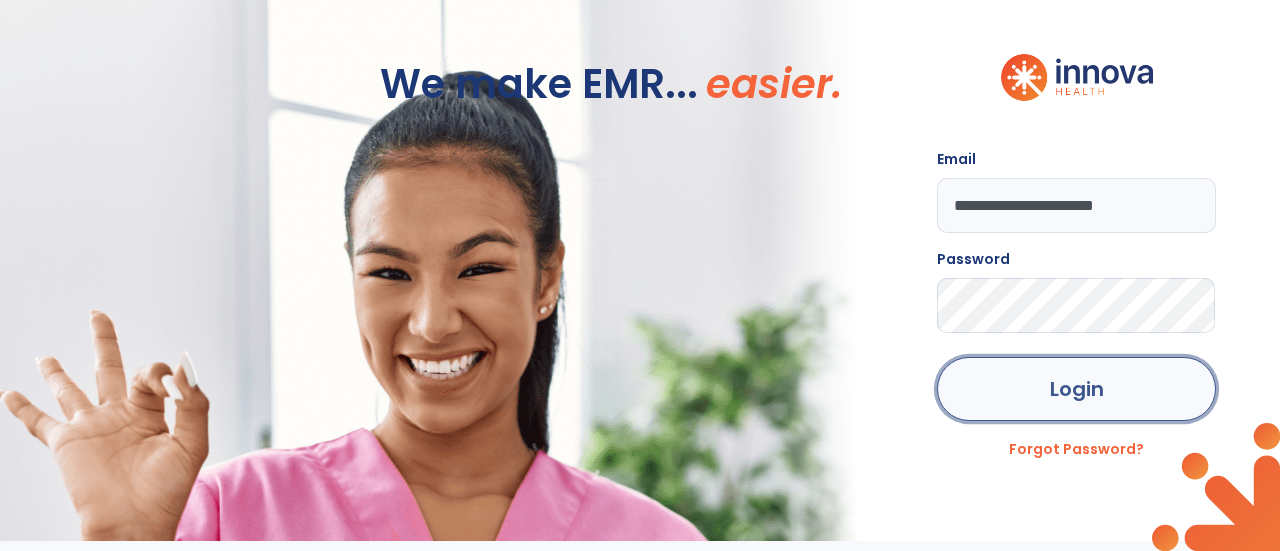 click on "Login" 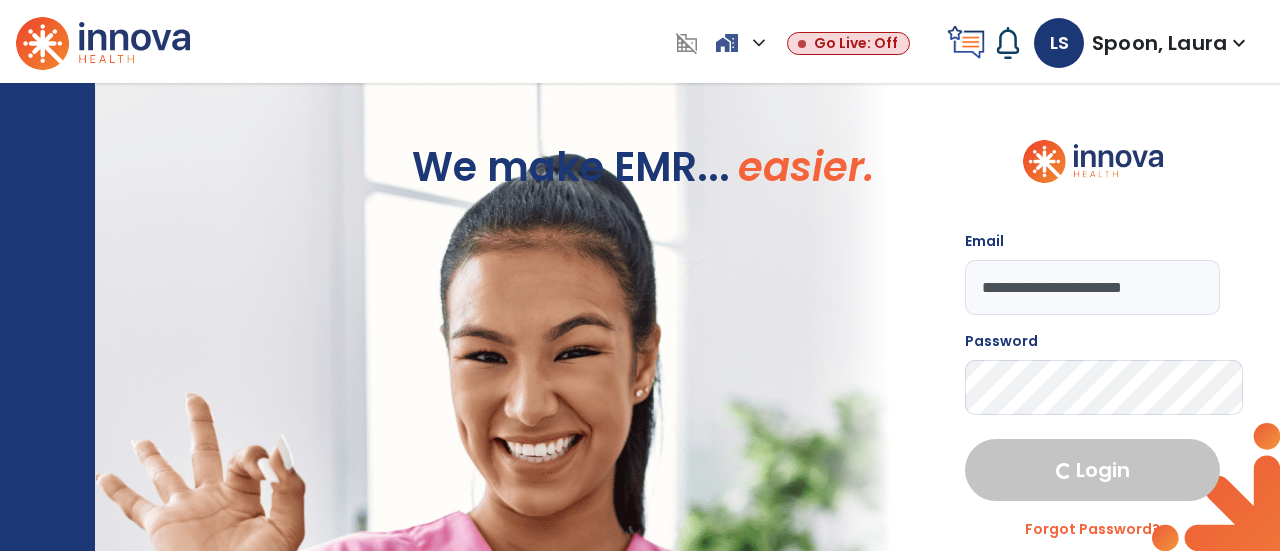 select on "****" 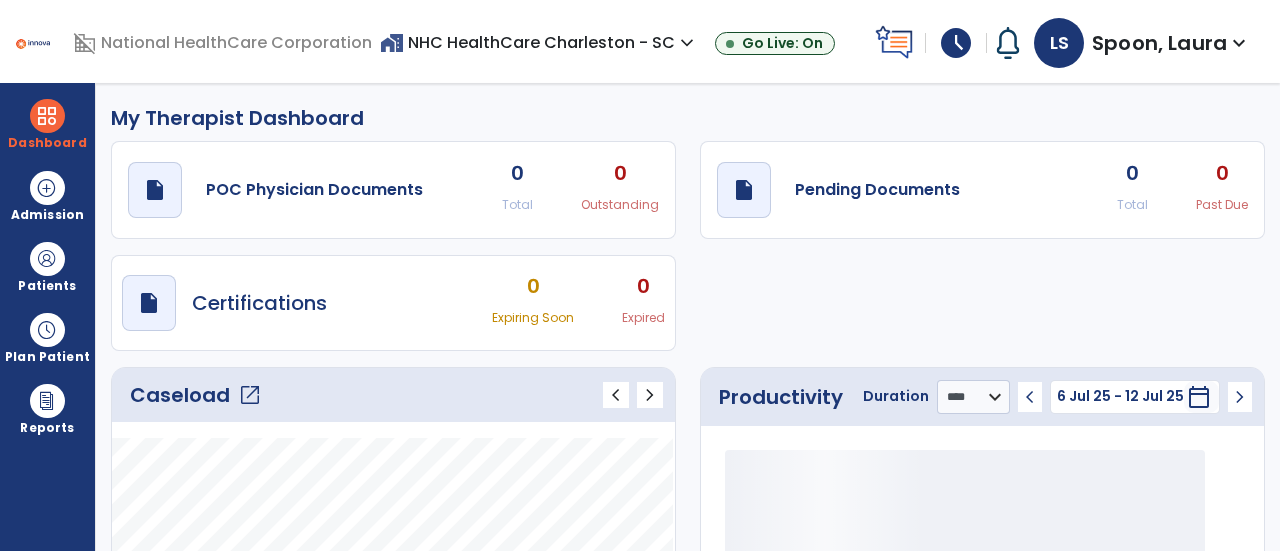 type on "*****" 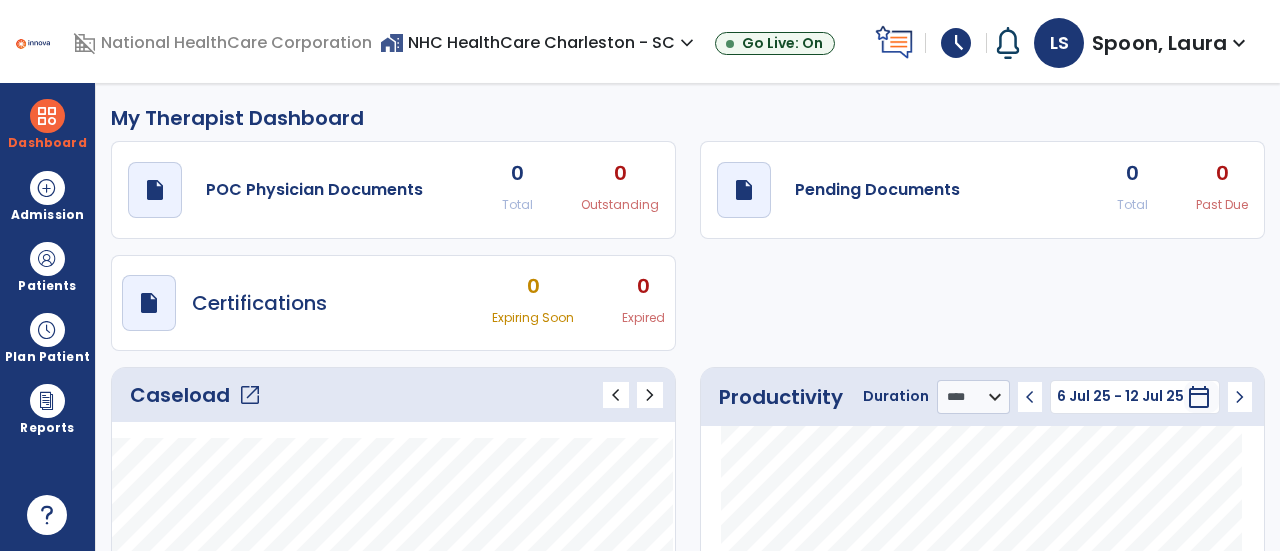 click on "schedule" at bounding box center [956, 43] 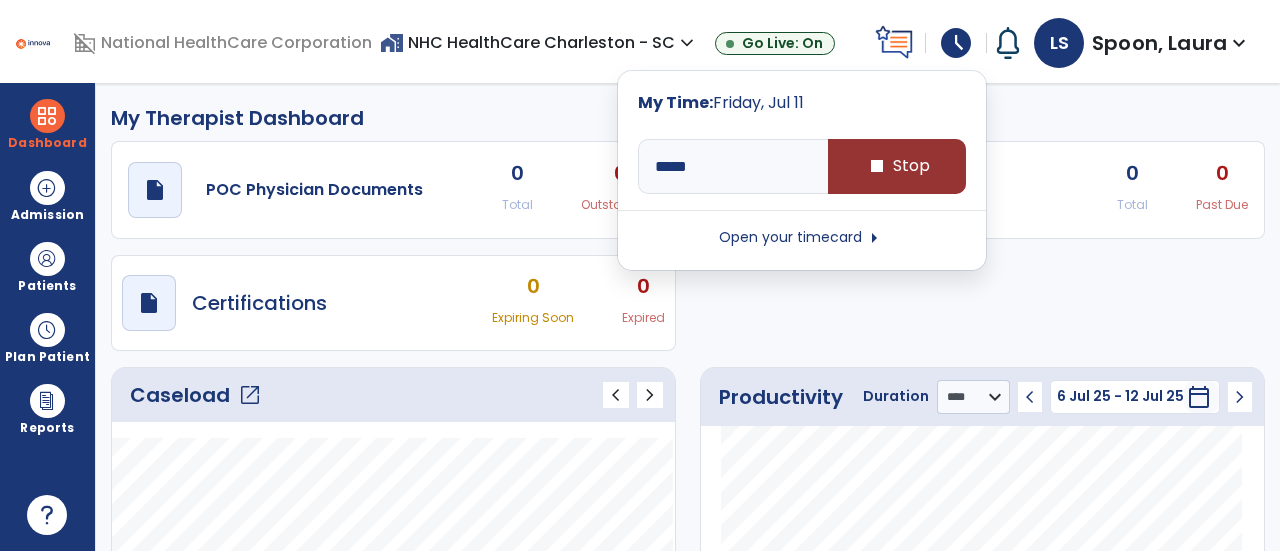 click on "stop" at bounding box center [877, 166] 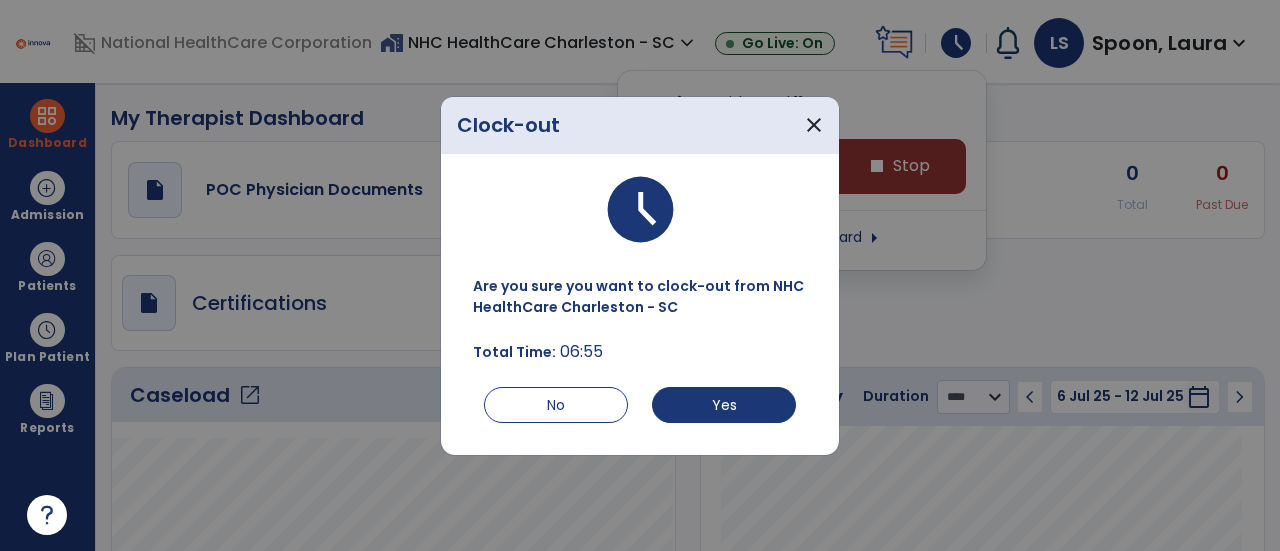 type on "*****" 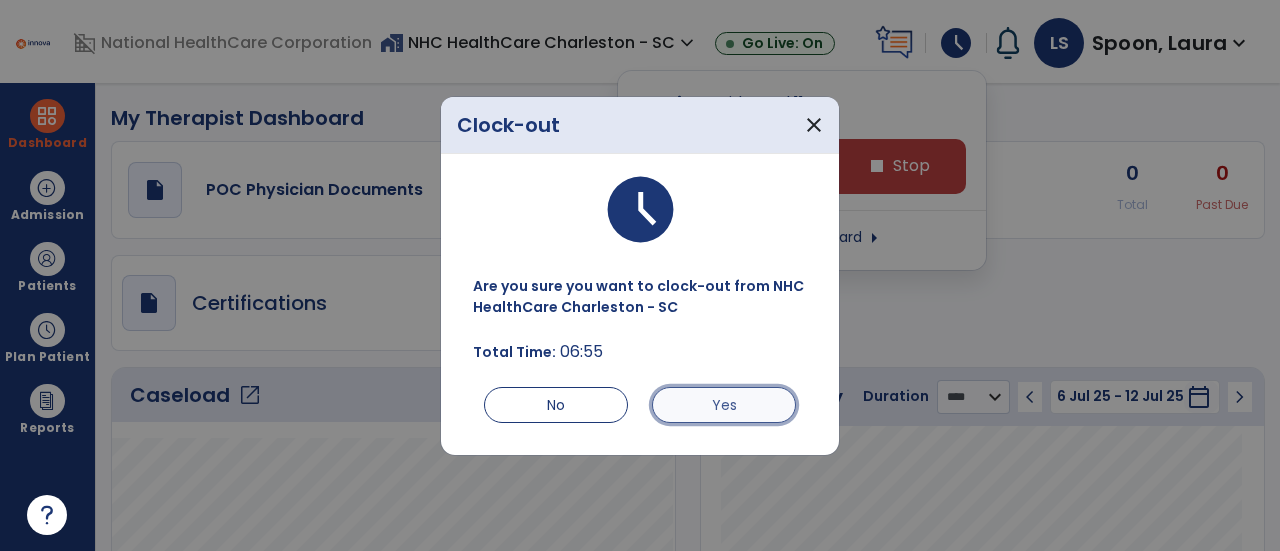 click on "Yes" at bounding box center [724, 405] 